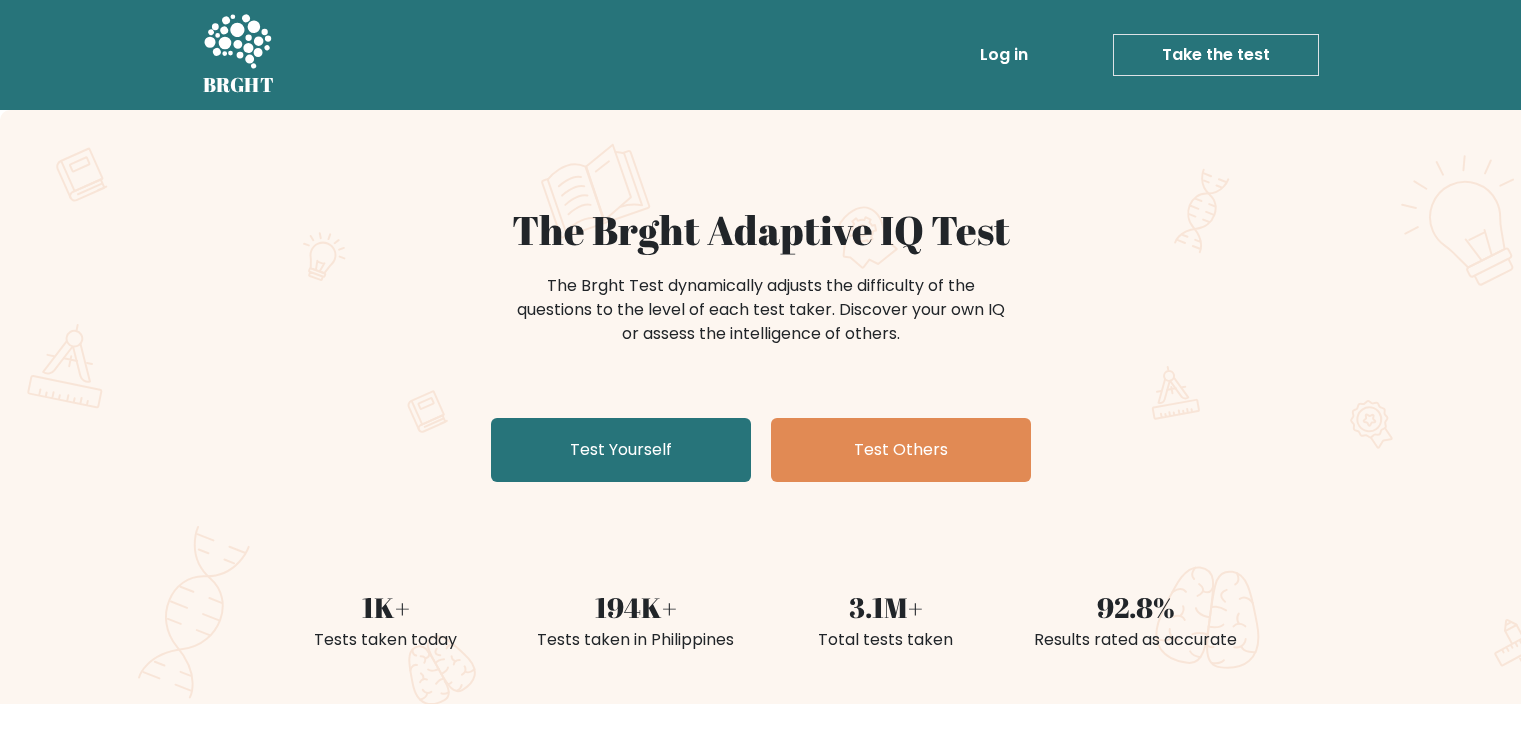 scroll, scrollTop: 0, scrollLeft: 0, axis: both 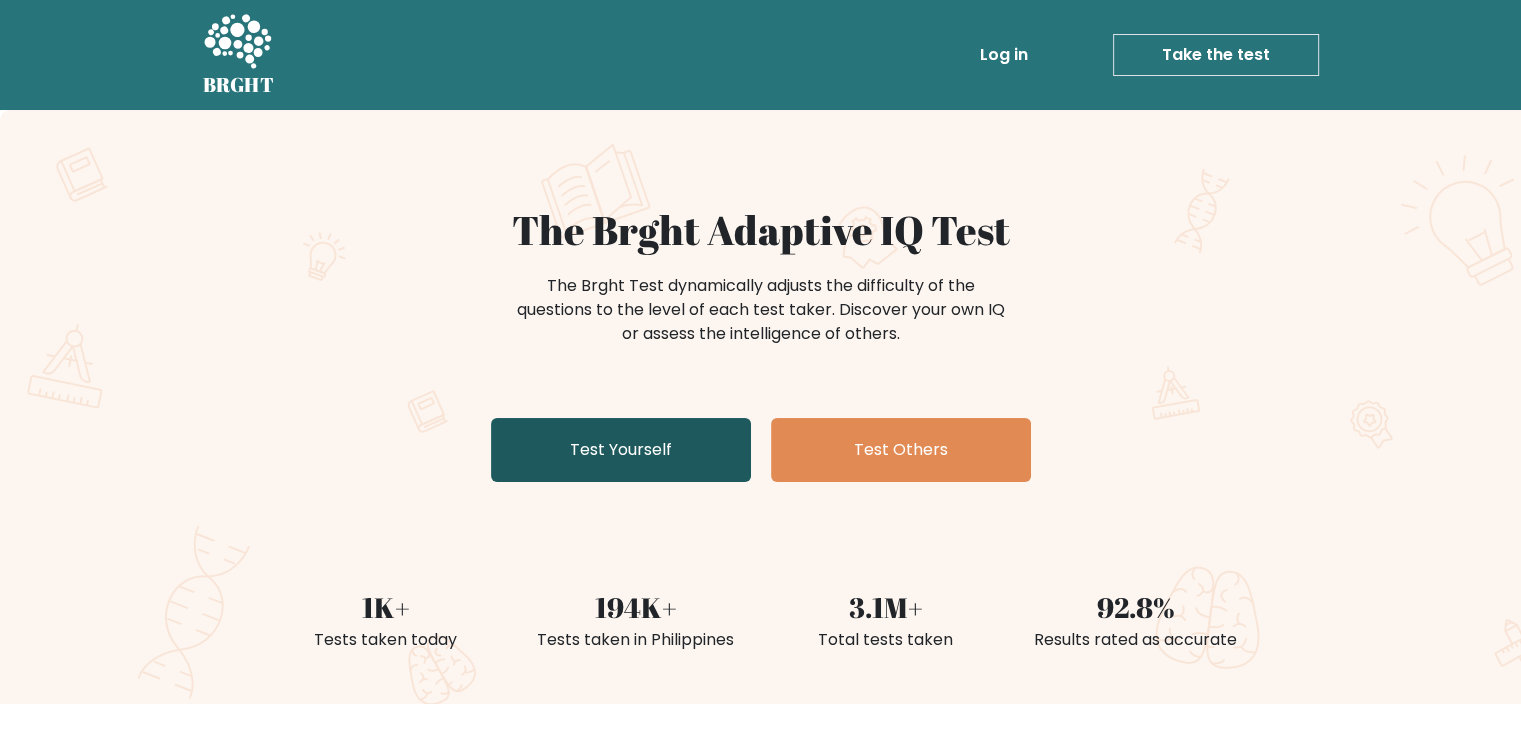 click on "Test Yourself" at bounding box center (621, 450) 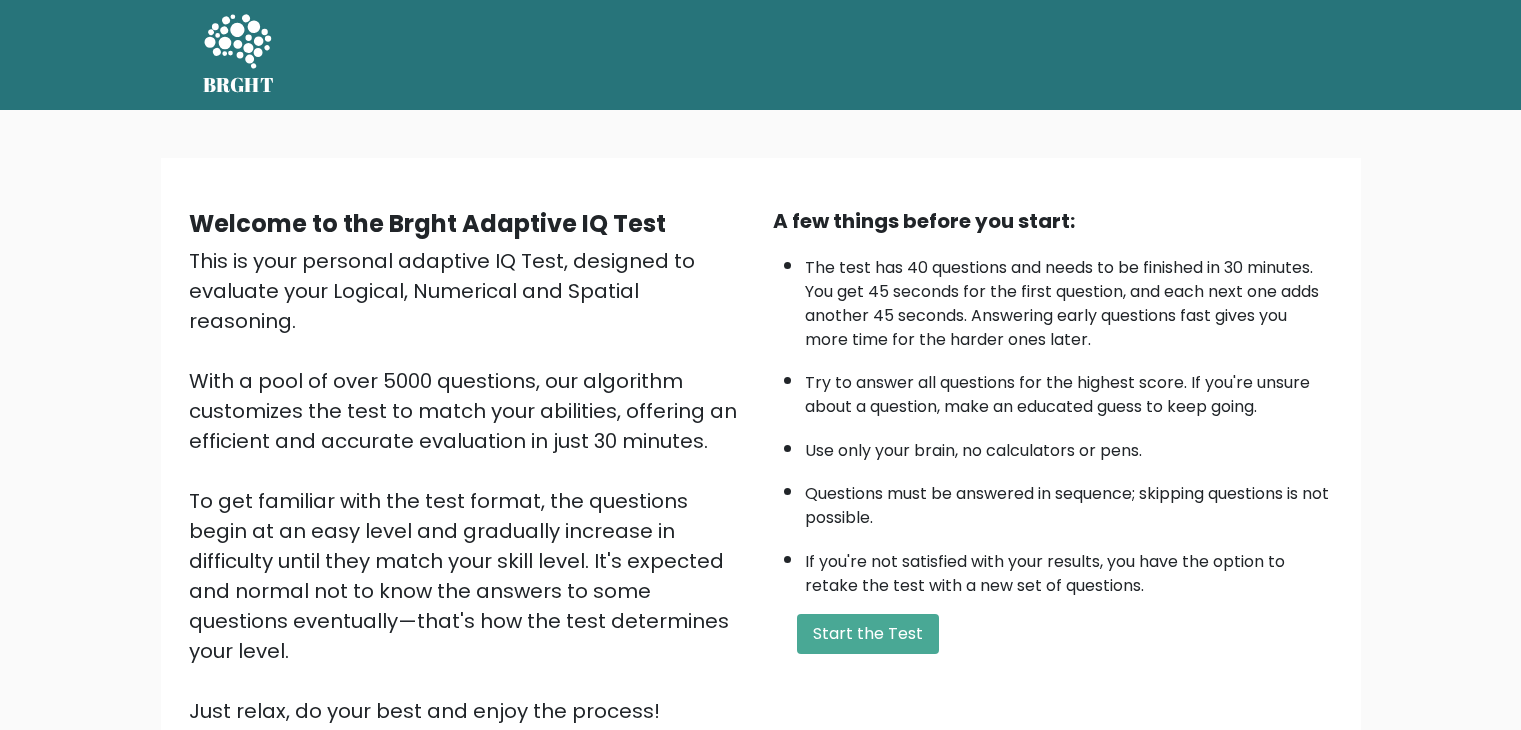 scroll, scrollTop: 0, scrollLeft: 0, axis: both 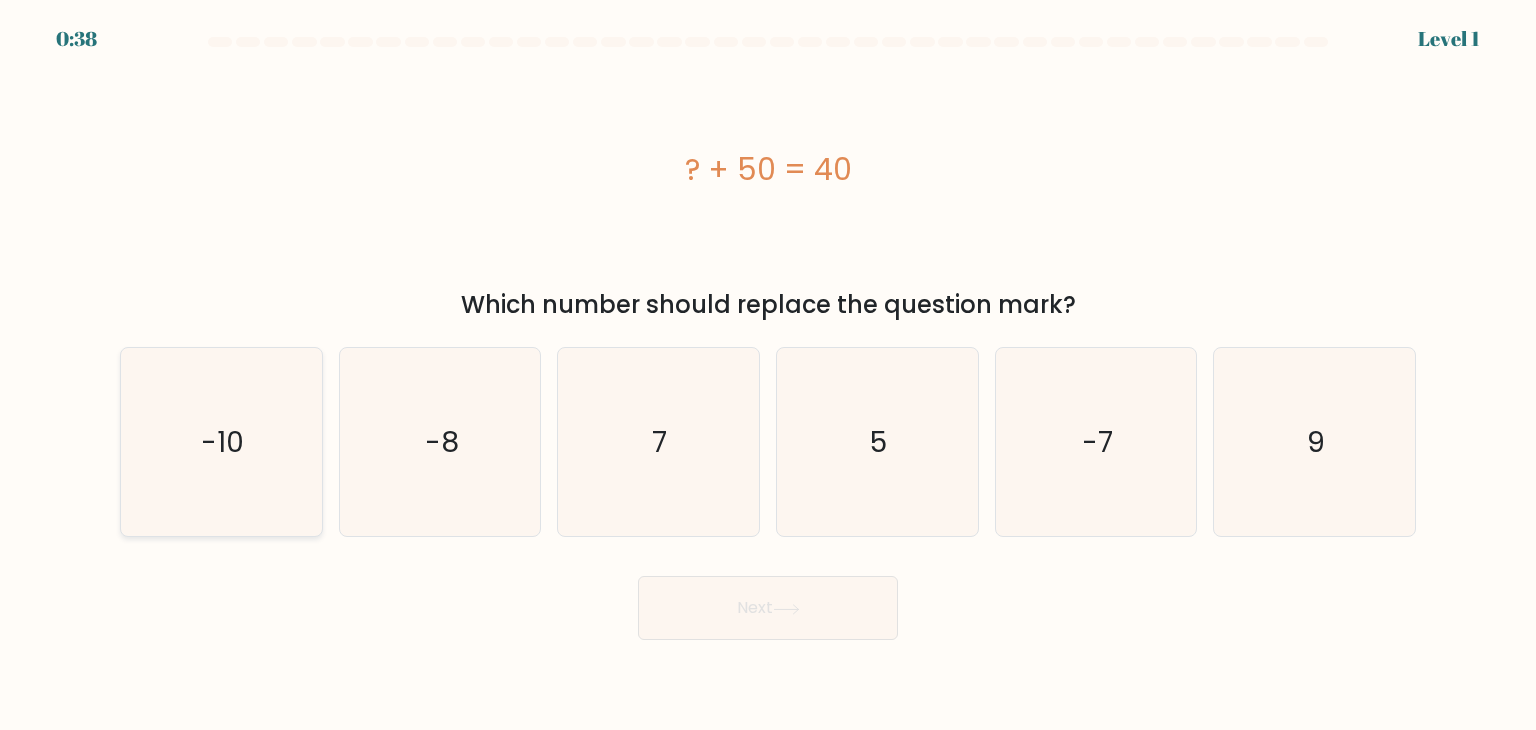 click on "a.
-10" at bounding box center [768, 370] 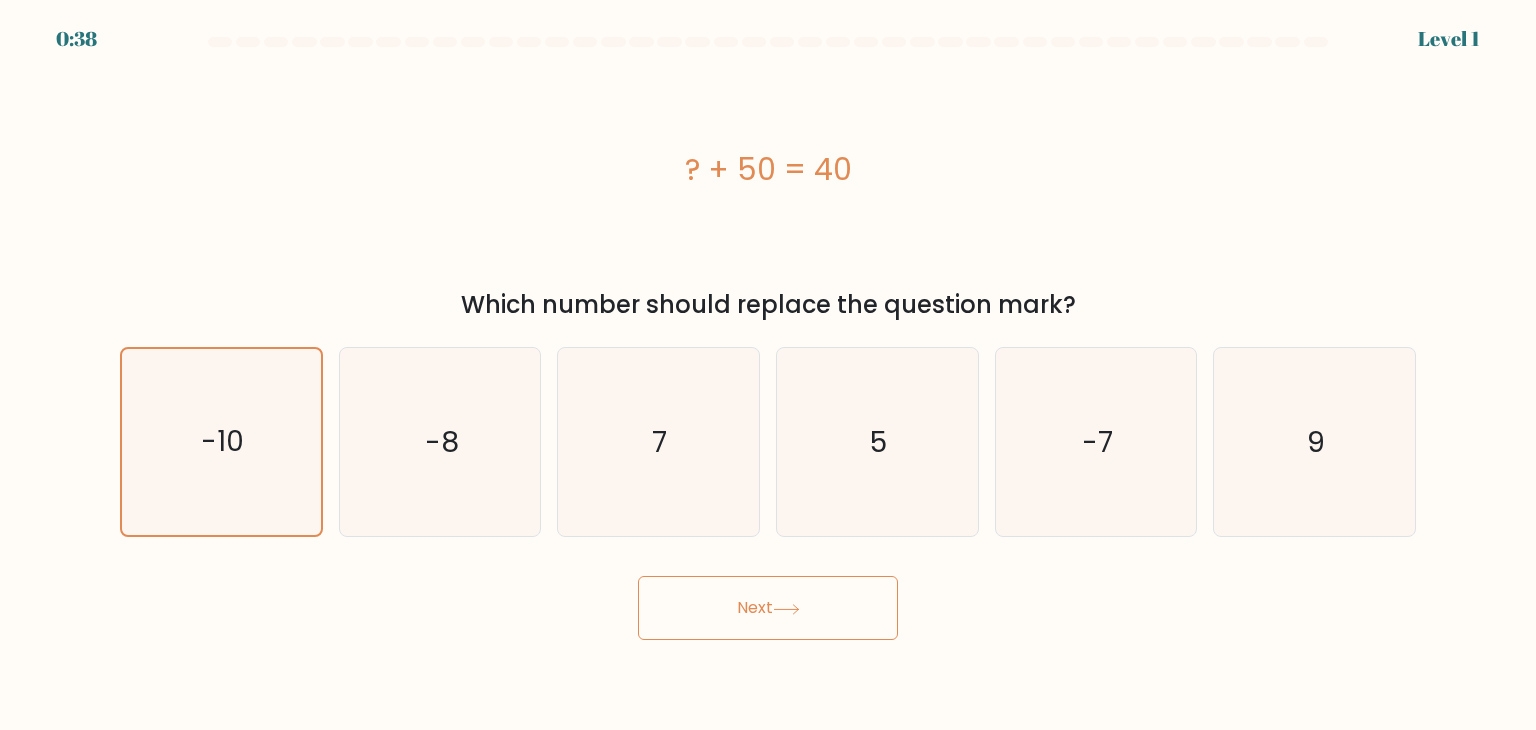 click on "Next" at bounding box center [768, 608] 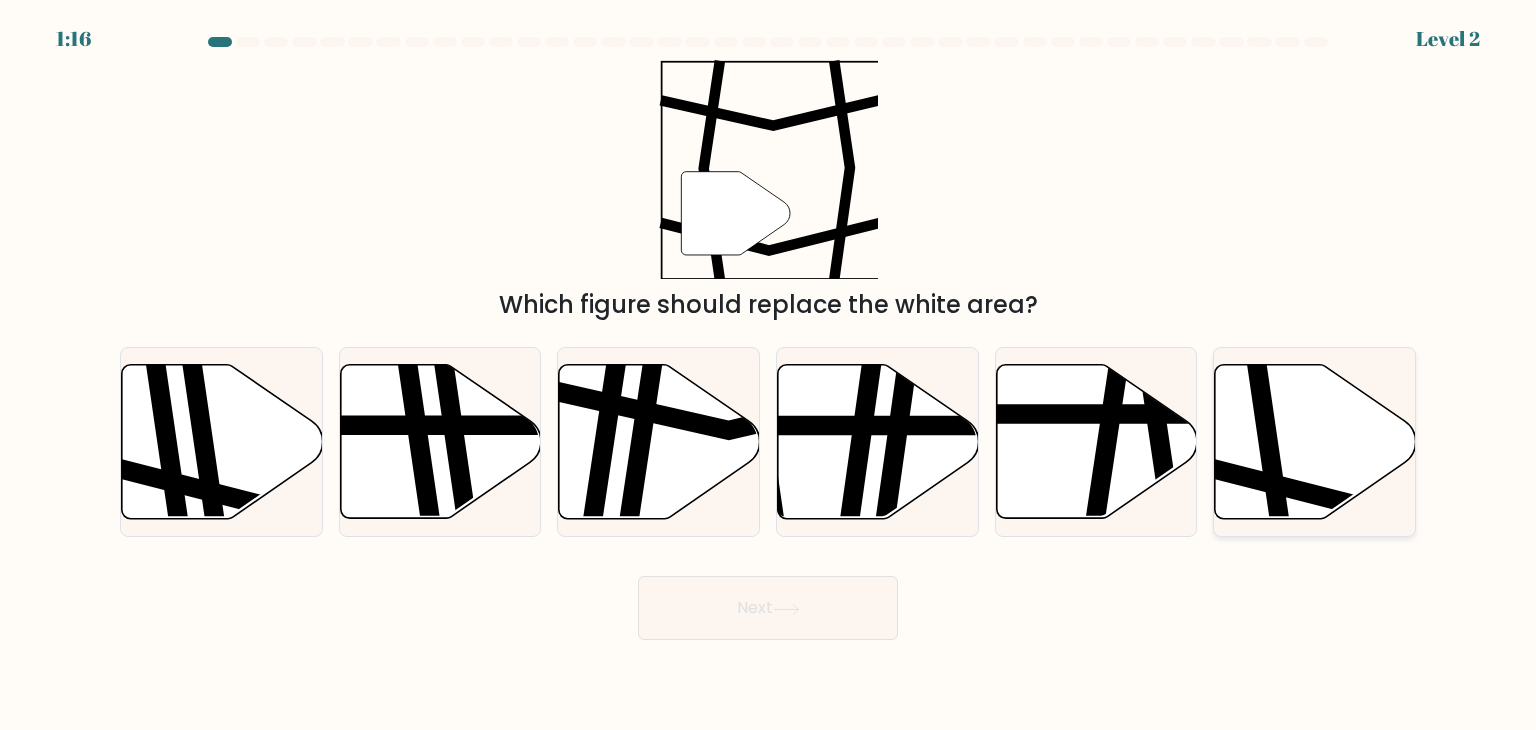 click at bounding box center (1315, 442) 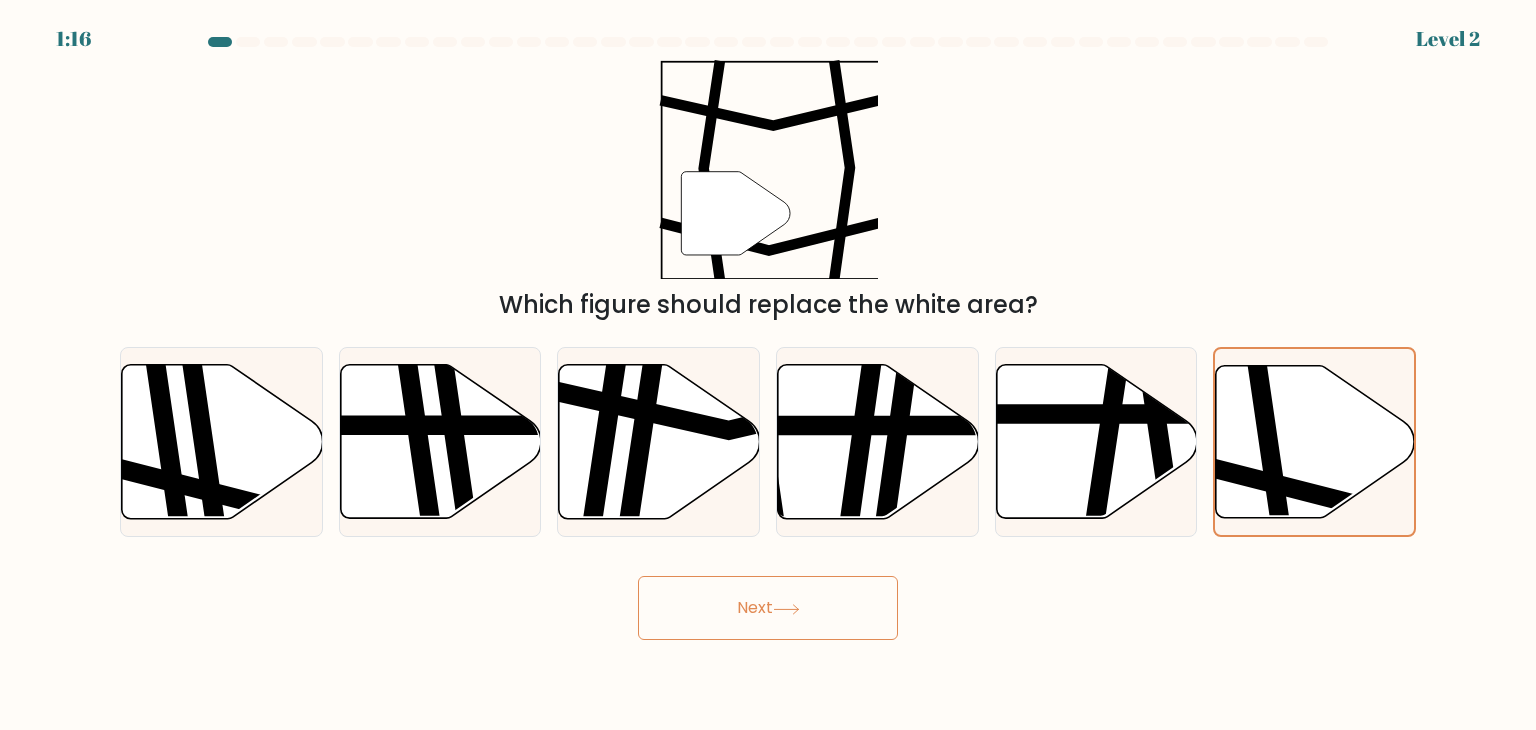 click on "Next" at bounding box center (768, 608) 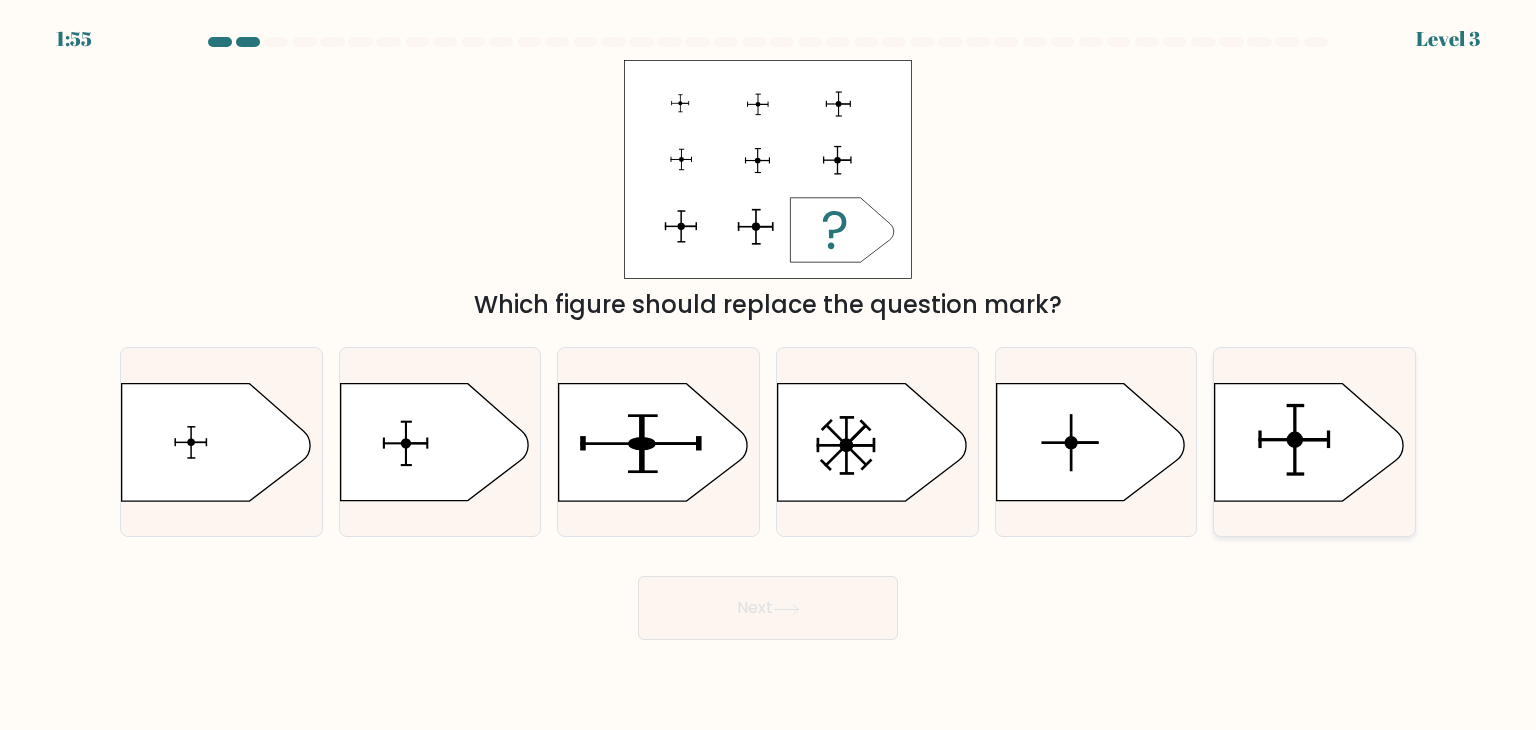 click at bounding box center [1309, 442] 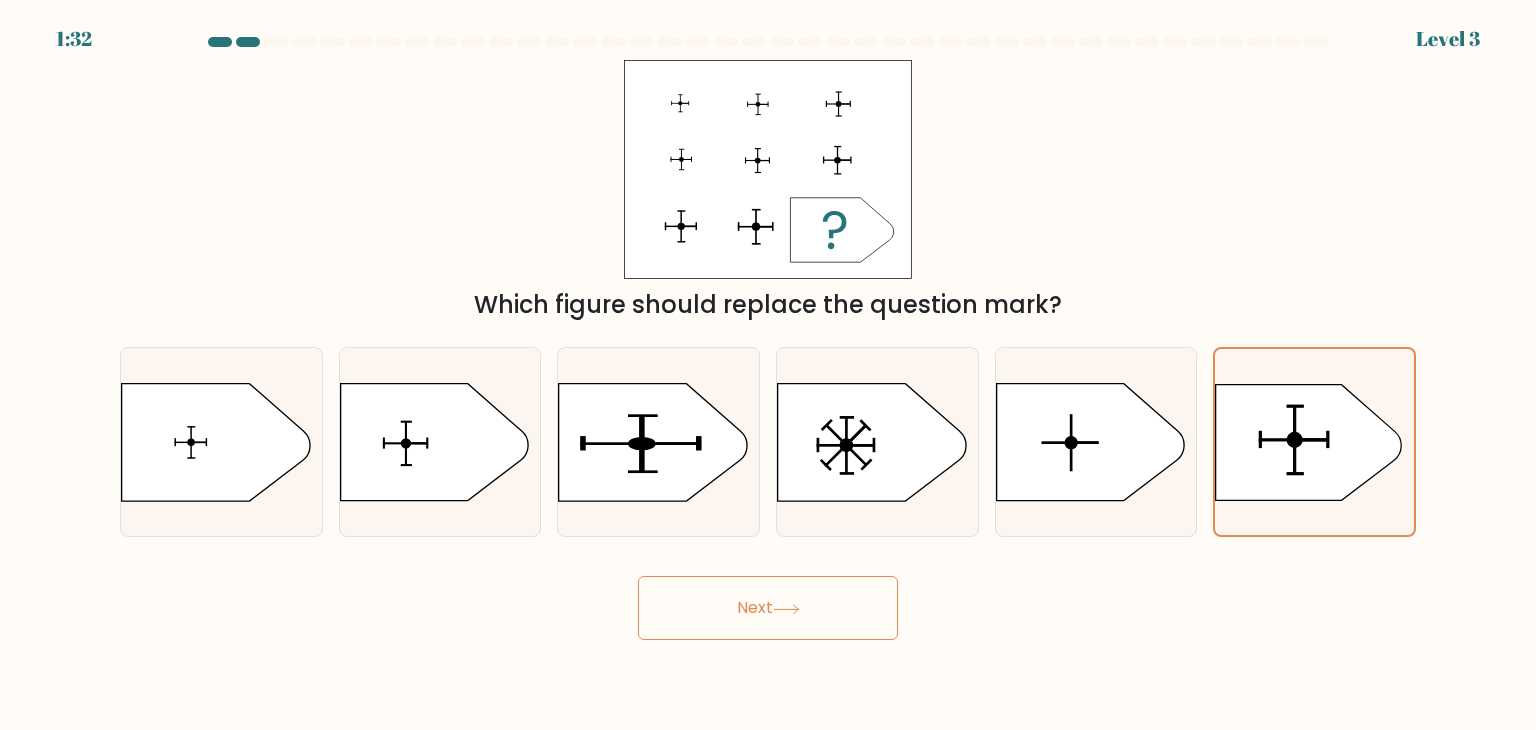 click on "Next" at bounding box center [768, 608] 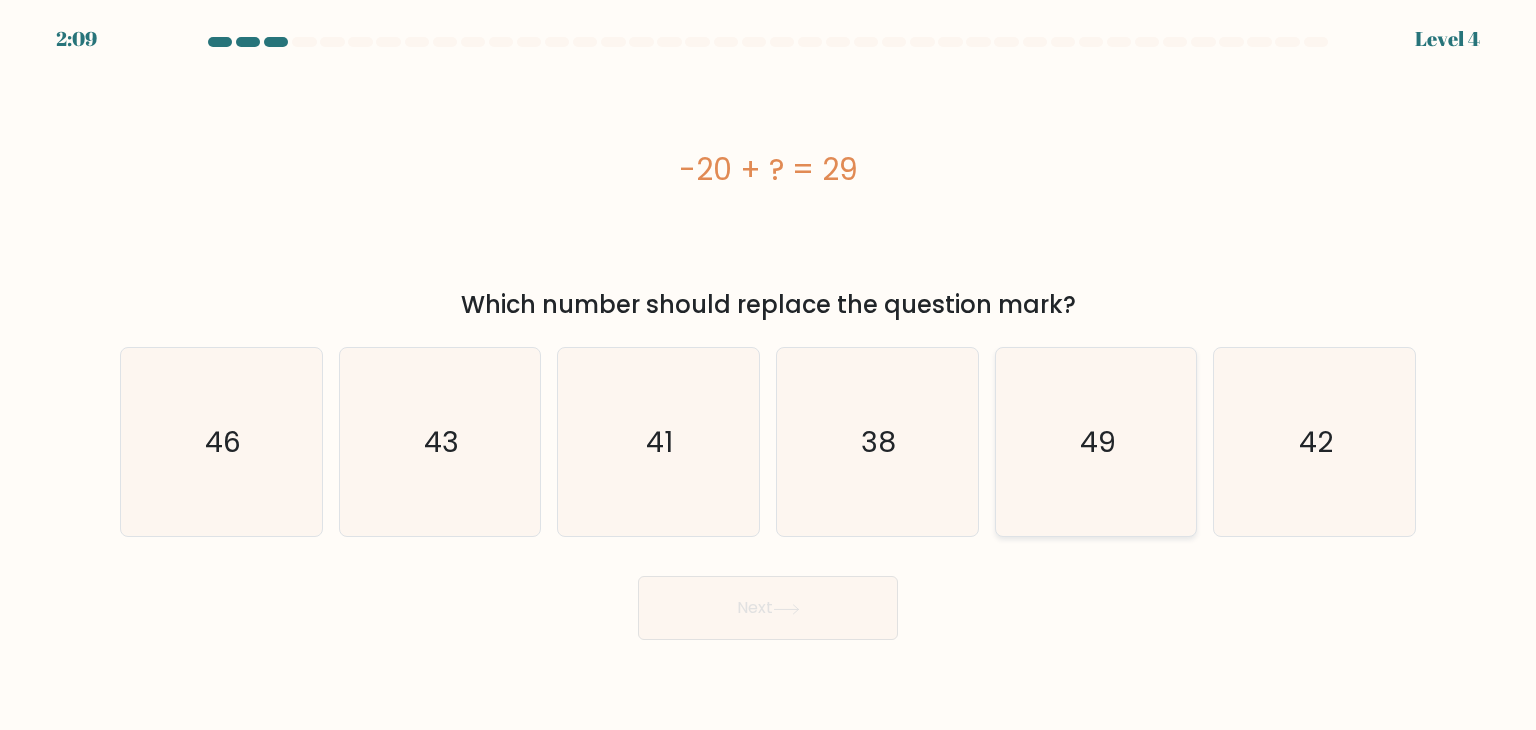 click on "49" at bounding box center (1096, 442) 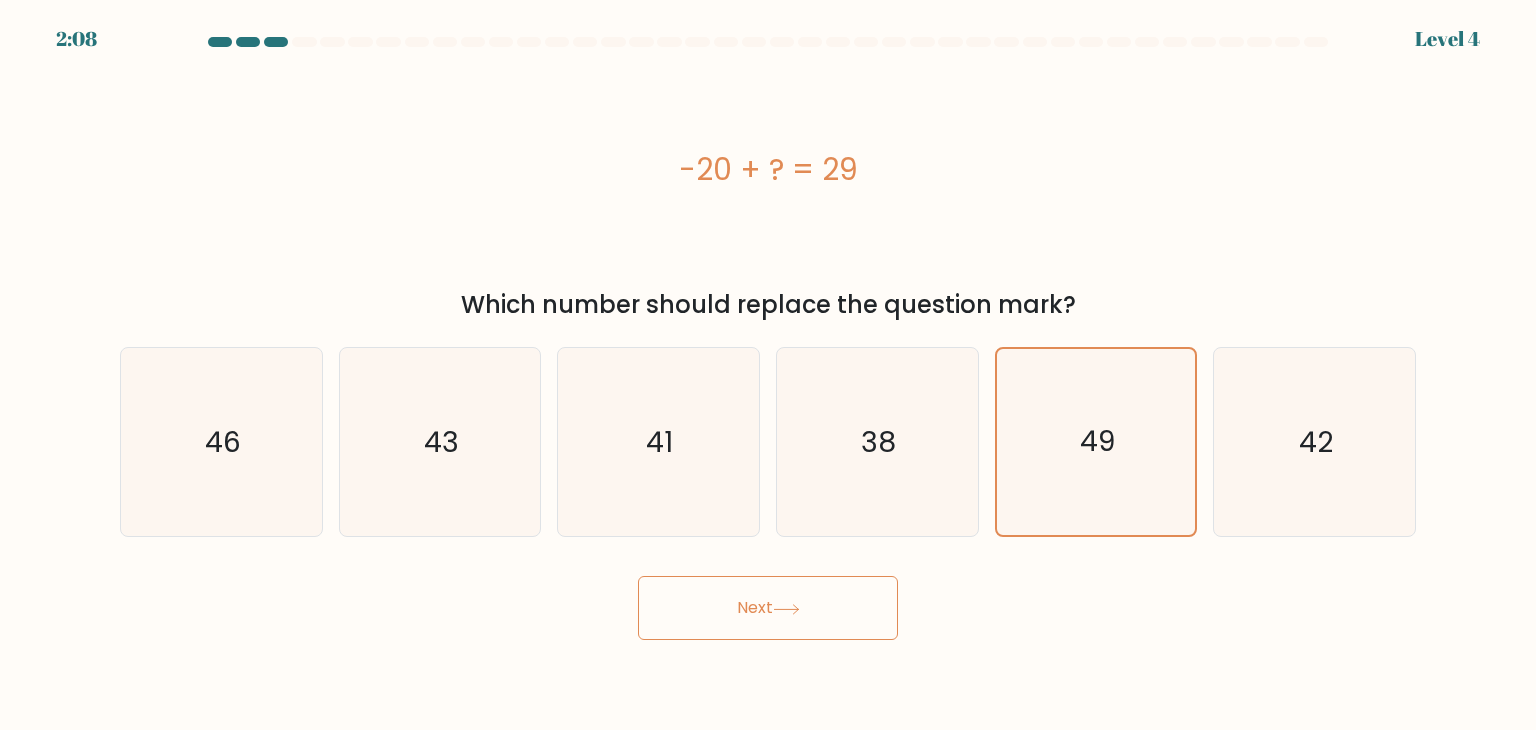 click on "2:08
Level 4
a." at bounding box center [768, 365] 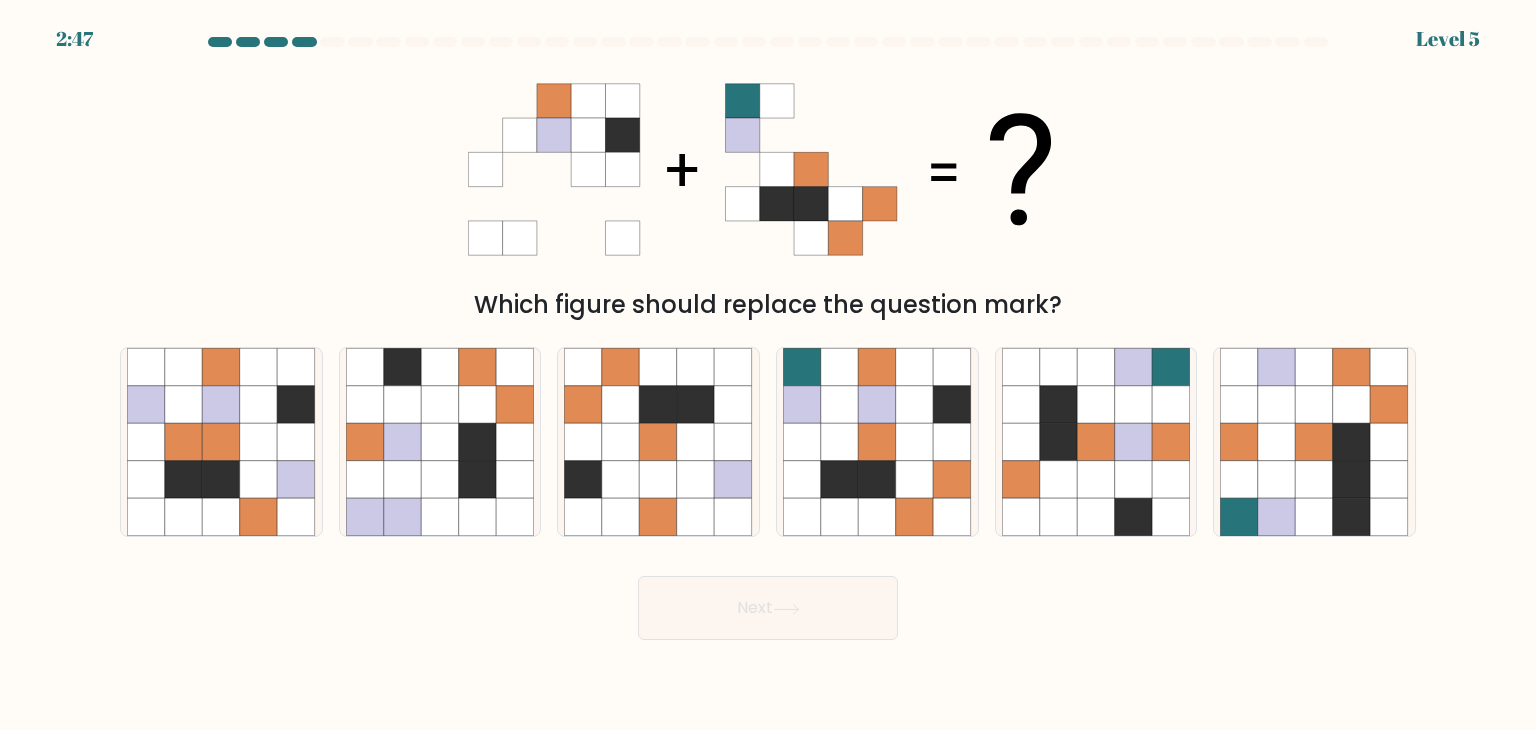 type 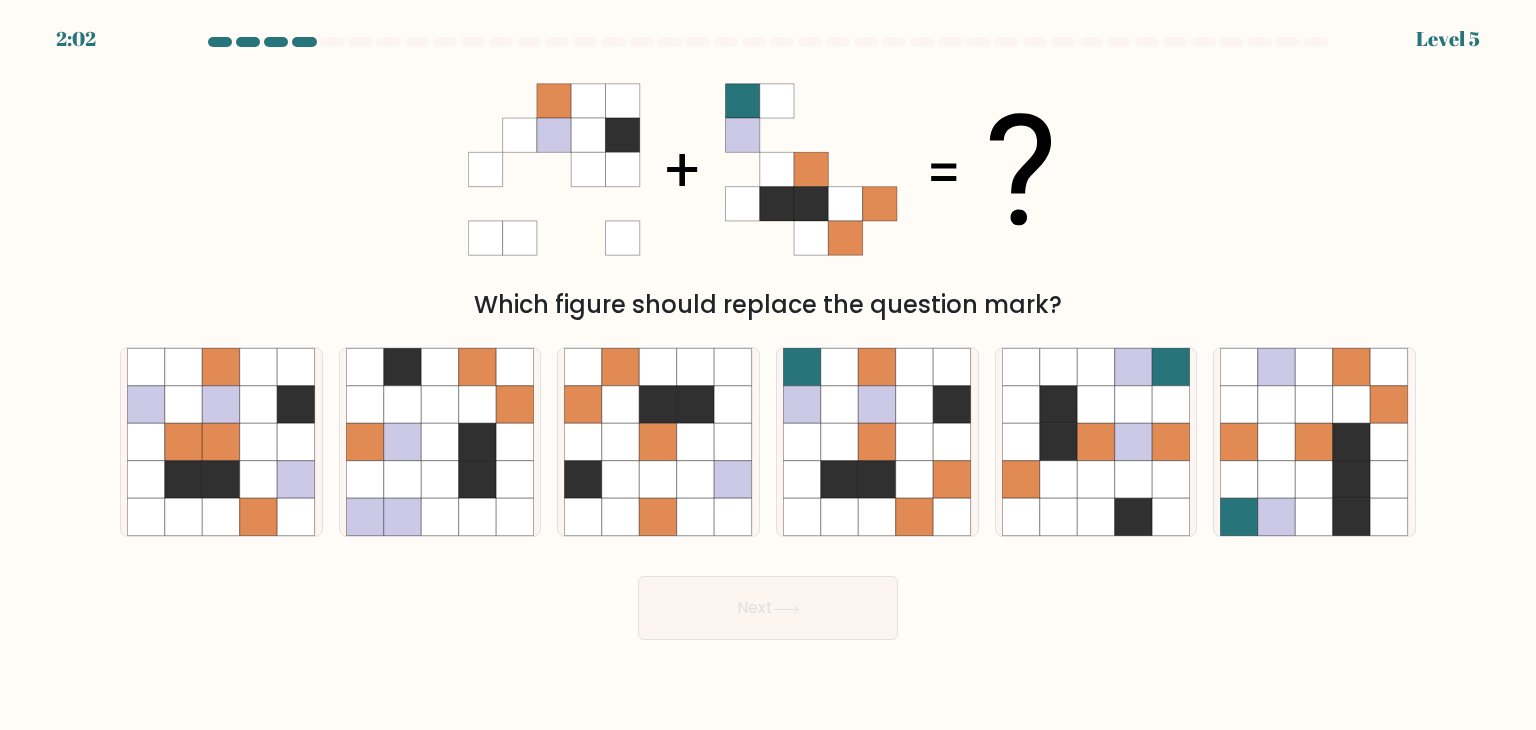 click on "Which figure should replace the question mark?" at bounding box center [768, 191] 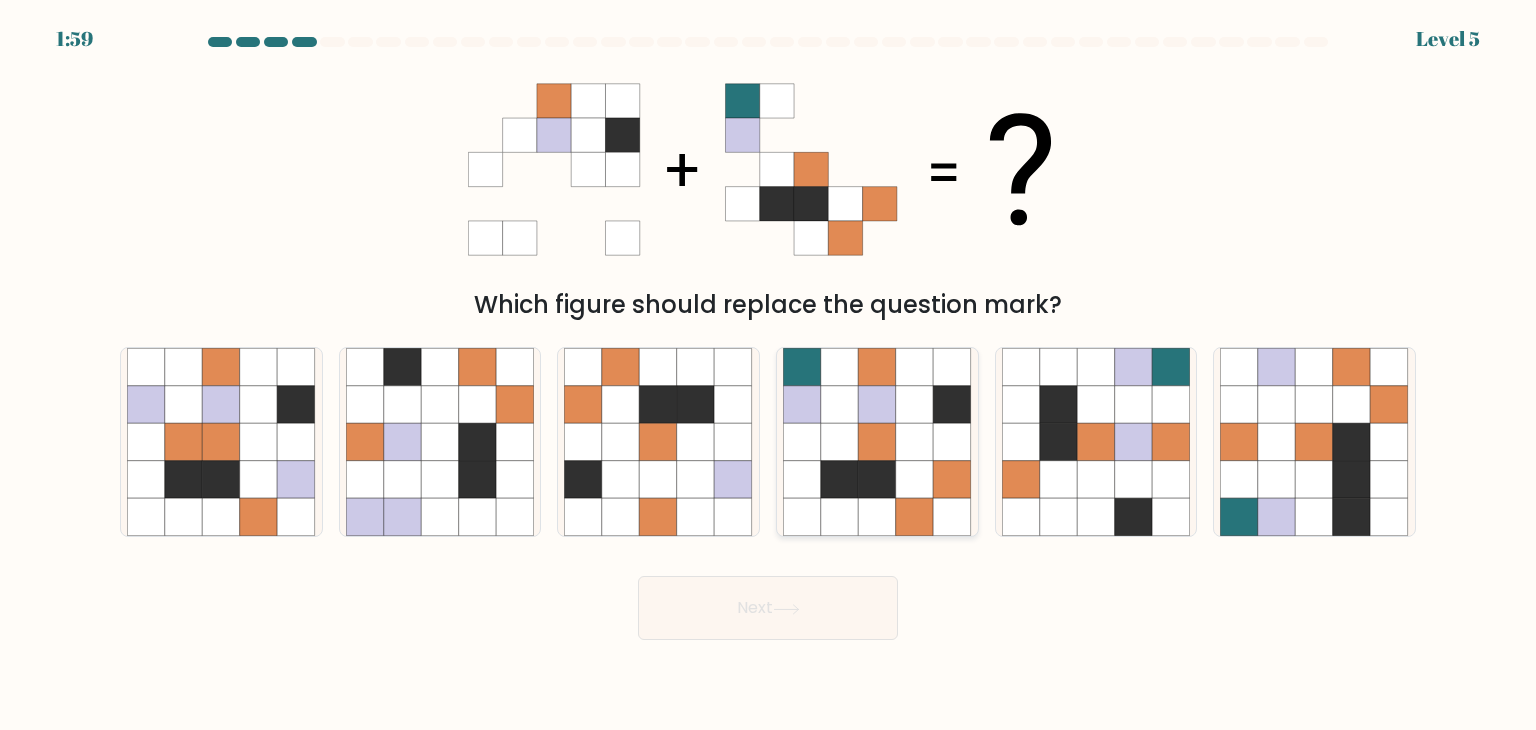 click at bounding box center [878, 442] 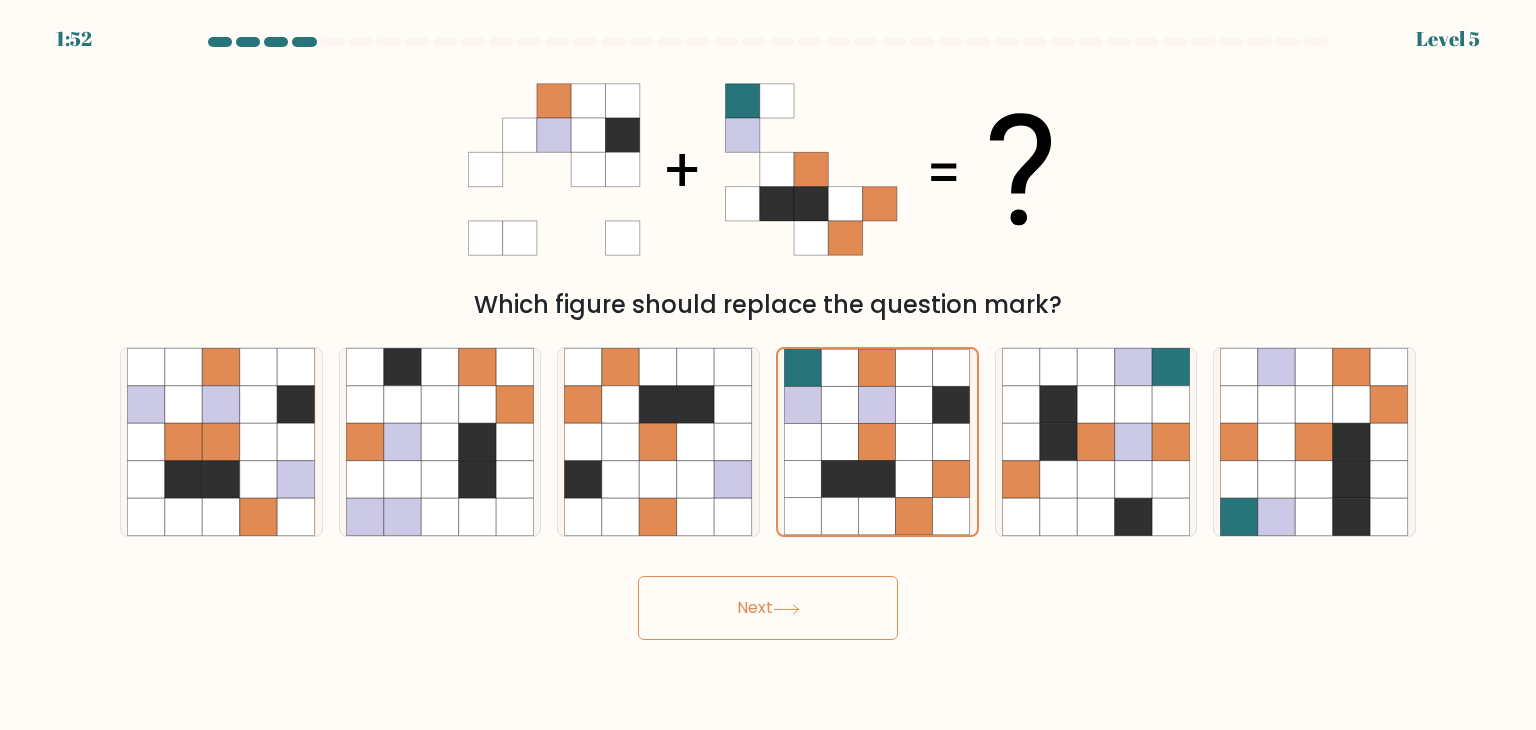 click on "Next" at bounding box center [768, 608] 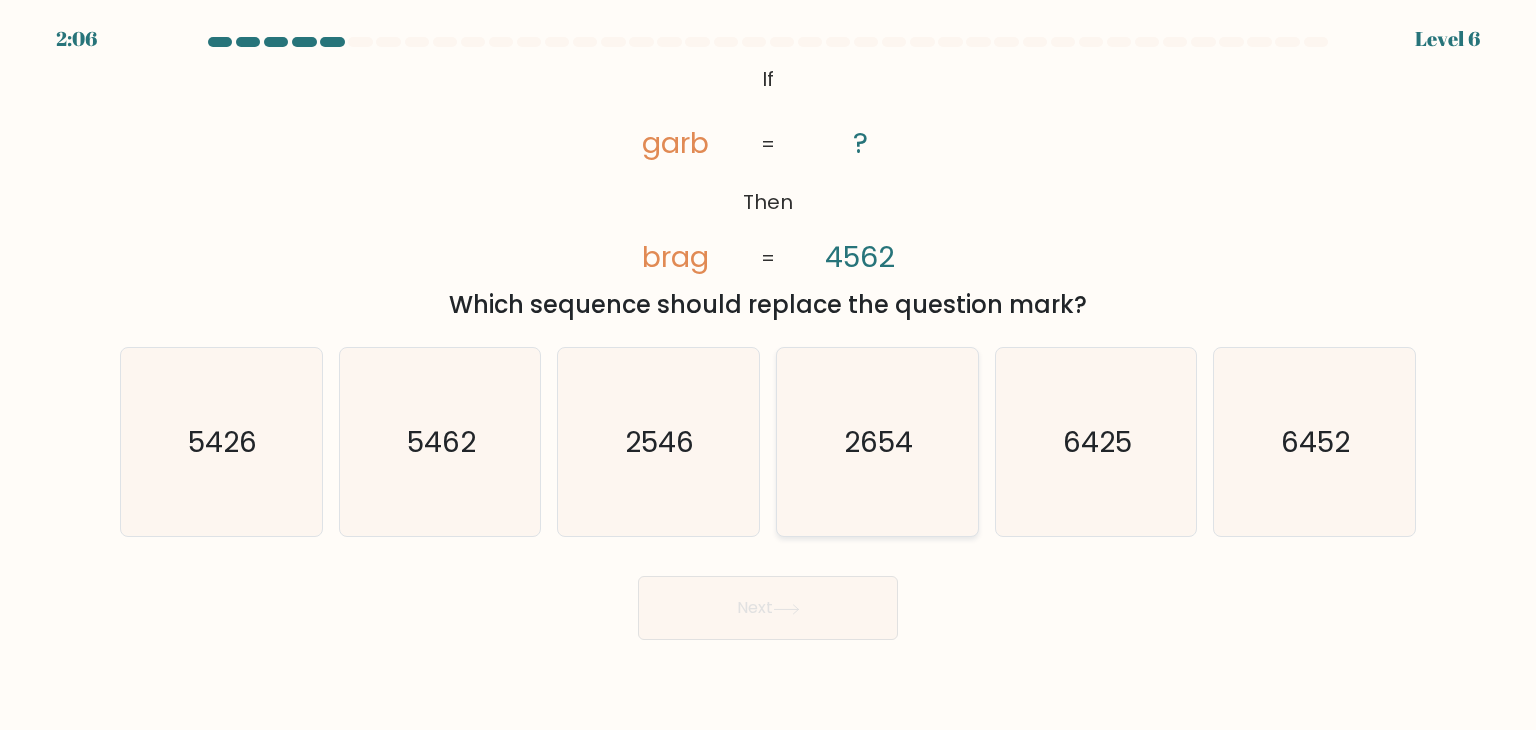 click on "2654" at bounding box center [877, 442] 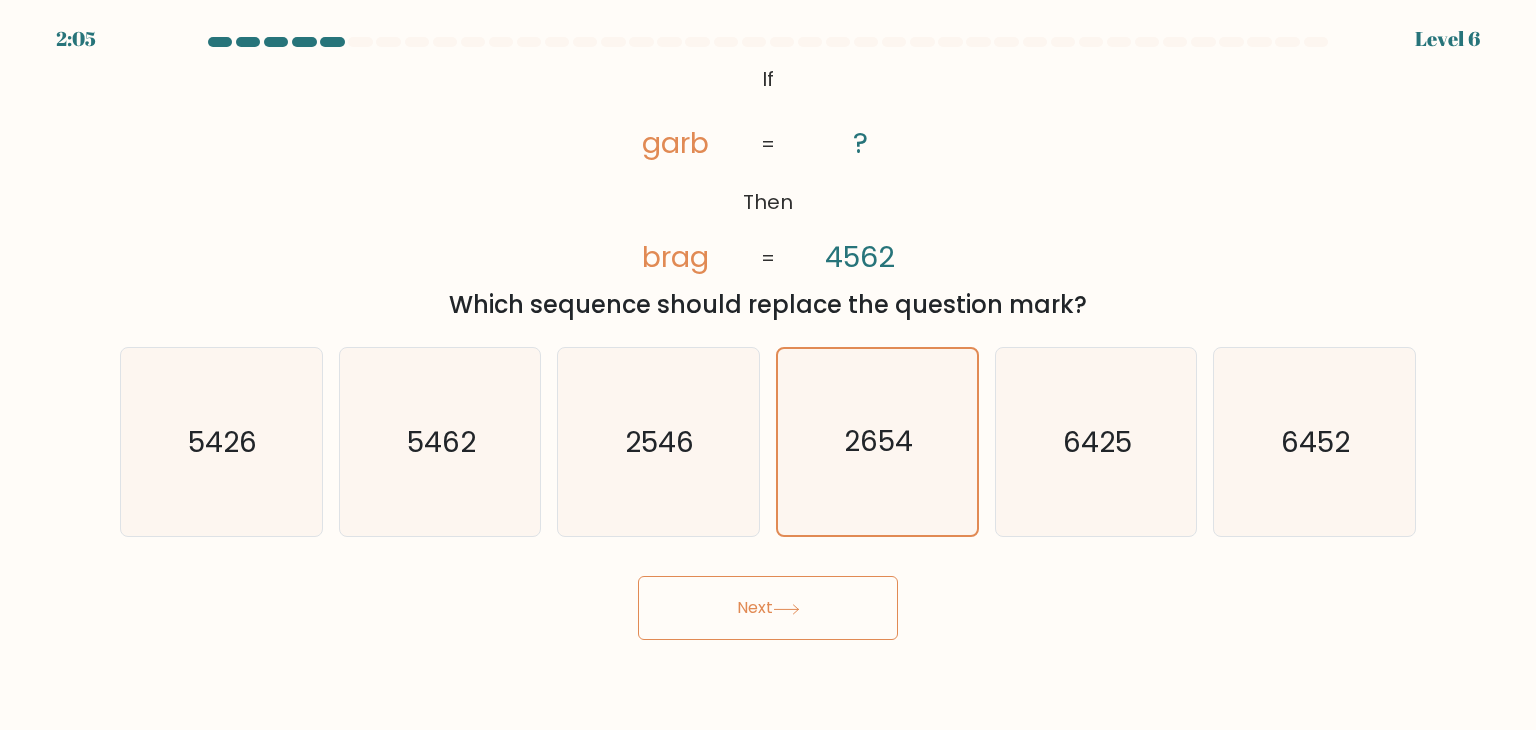 click on "Next" at bounding box center (768, 608) 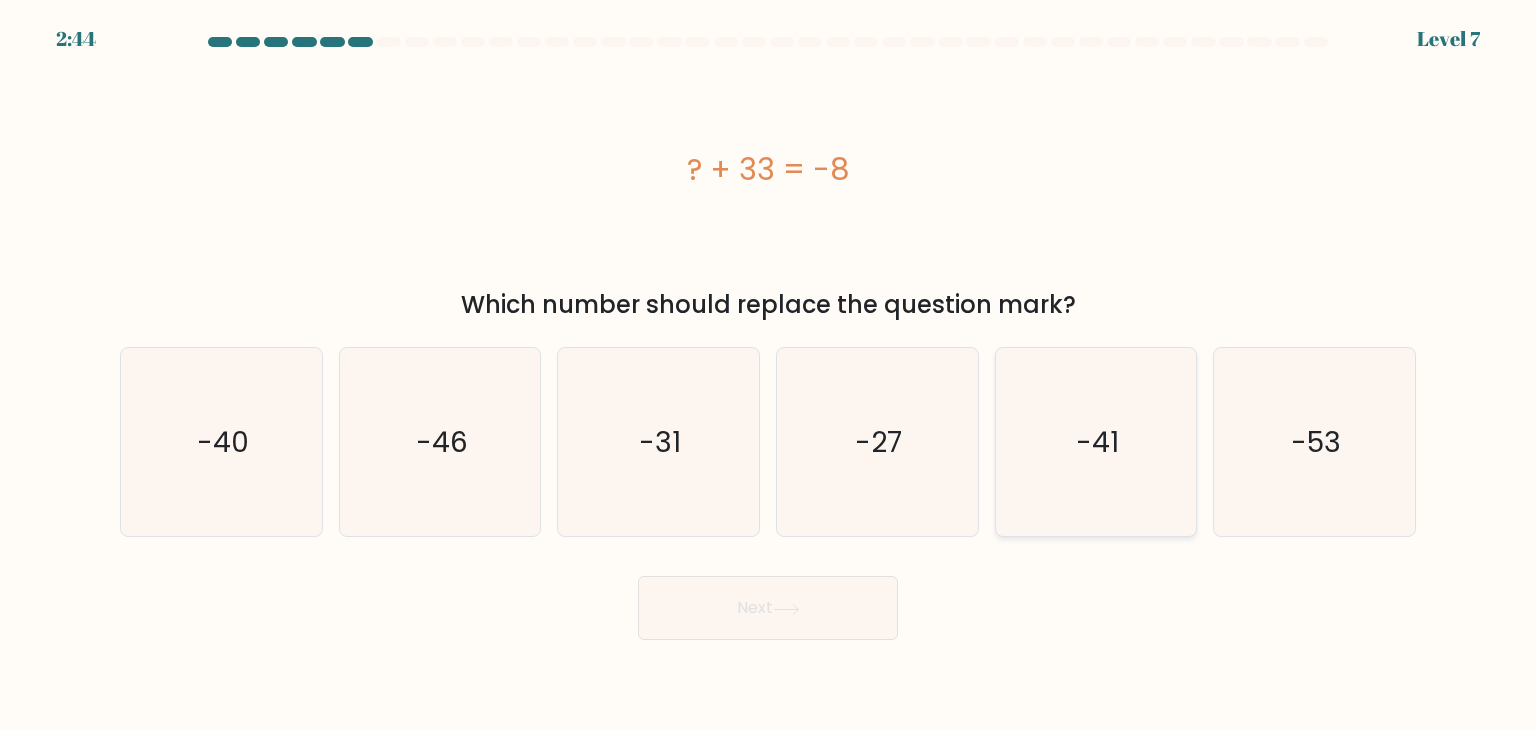 click on "-41" at bounding box center [1096, 442] 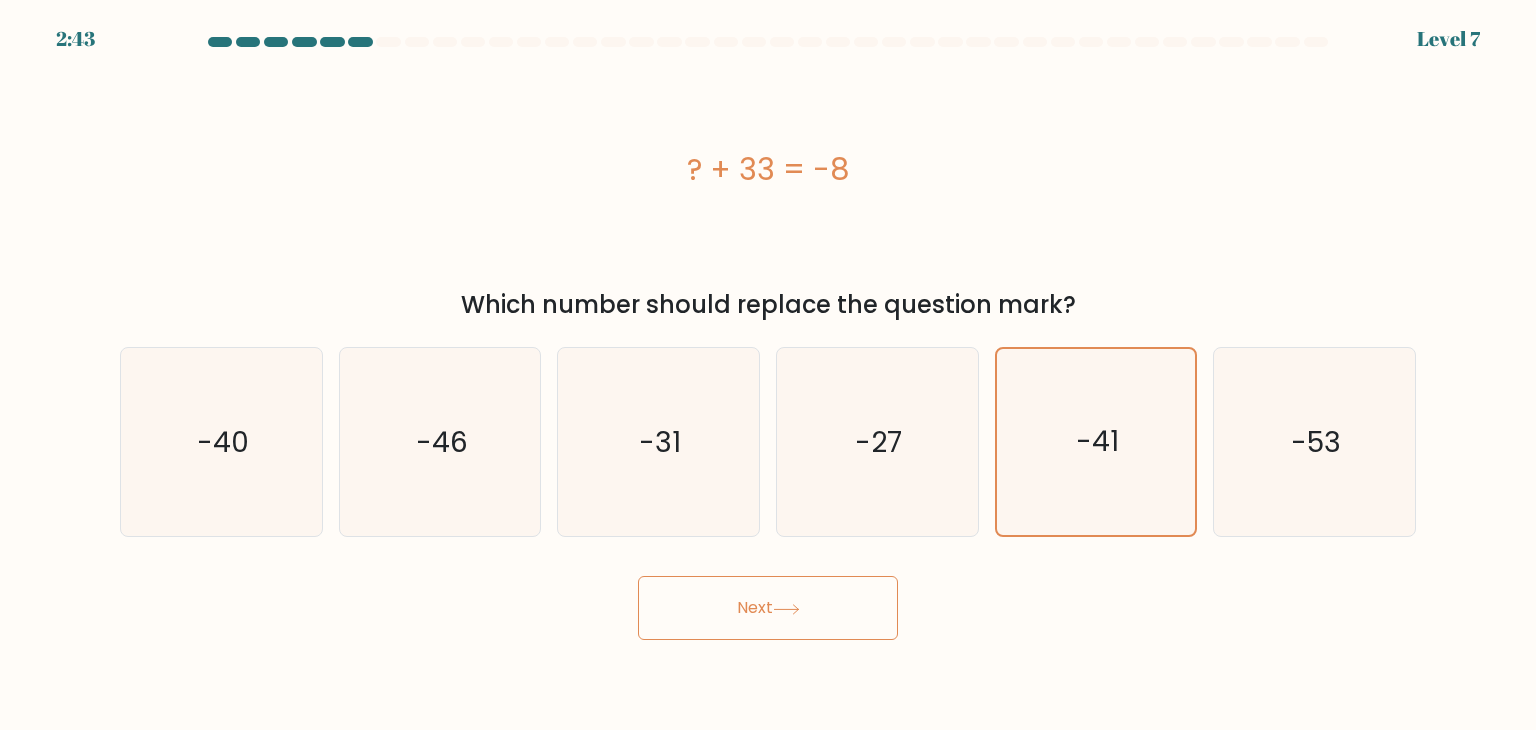 click on "Next" at bounding box center [768, 608] 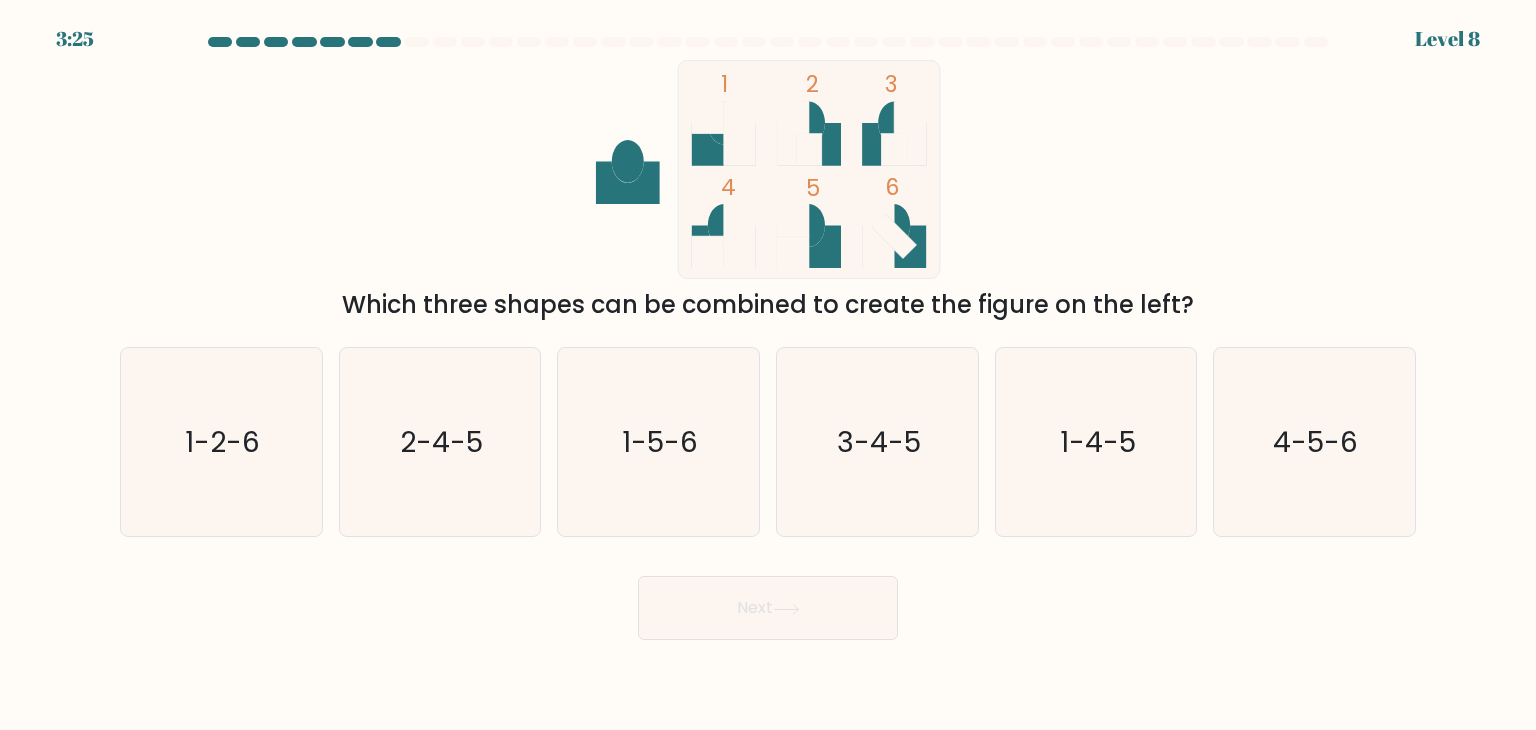 type 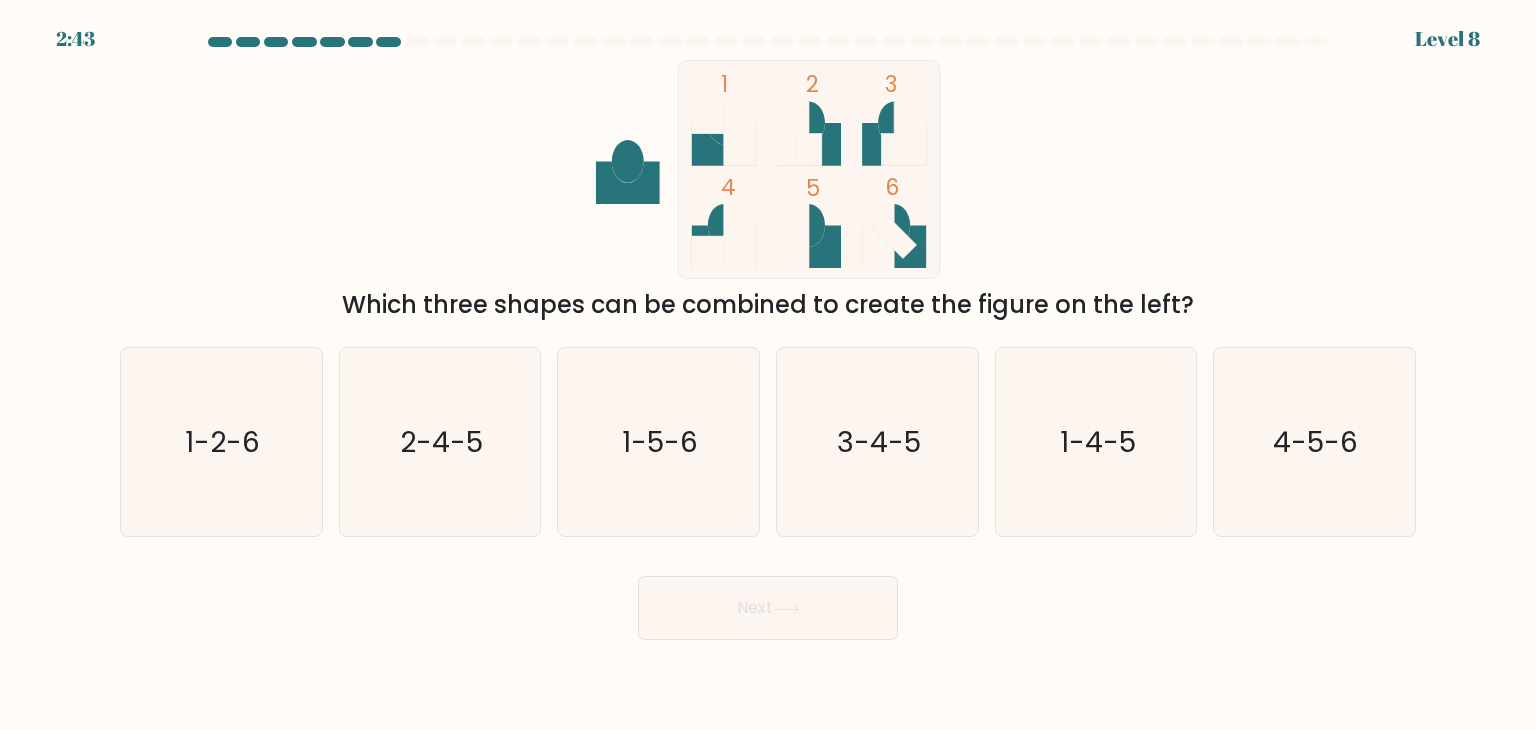 click on "1
2
3
4
5
6
Which three shapes can be combined to create the figure on the left?" at bounding box center (768, 191) 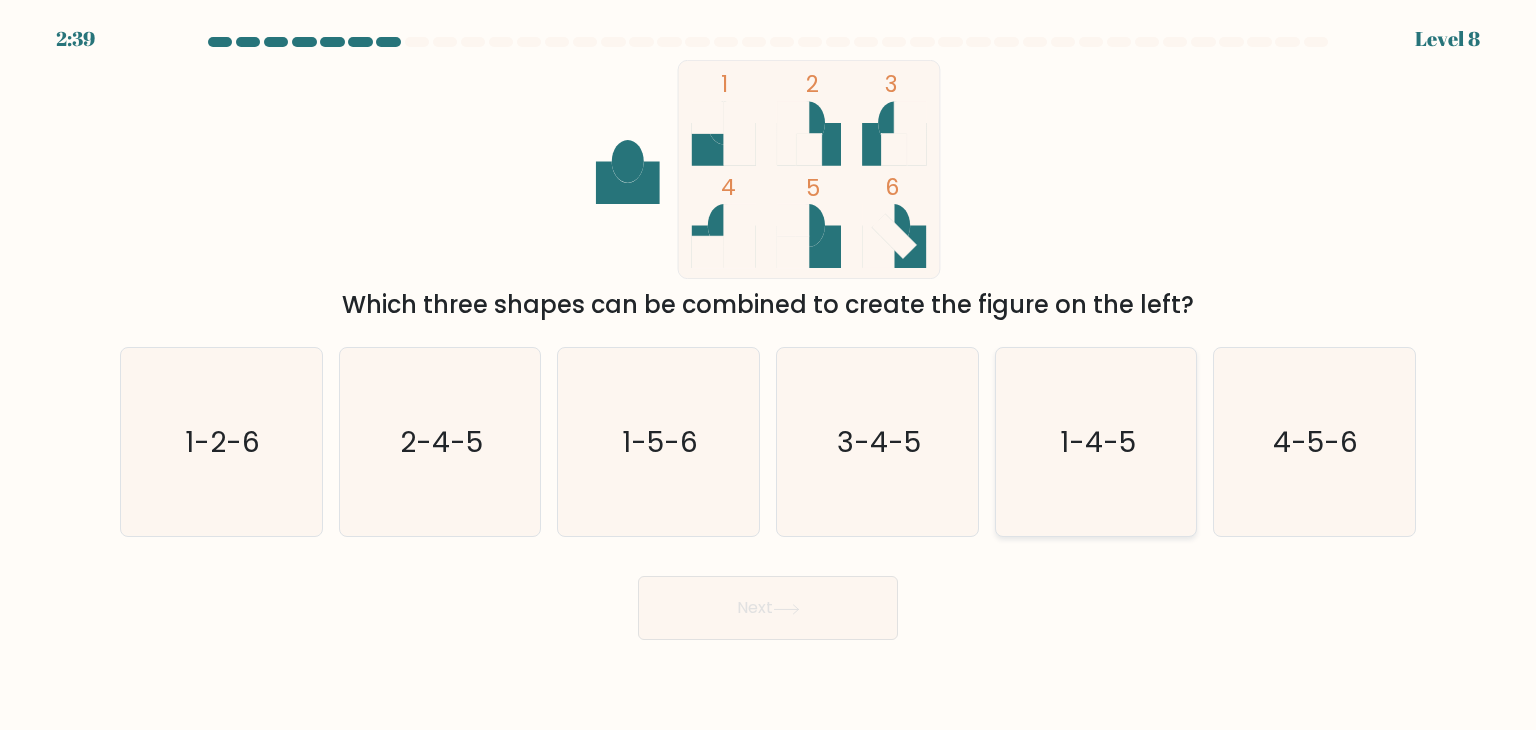 click on "1-4-5" at bounding box center [1098, 442] 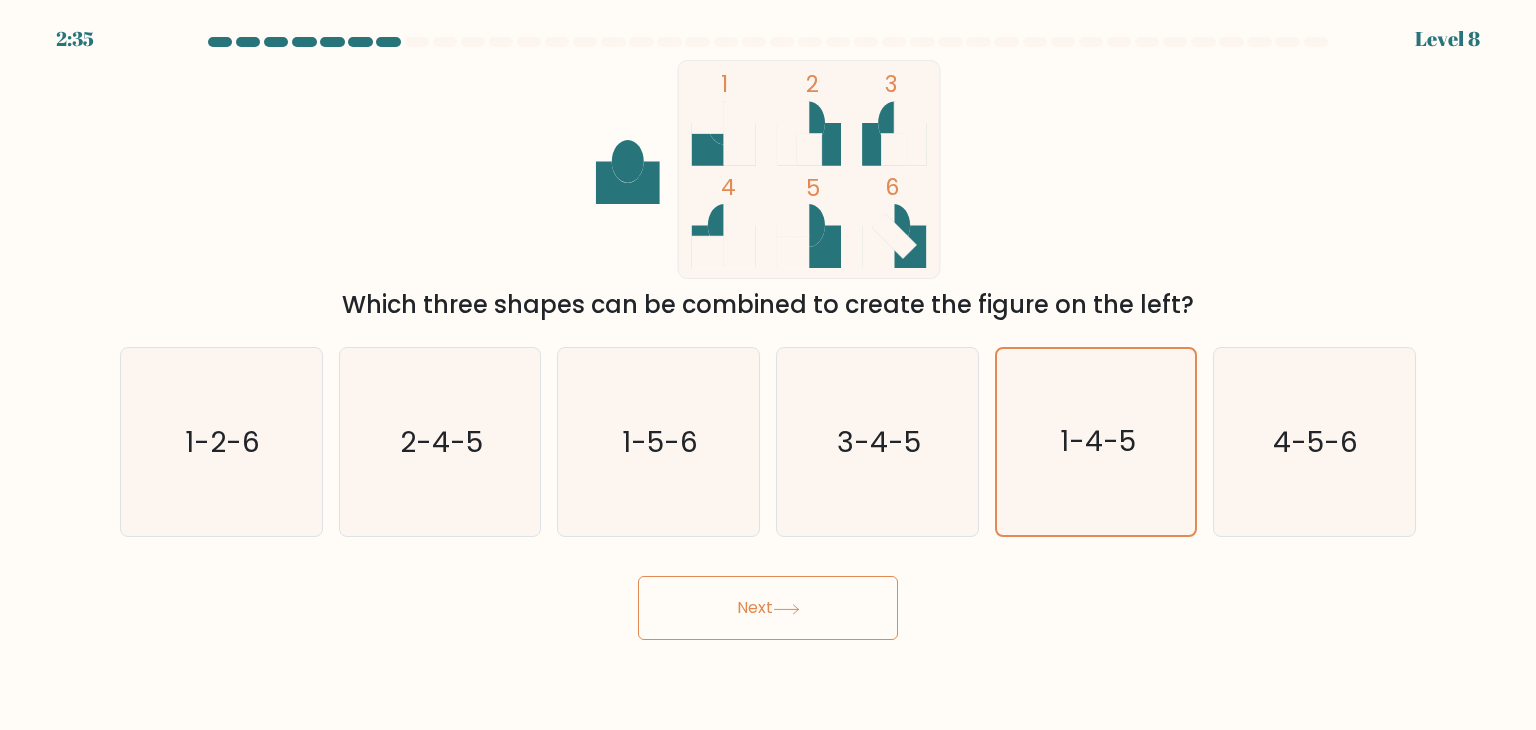 drag, startPoint x: 1328, startPoint y: 667, endPoint x: 1317, endPoint y: 665, distance: 11.18034 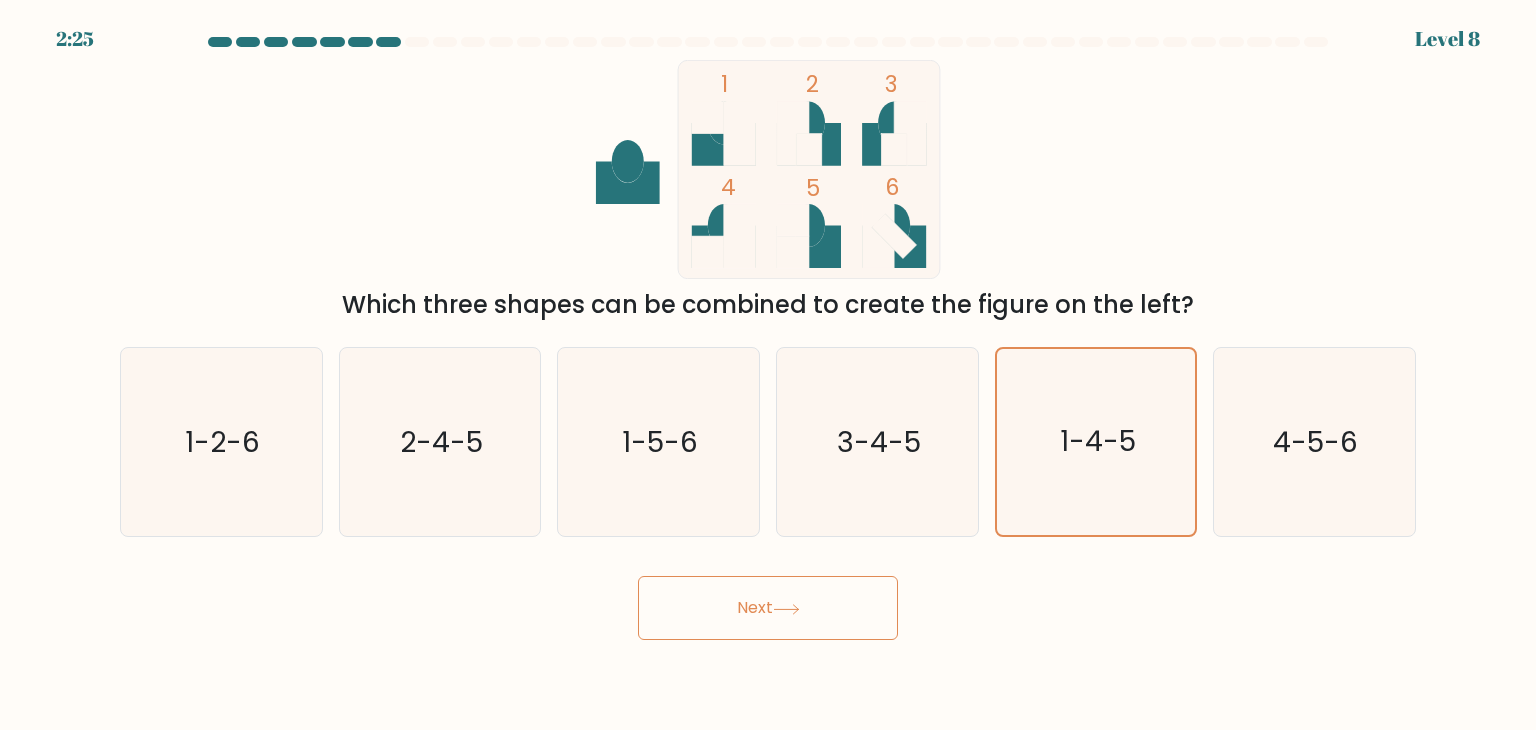 click on "2:25
Level 8" at bounding box center (768, 365) 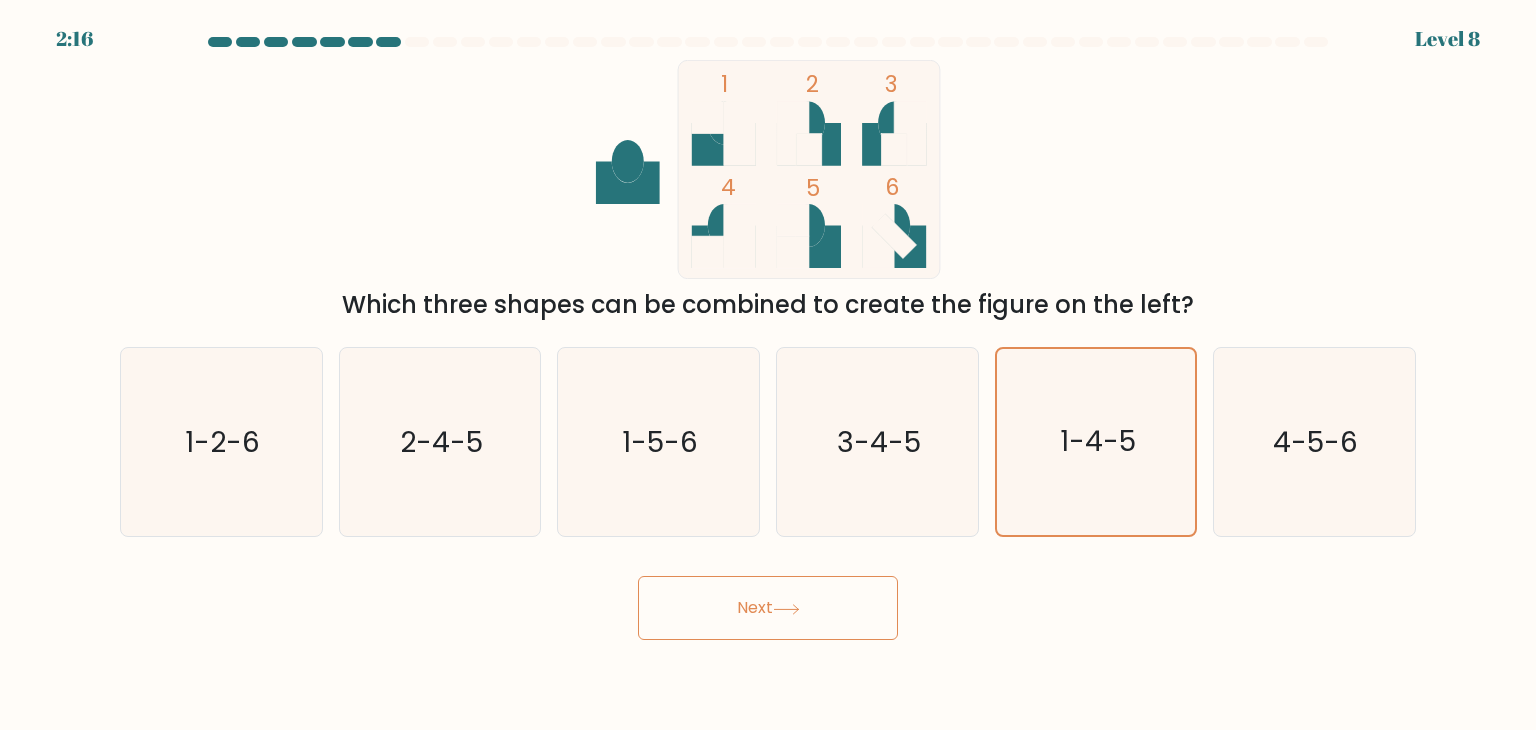 click on "Next" at bounding box center [768, 608] 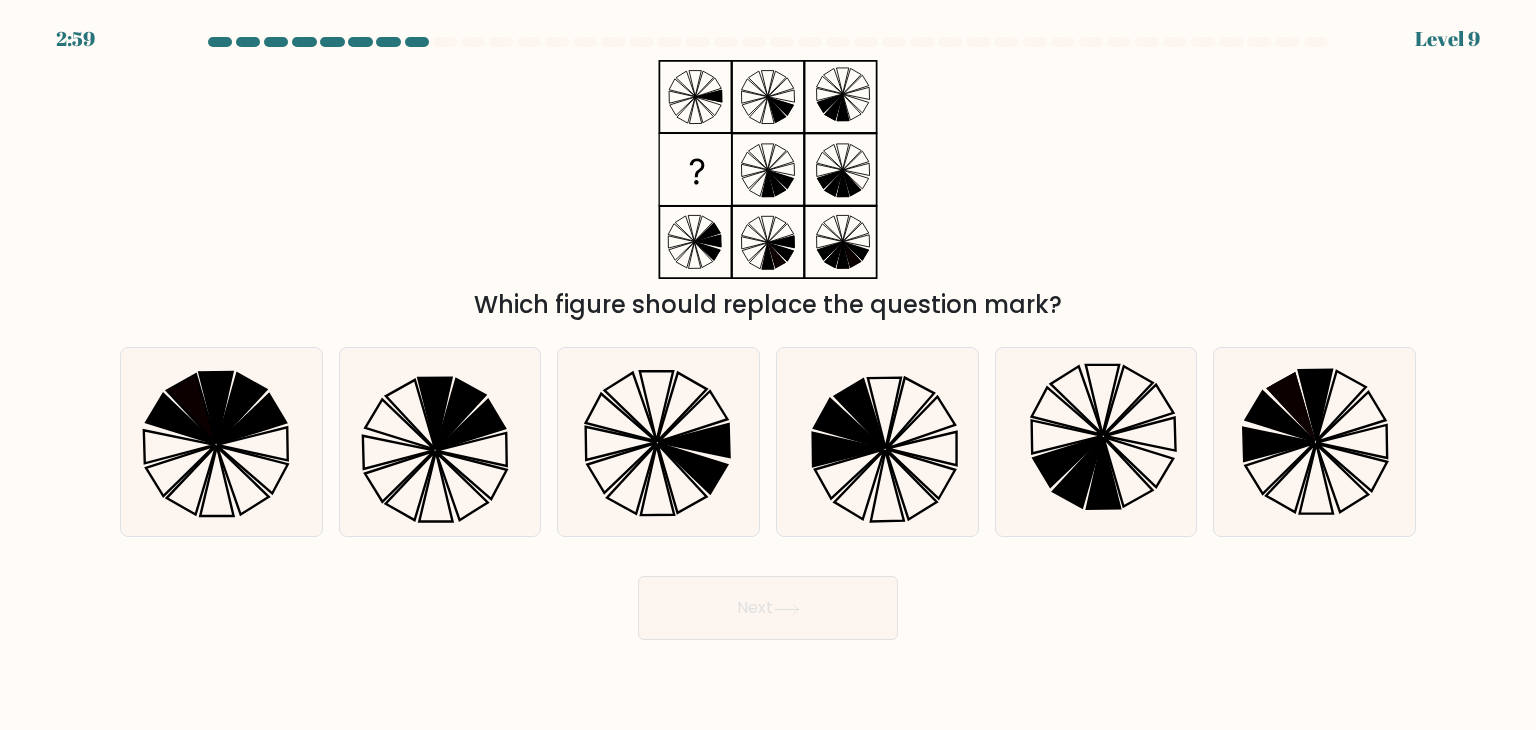type 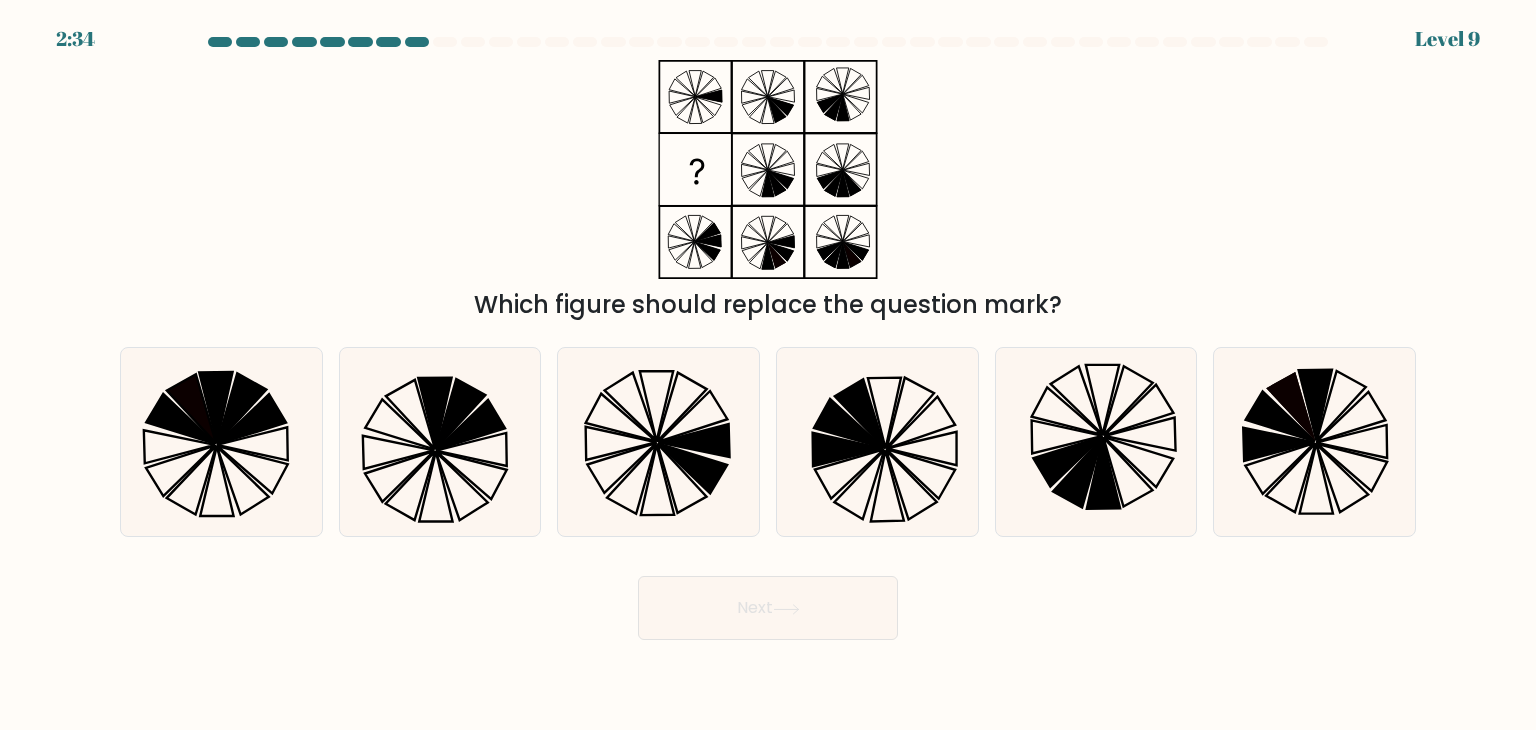 click on "Which figure should replace the question mark?" at bounding box center (768, 191) 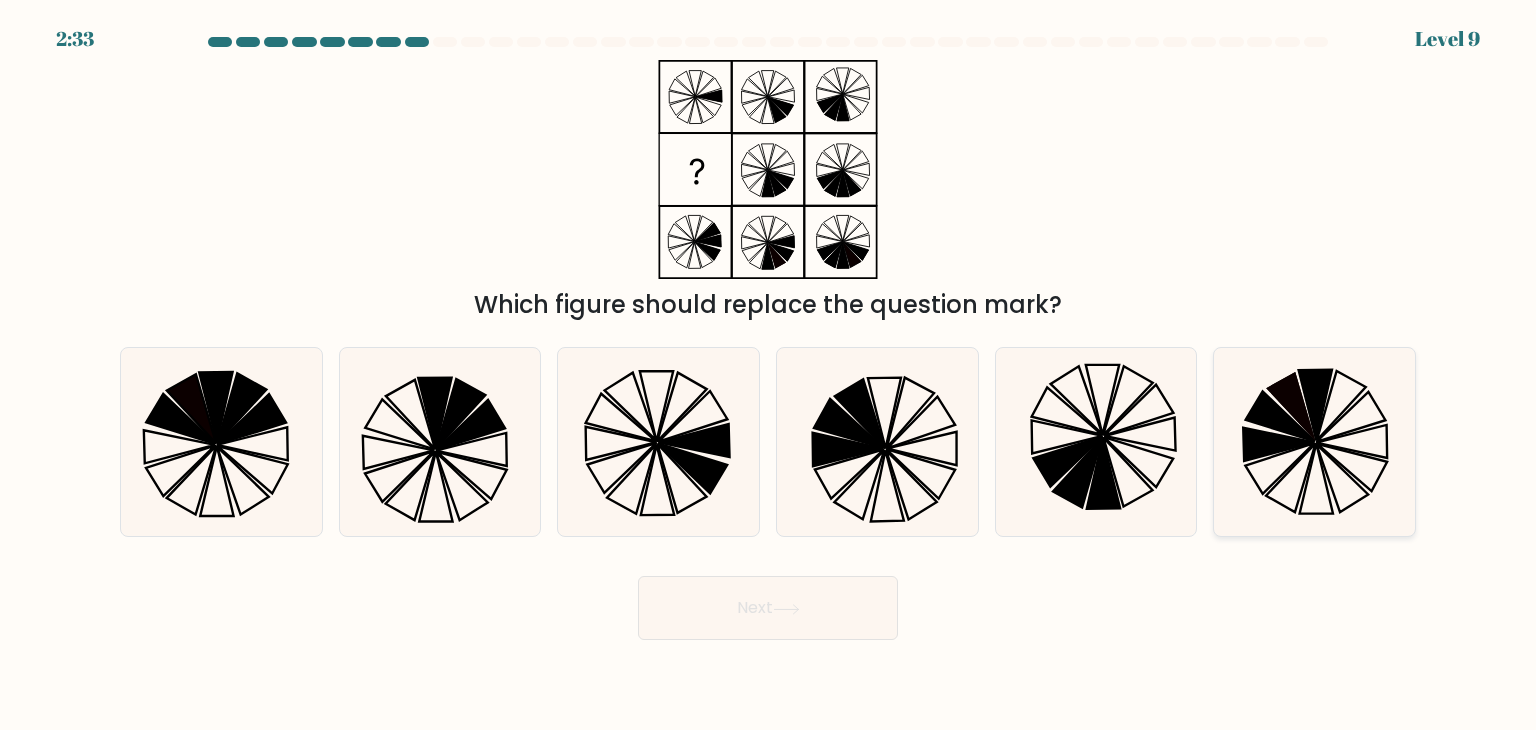 click at bounding box center (1351, 417) 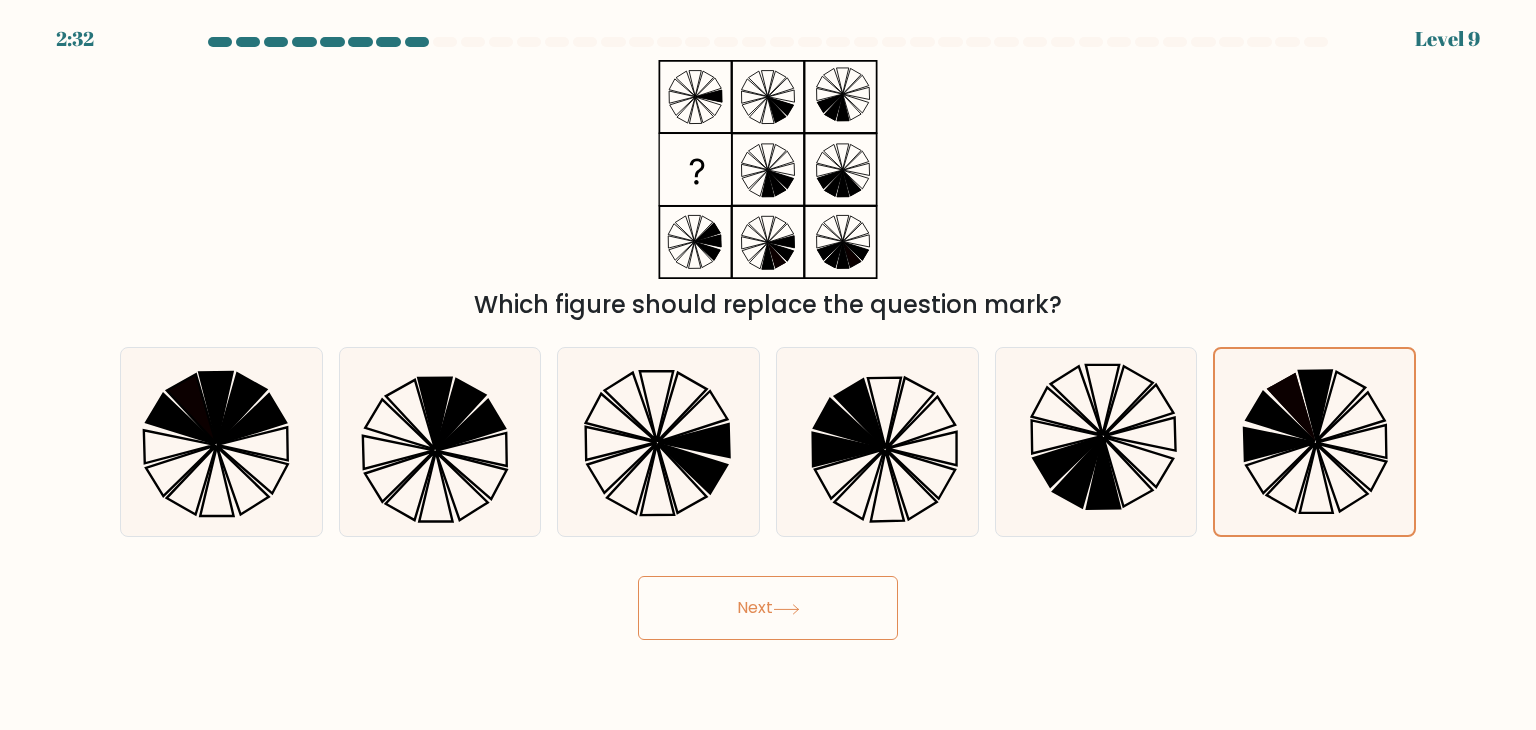 click on "Next" at bounding box center [768, 608] 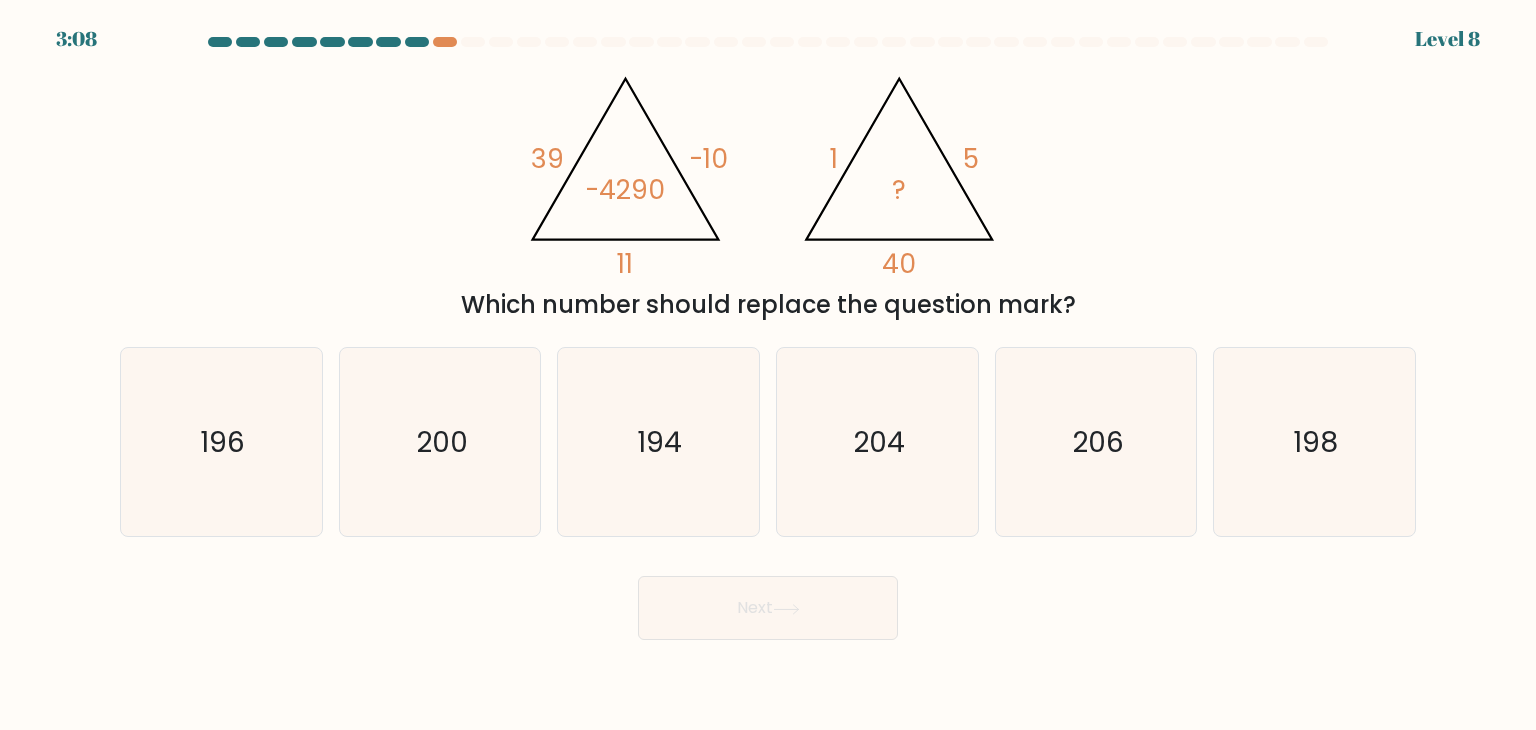 type 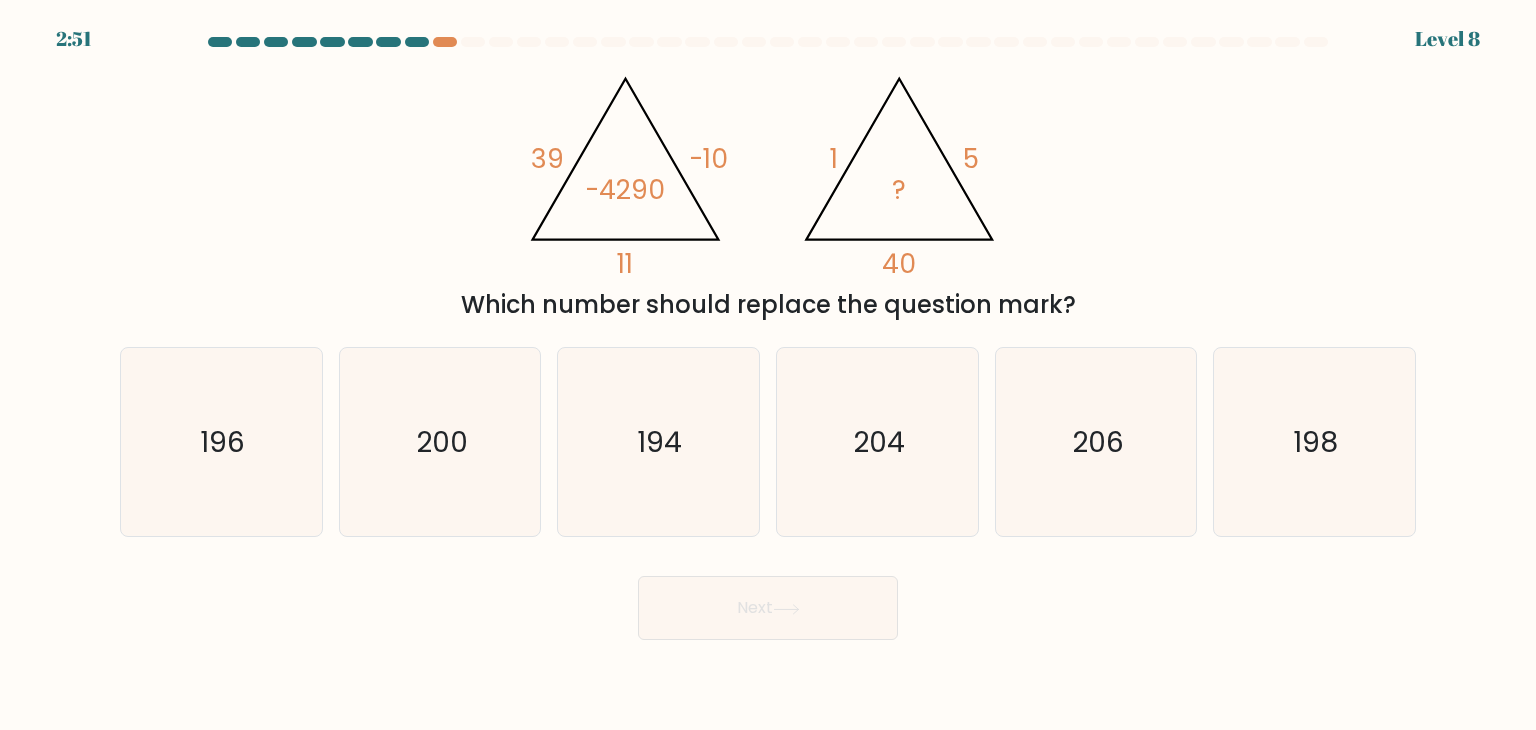 click on "@import url('https://fonts.googleapis.com/css?family=Abril+Fatface:400,100,100italic,300,300italic,400italic,500,500italic,700,700italic,900,900italic');                        39       -10       11       -4290                                       @import url('https://fonts.googleapis.com/css?family=Abril+Fatface:400,100,100italic,300,300italic,400italic,500,500italic,700,700italic,900,900italic');                        1       5       40       ?
Which number should replace the question mark?" at bounding box center (768, 191) 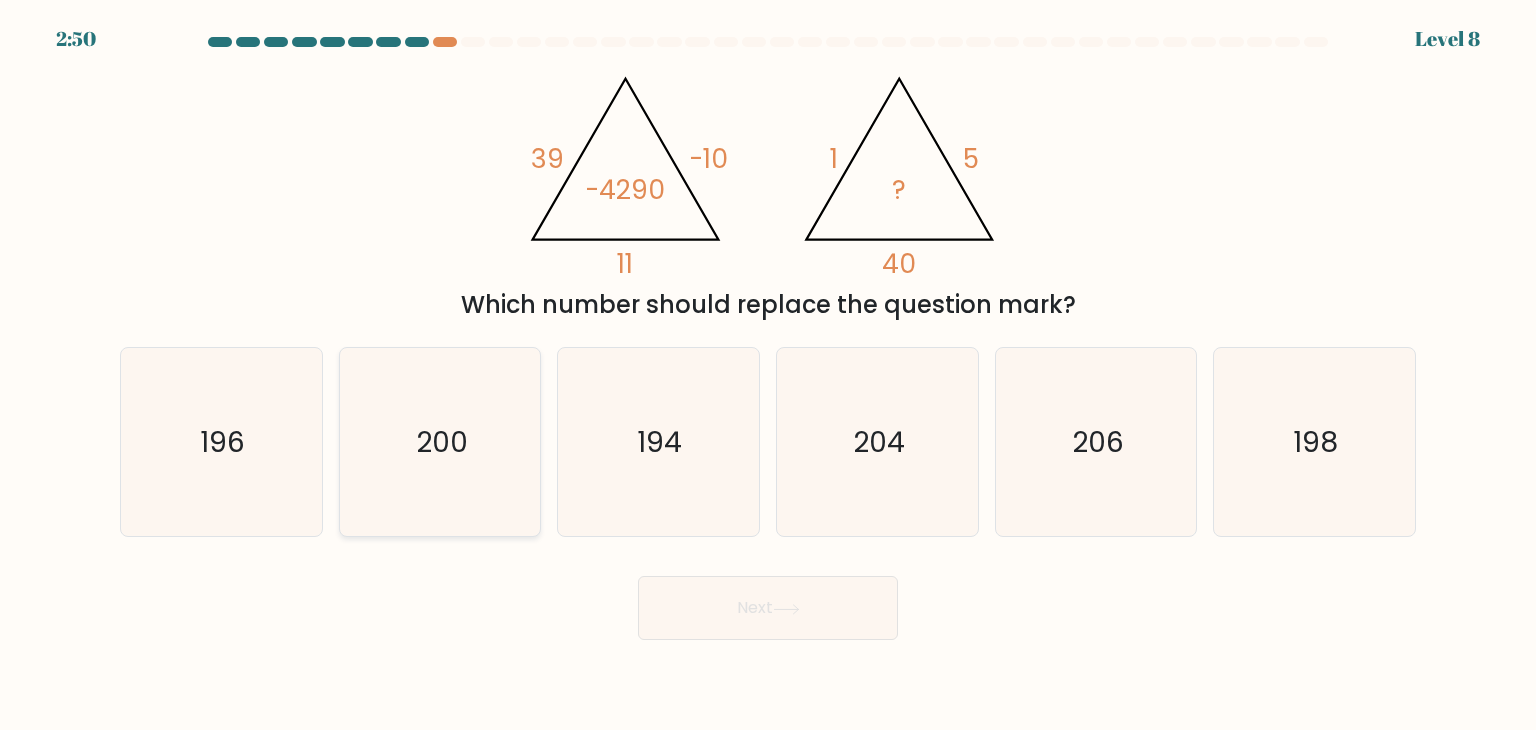 click on "200" at bounding box center [440, 442] 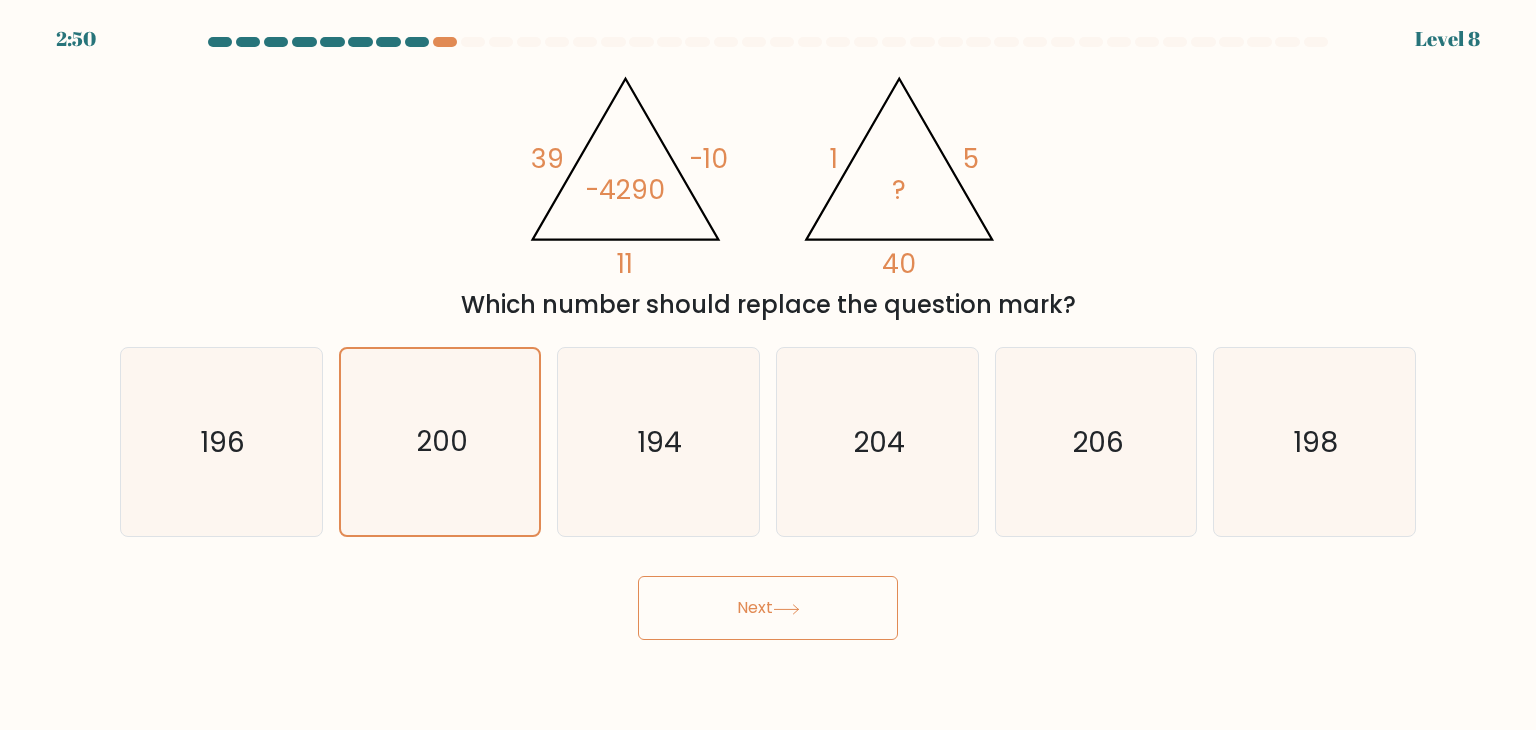 click at bounding box center [786, 609] 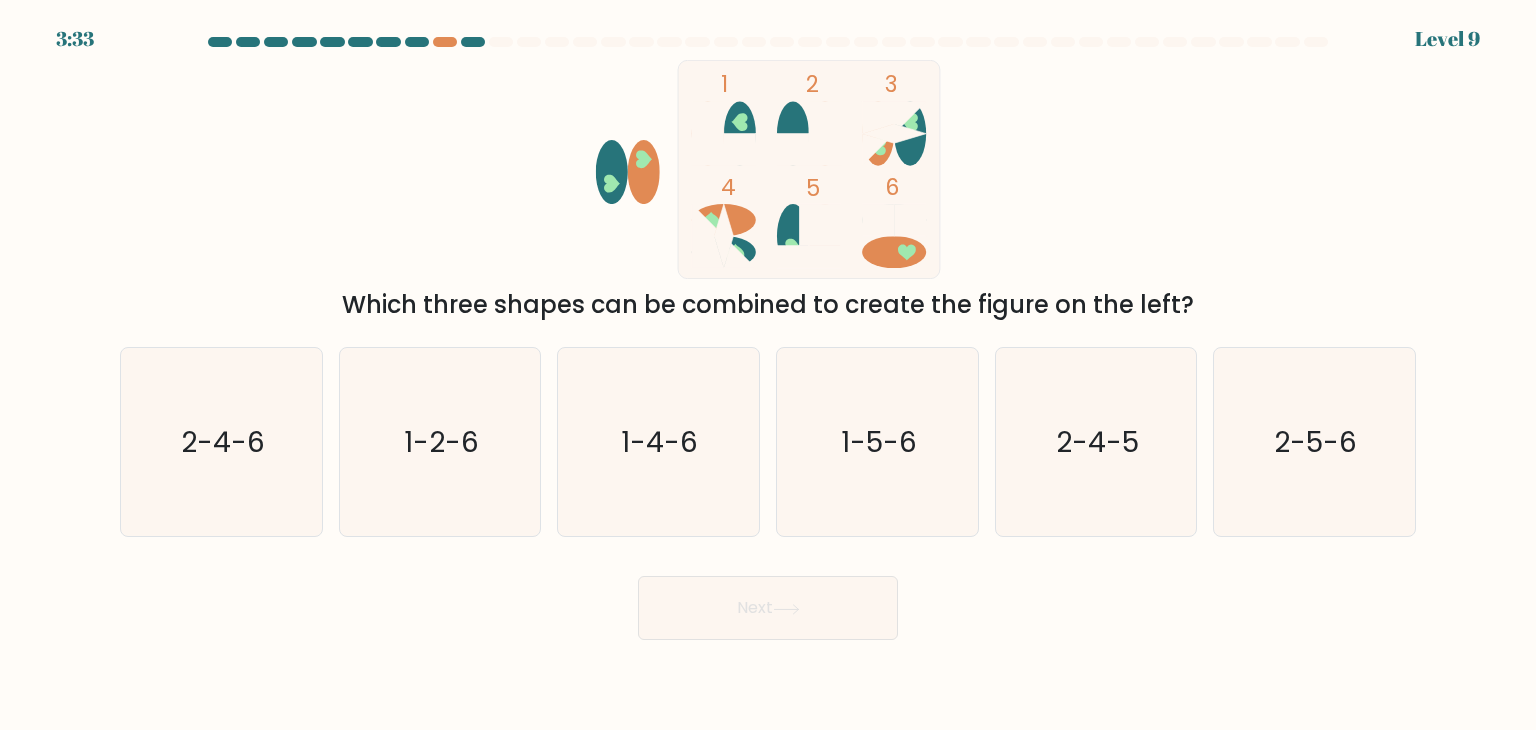 type 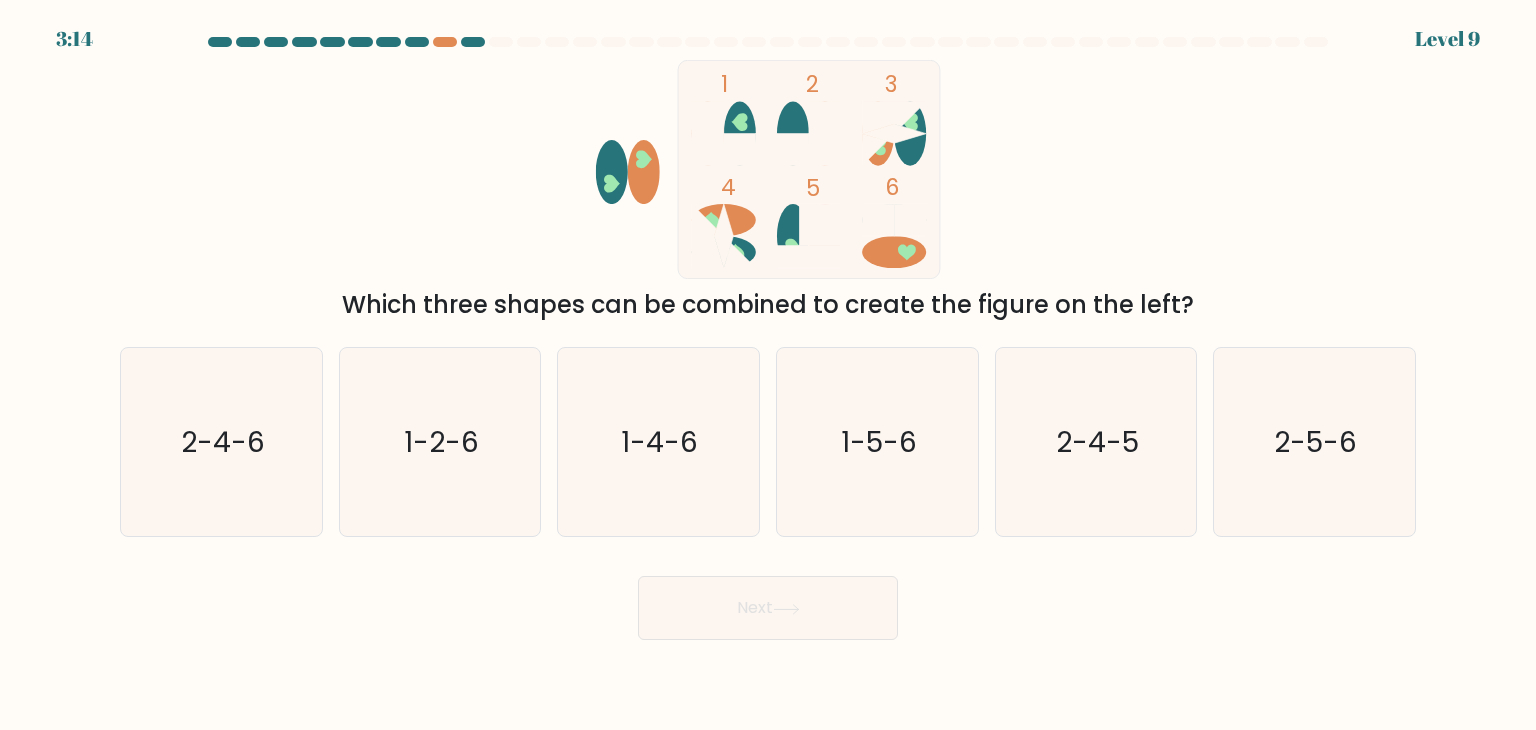 click on "1
2
3
4
5
6
Which three shapes can be combined to create the figure on the left?" at bounding box center [768, 191] 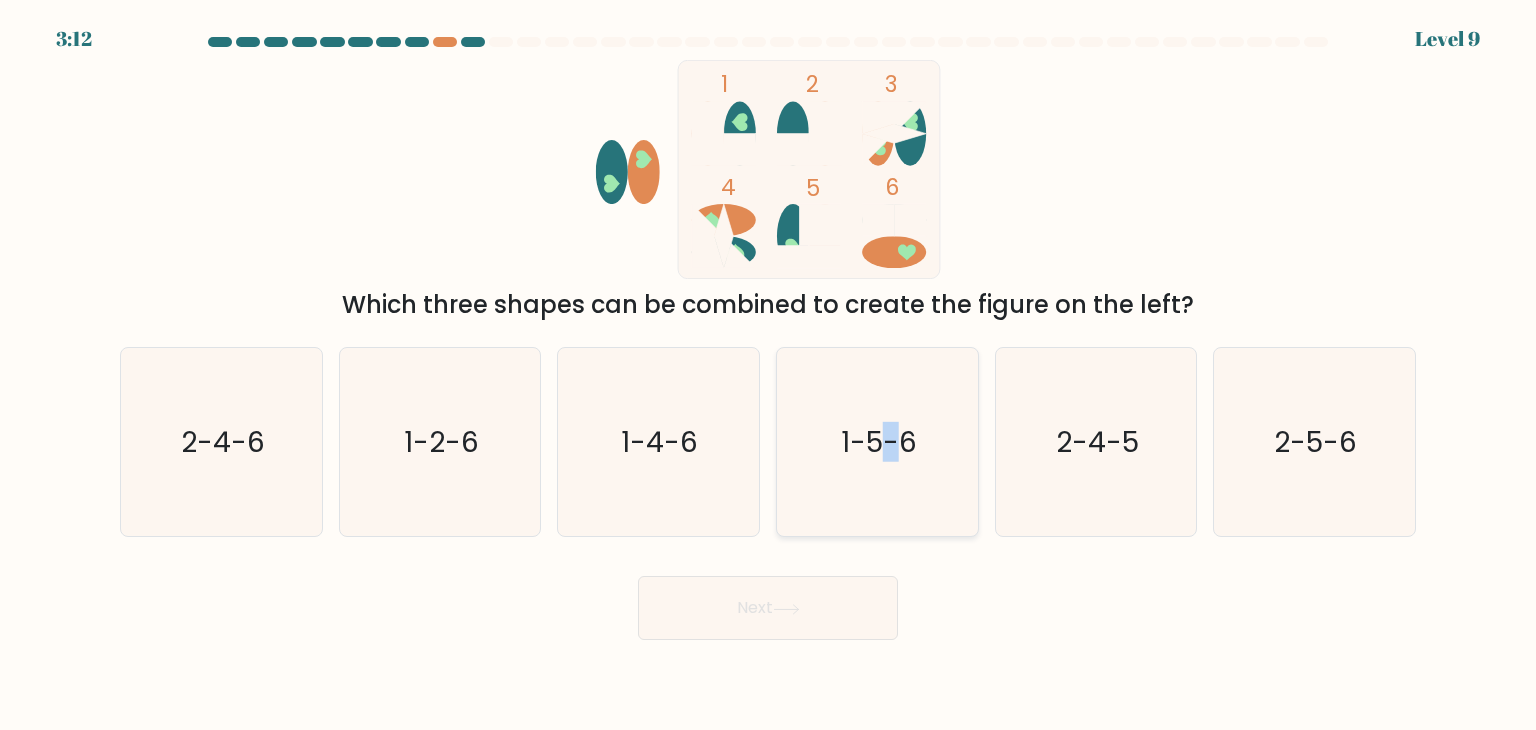 click on "1-5-6" at bounding box center (879, 442) 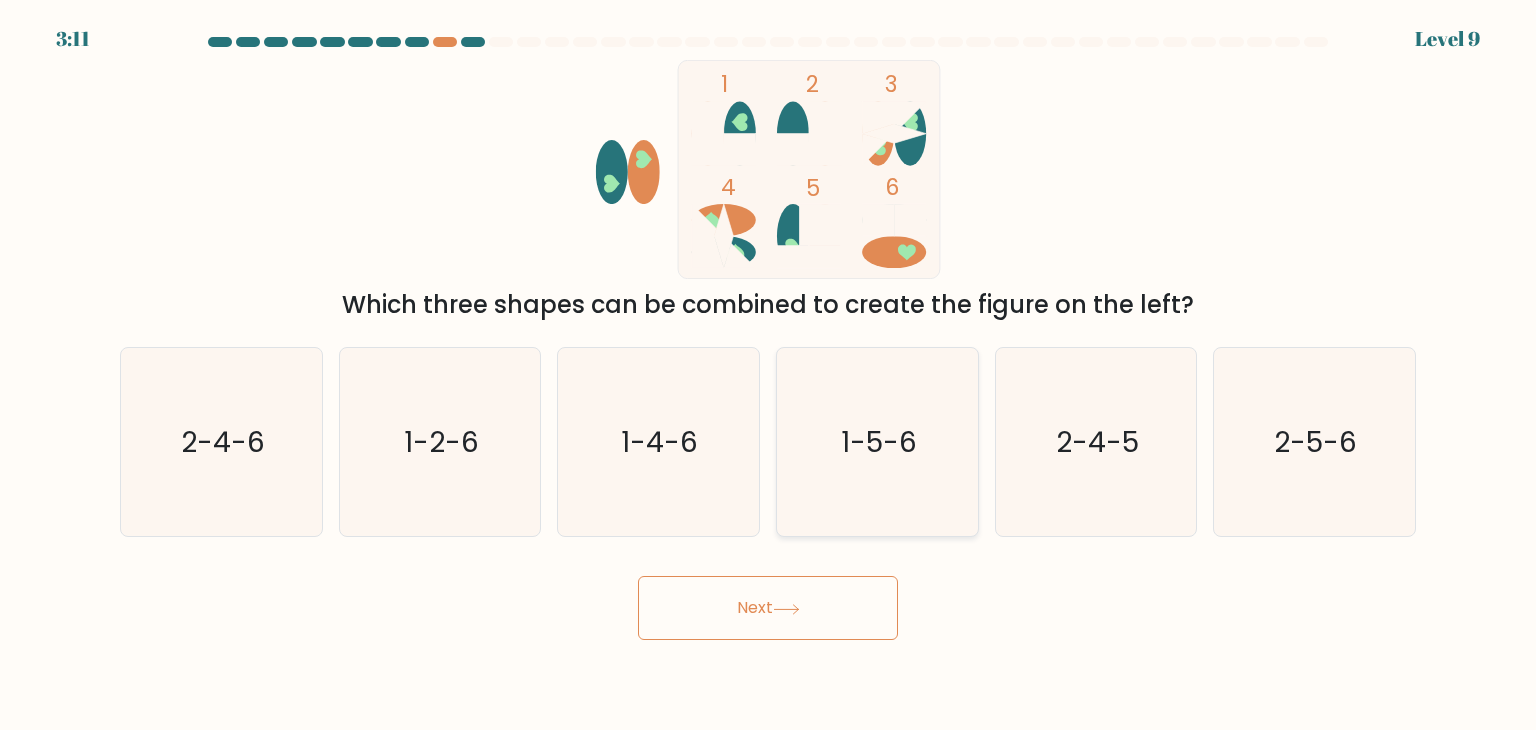 click on "1-5-6" at bounding box center [879, 442] 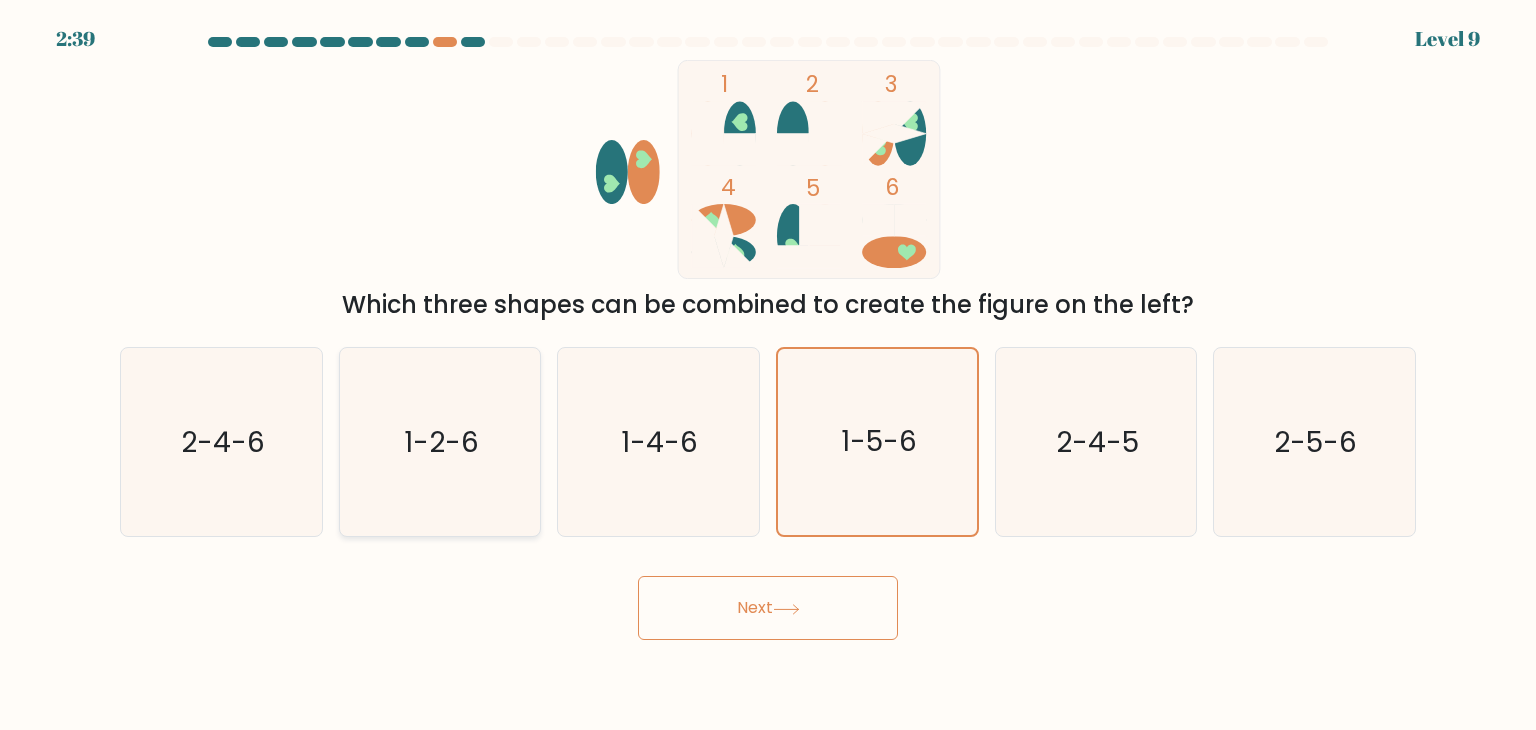 drag, startPoint x: 388, startPoint y: 445, endPoint x: 448, endPoint y: 451, distance: 60.299255 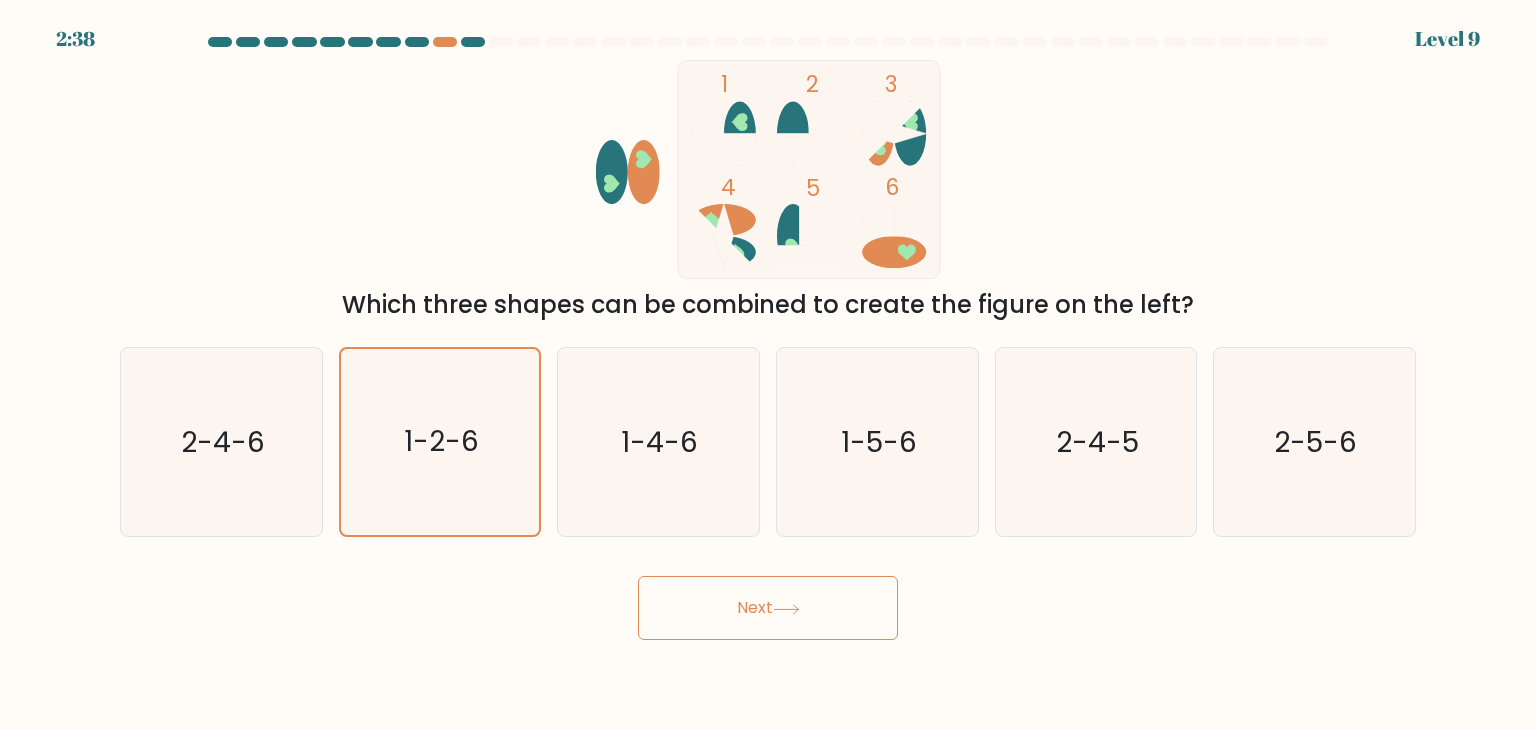 click on "Next" at bounding box center [768, 608] 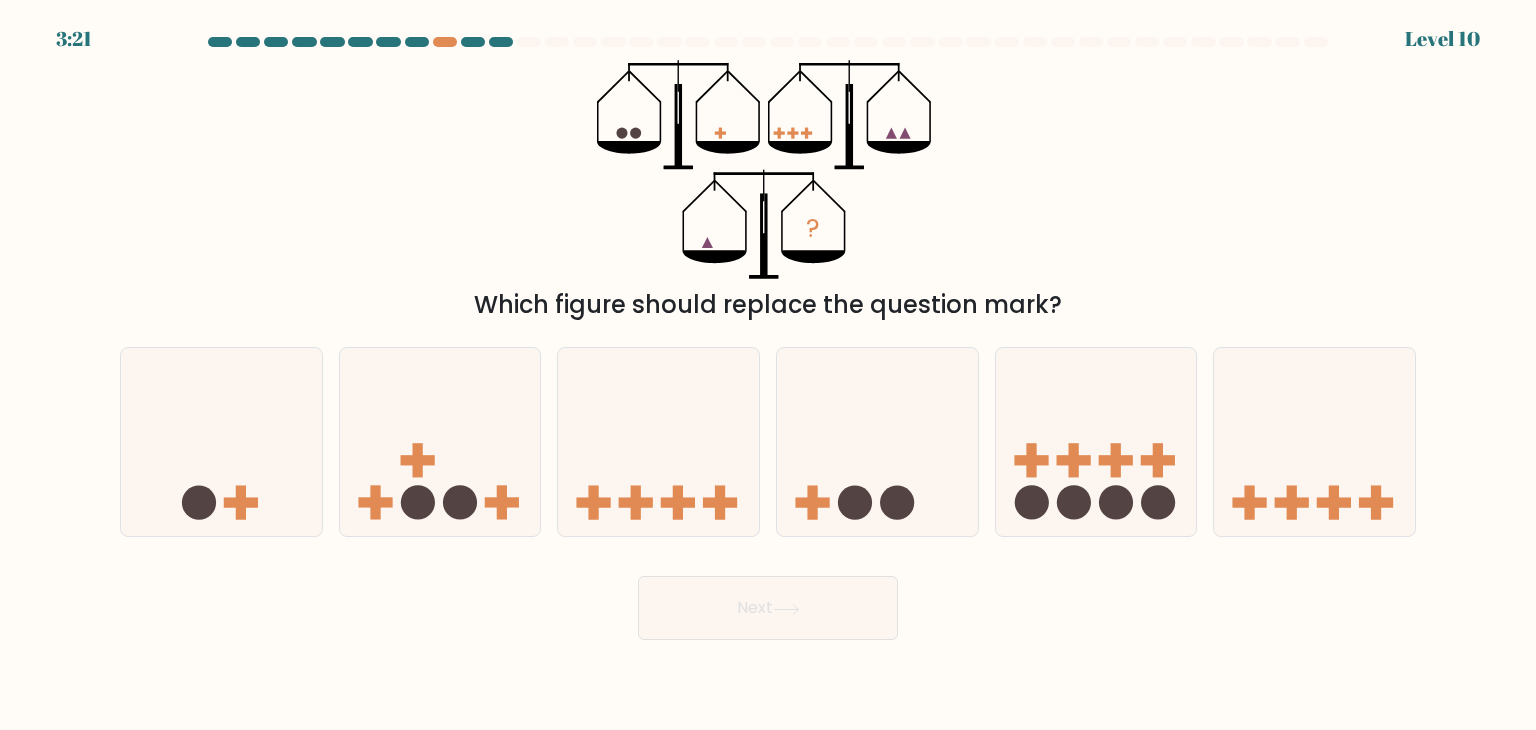 type 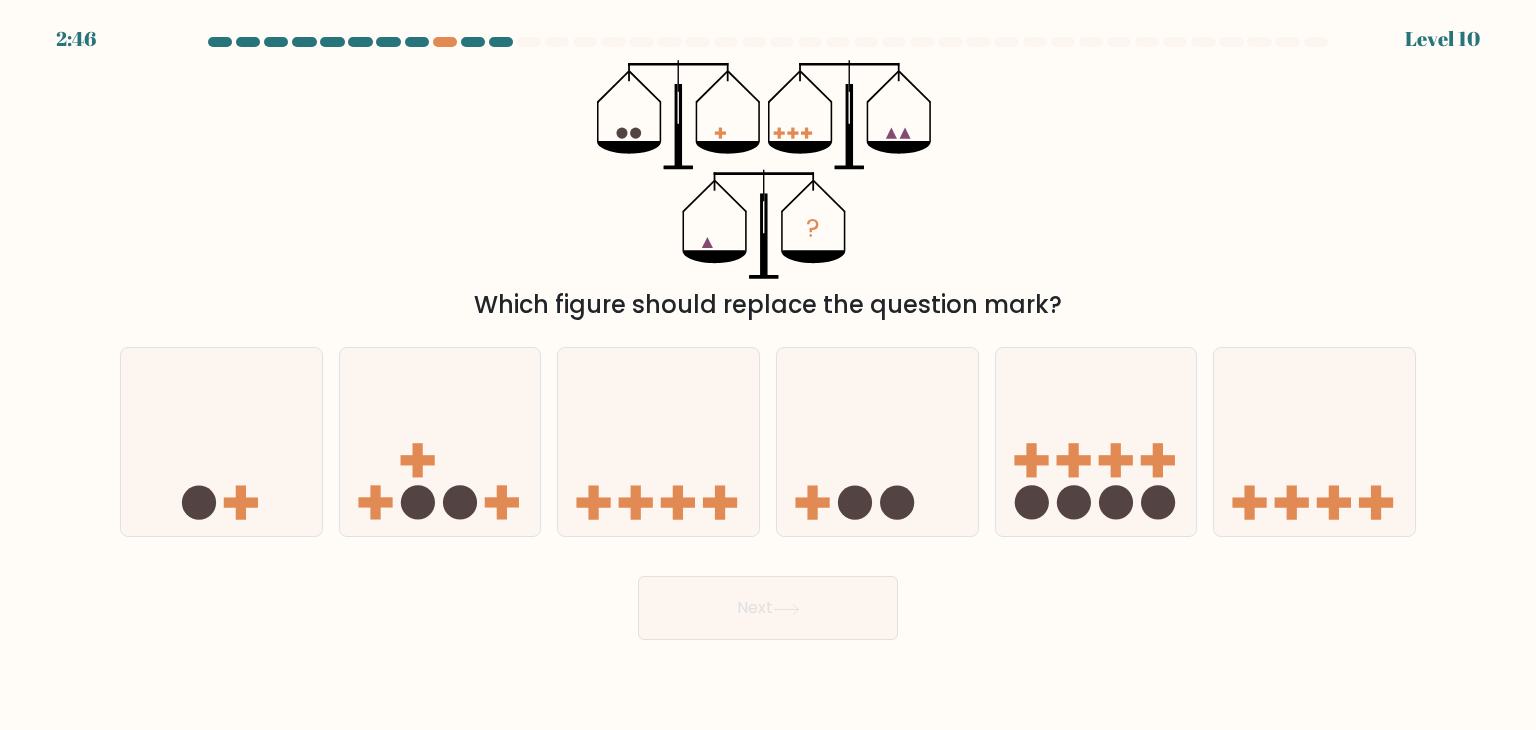 click on "?
Which figure should replace the question mark?" at bounding box center (768, 191) 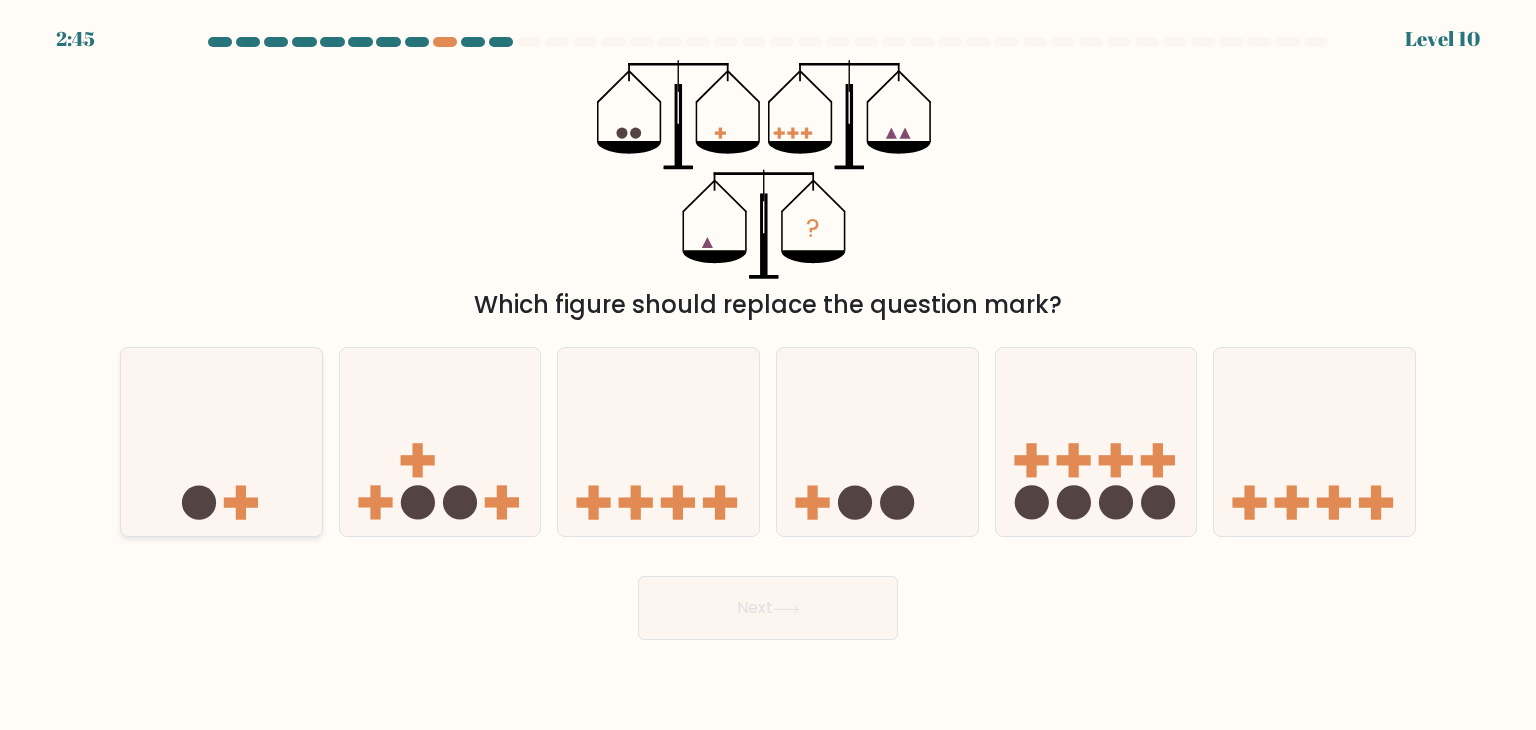 click at bounding box center (221, 442) 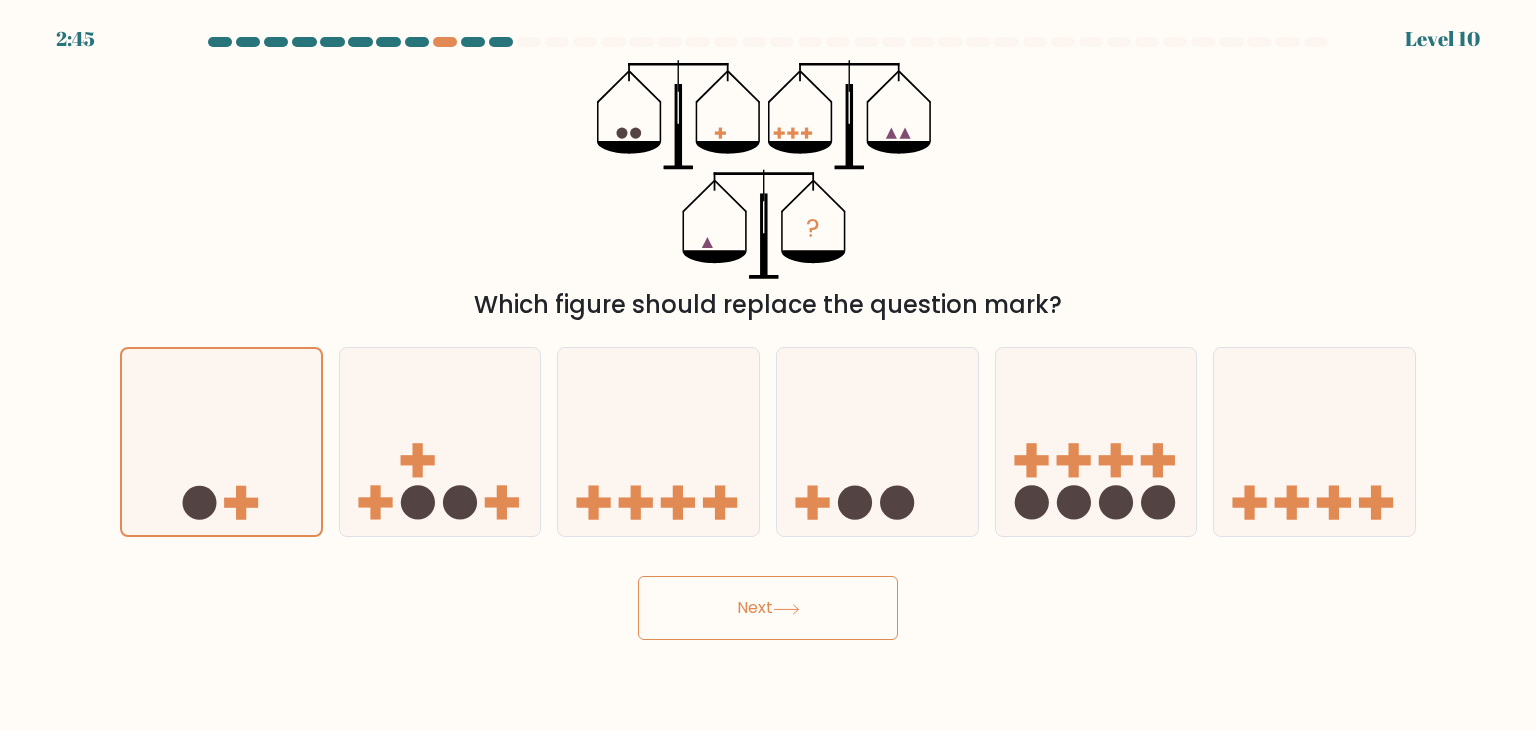 click on "Next" at bounding box center [768, 608] 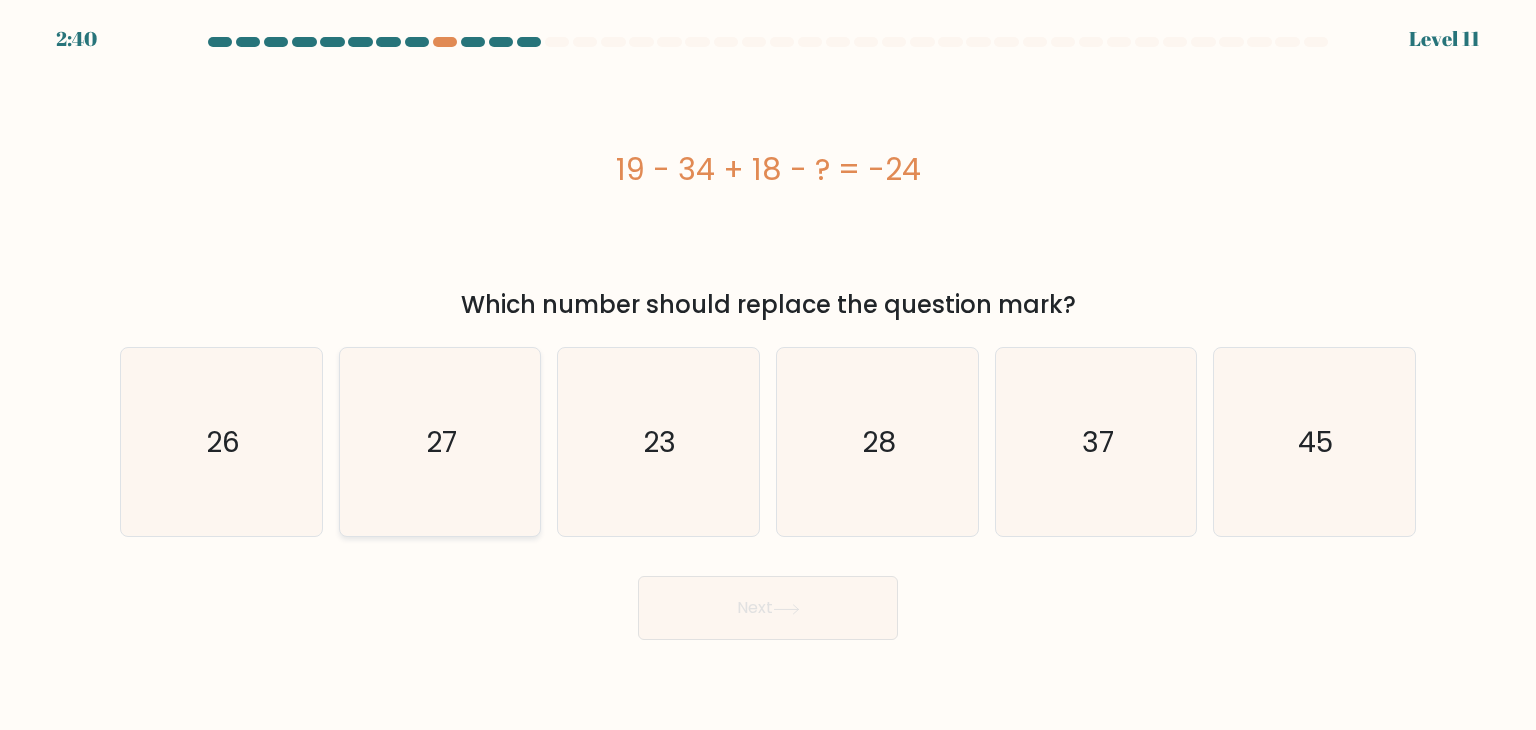 click on "27" at bounding box center [440, 442] 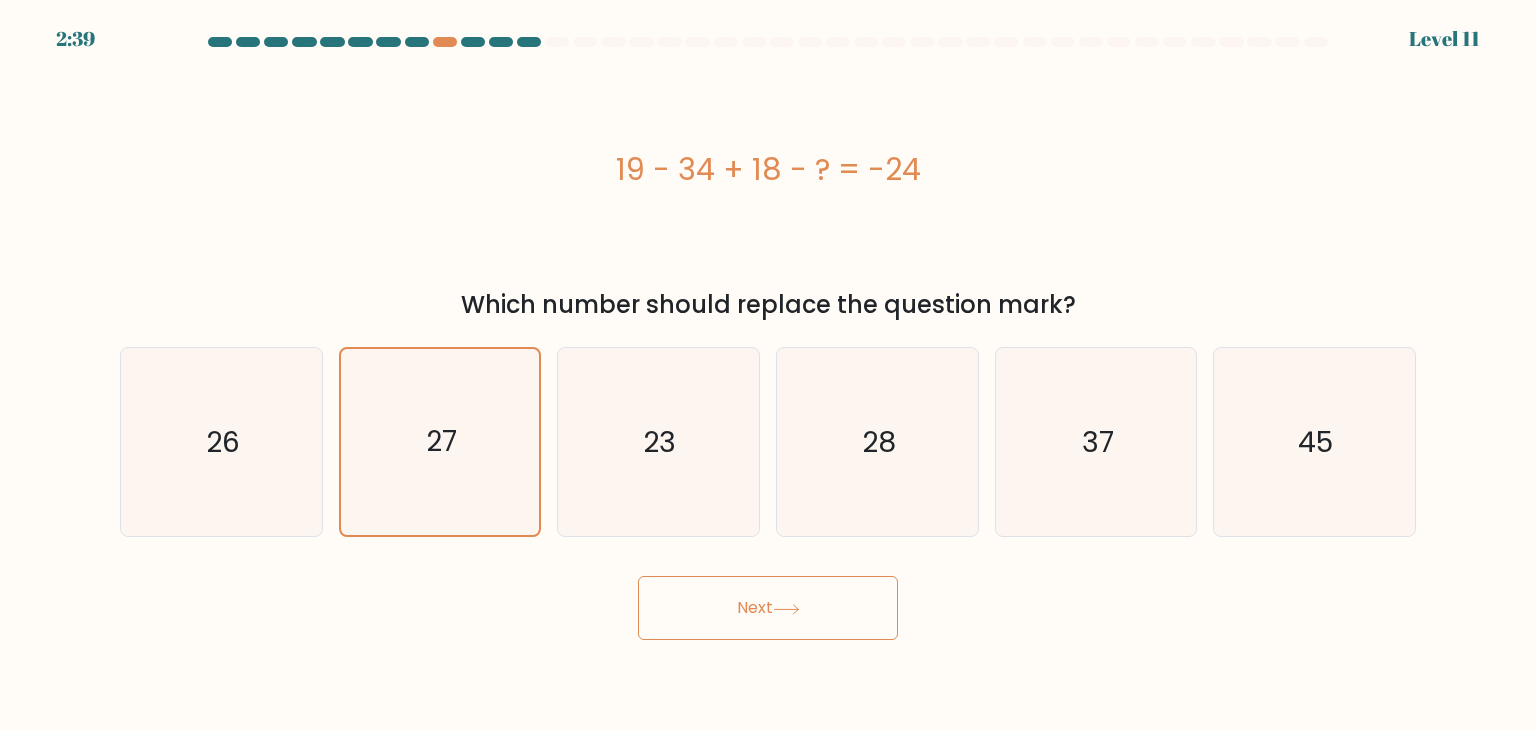 click on "Next" at bounding box center (768, 608) 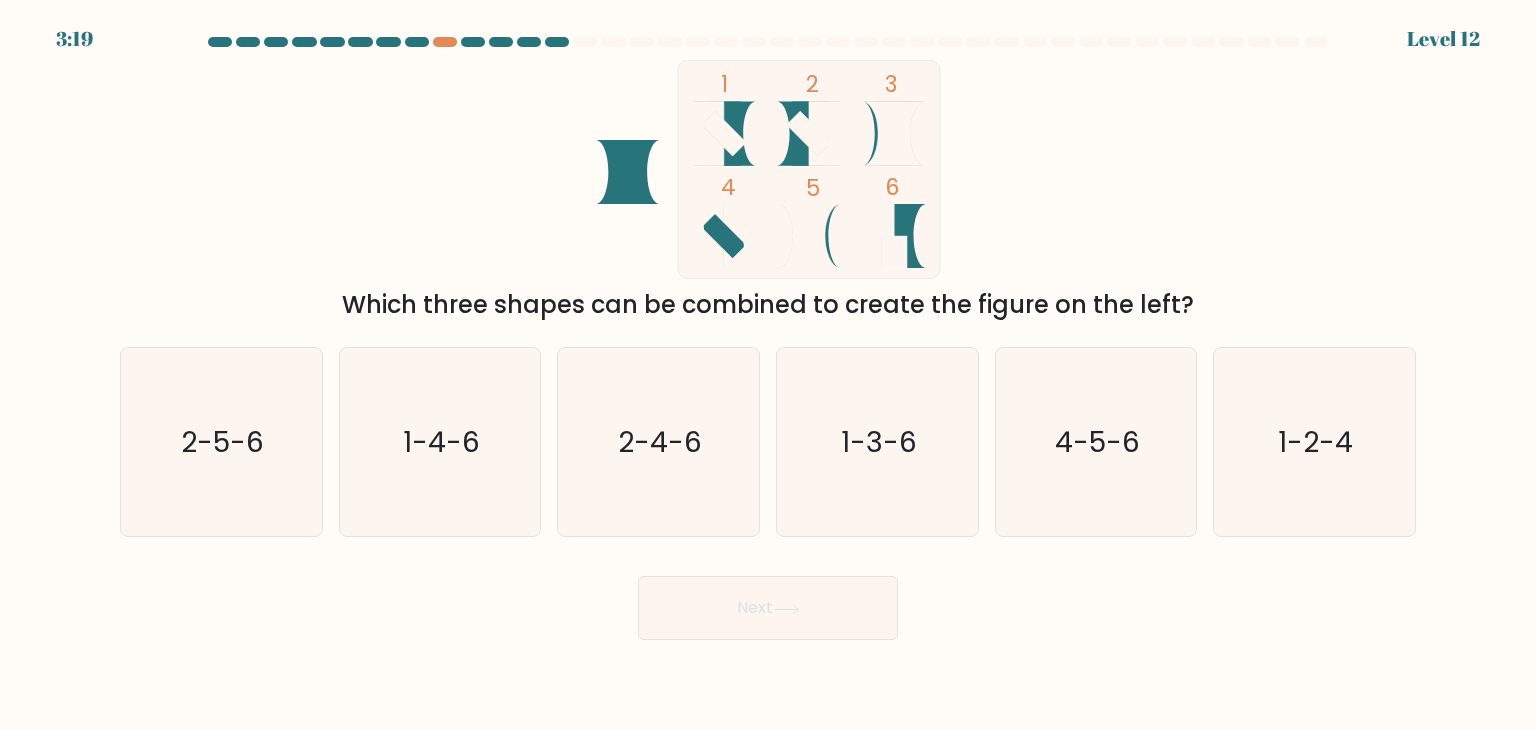 type 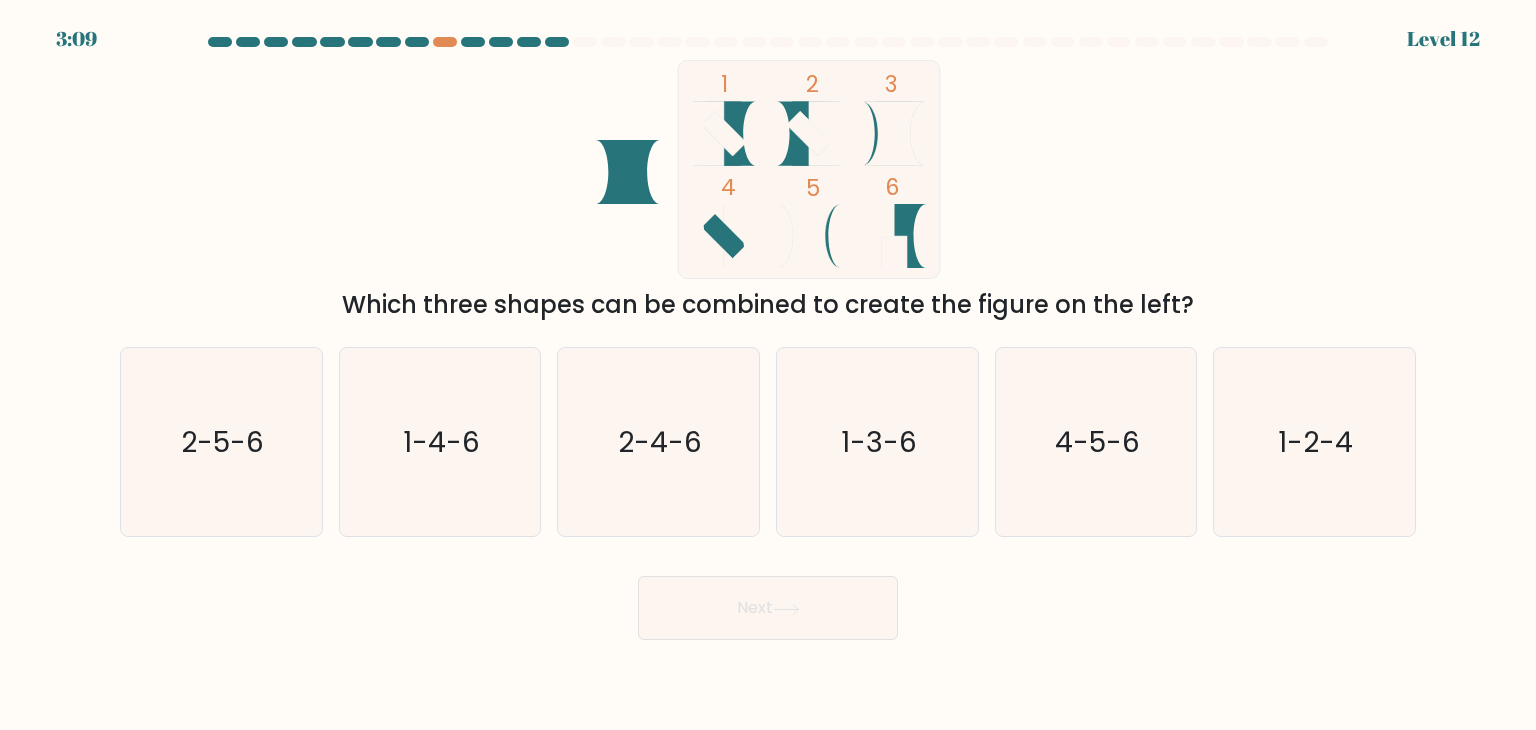 click on "1
2
3
4
5
6
Which three shapes can be combined to create the figure on the left?" at bounding box center [768, 191] 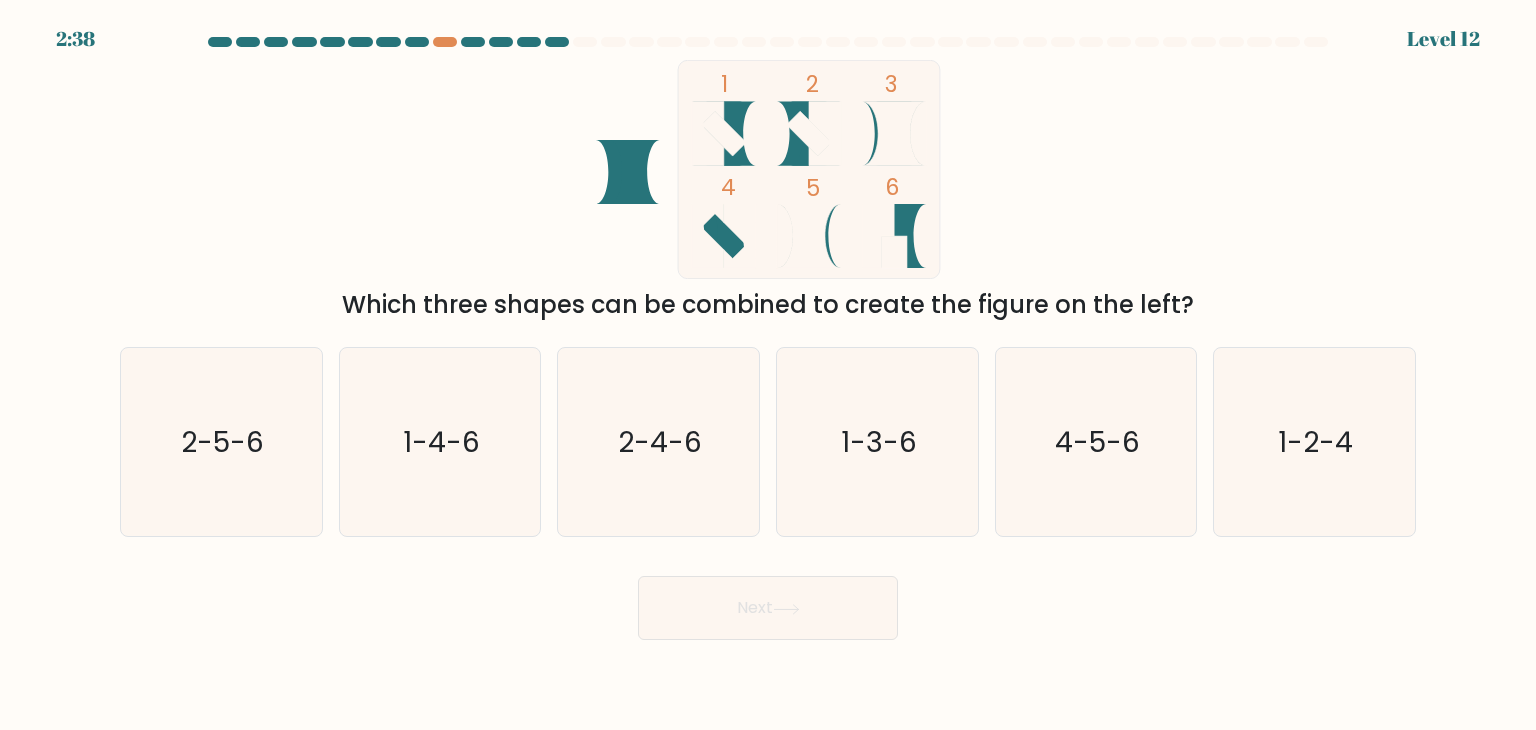 click on "1
2
3
4
5
6
Which three shapes can be combined to create the figure on the left?" at bounding box center [768, 191] 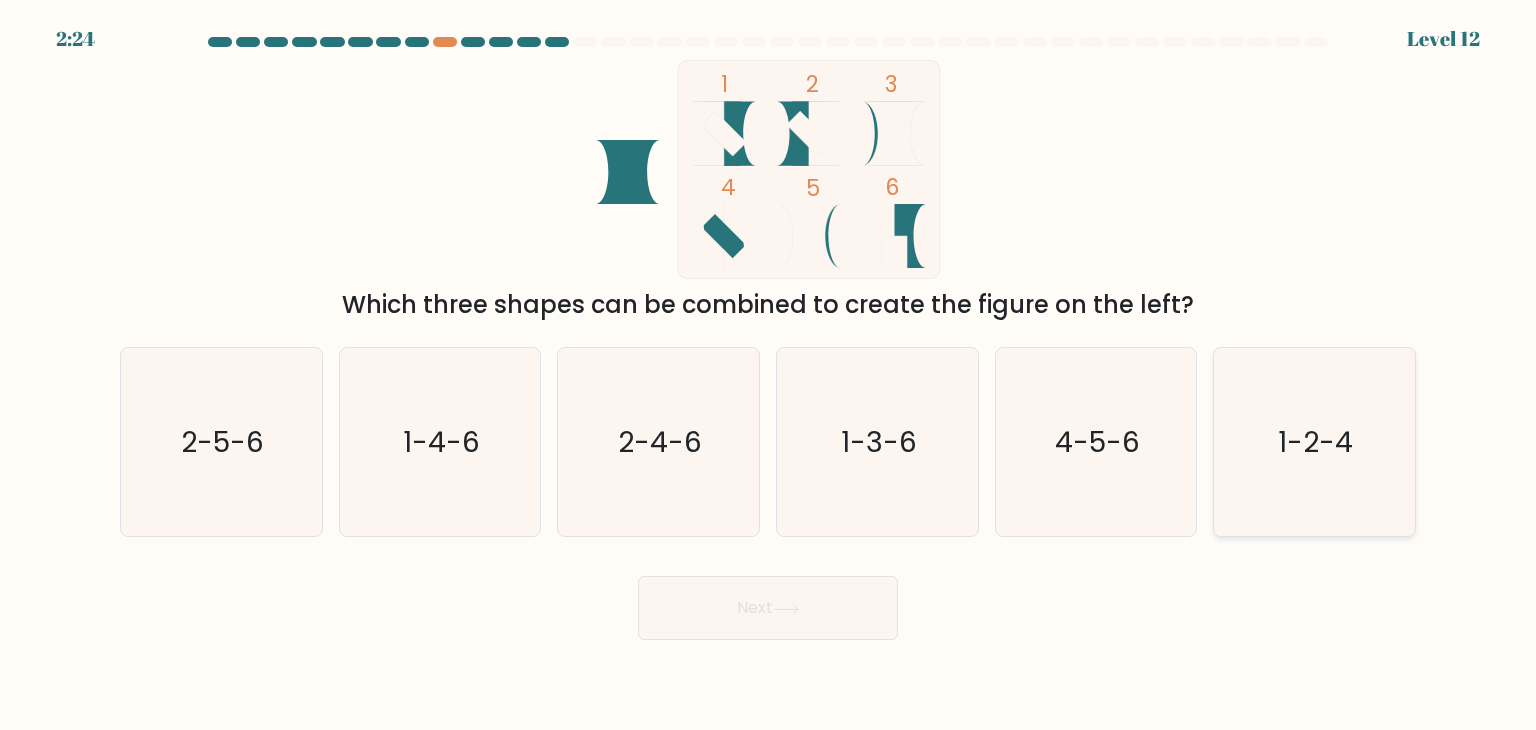 click on "1-2-4" at bounding box center [1316, 442] 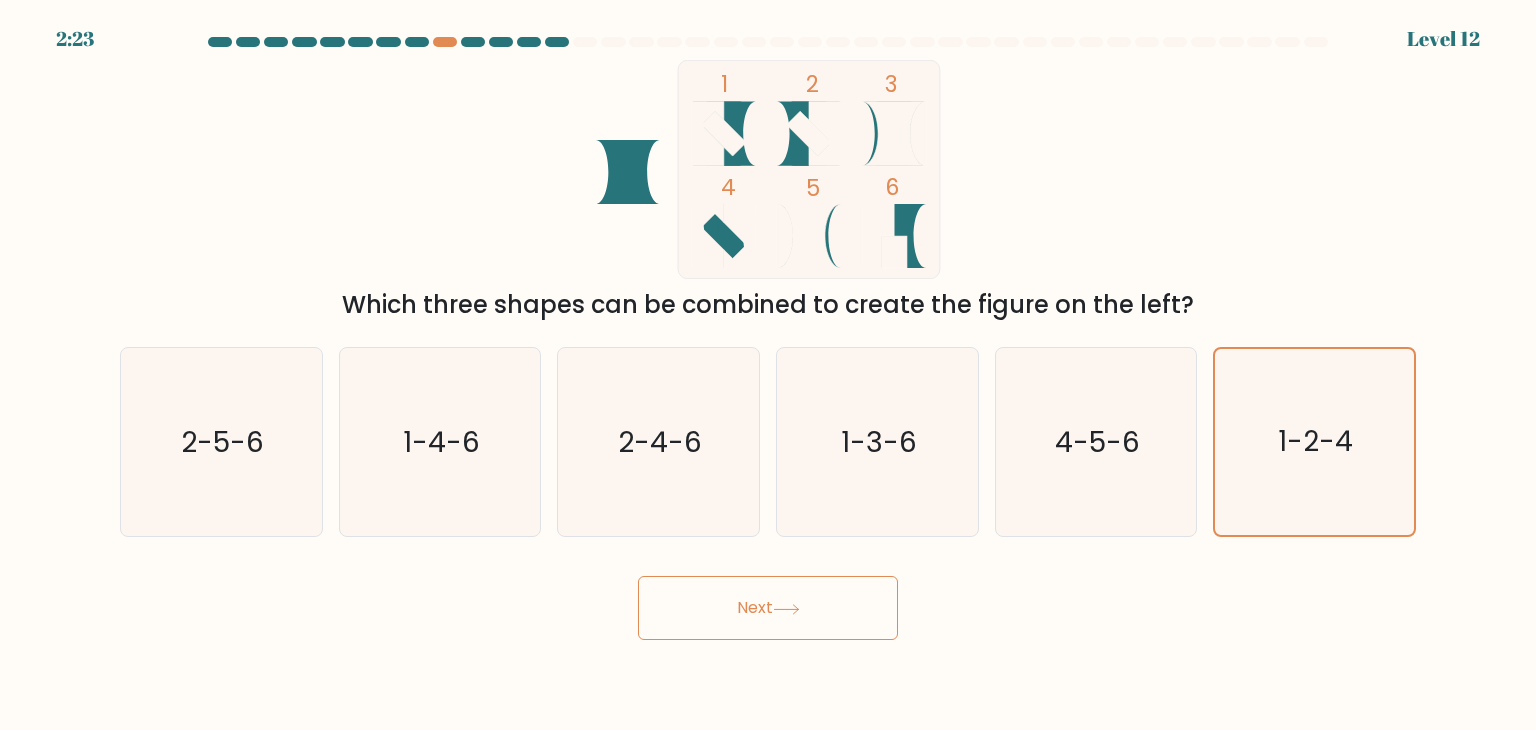 click on "Next" at bounding box center (768, 608) 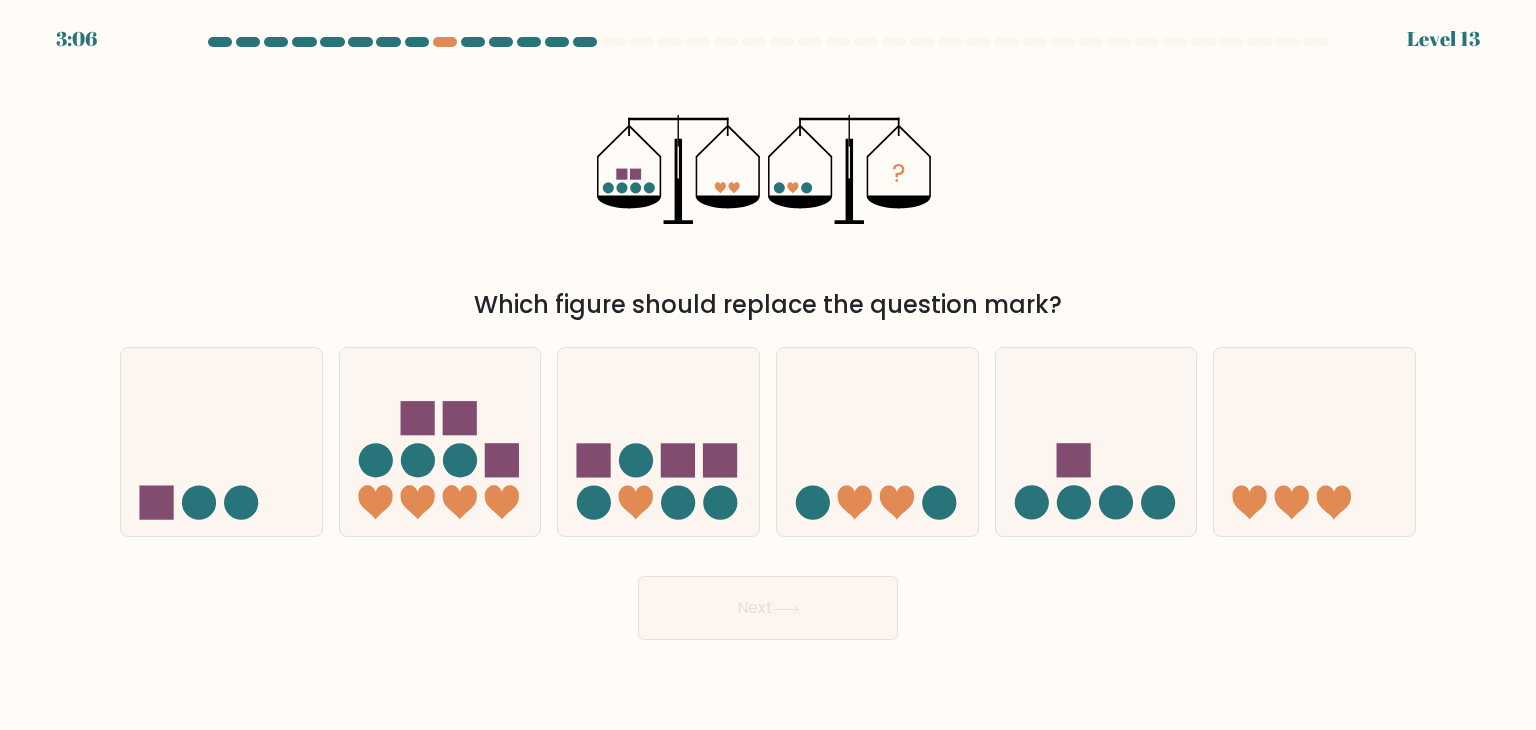 type 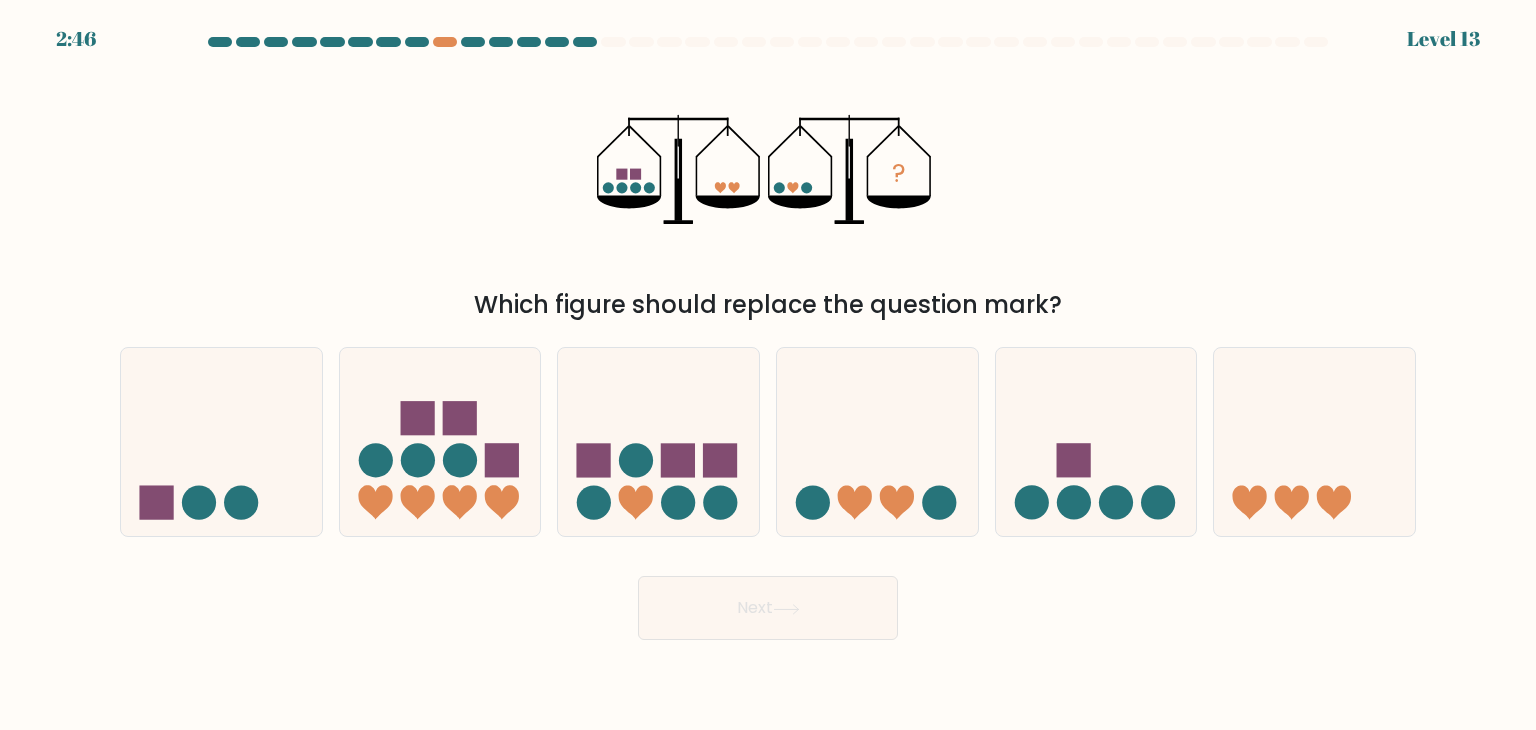drag, startPoint x: 1313, startPoint y: 232, endPoint x: 1277, endPoint y: 239, distance: 36.67424 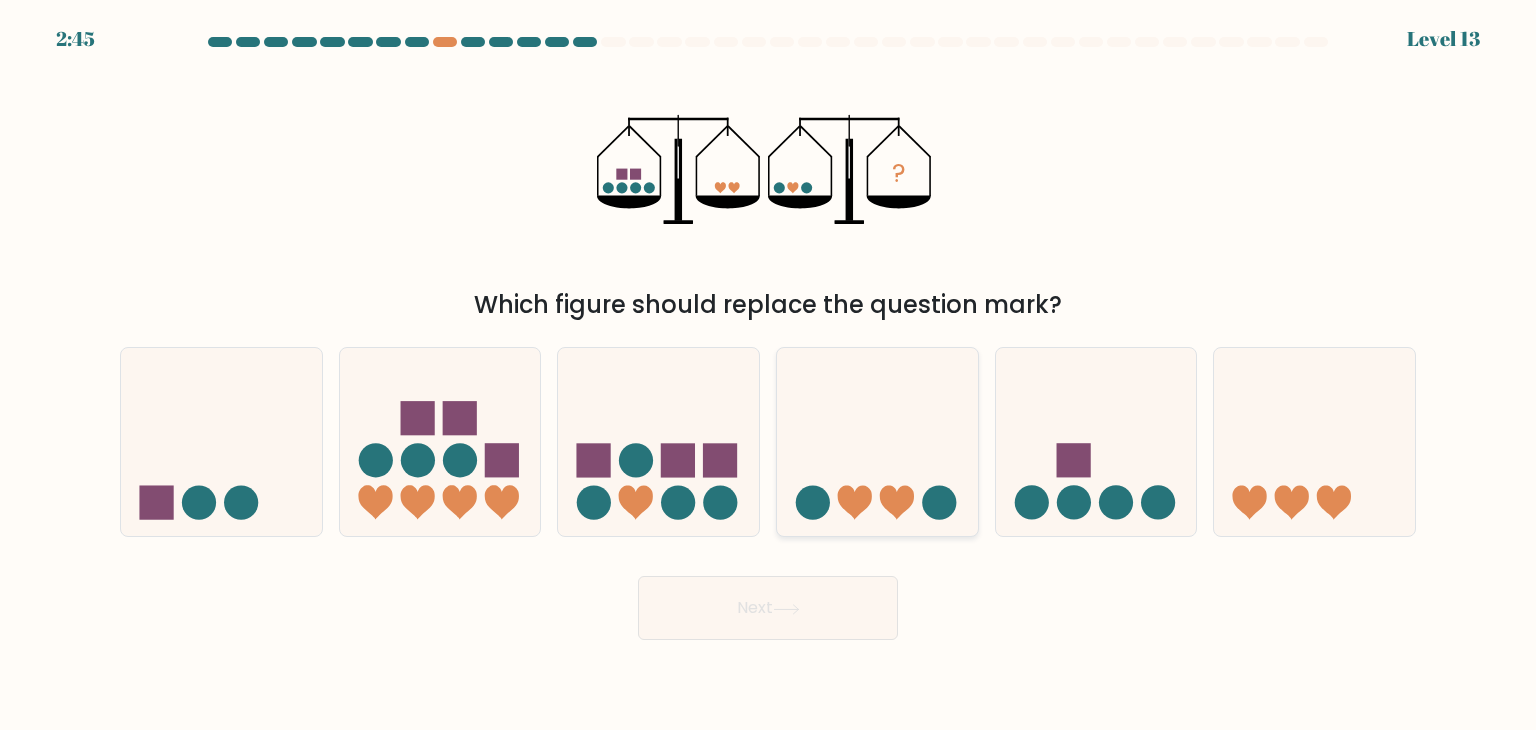click at bounding box center [877, 442] 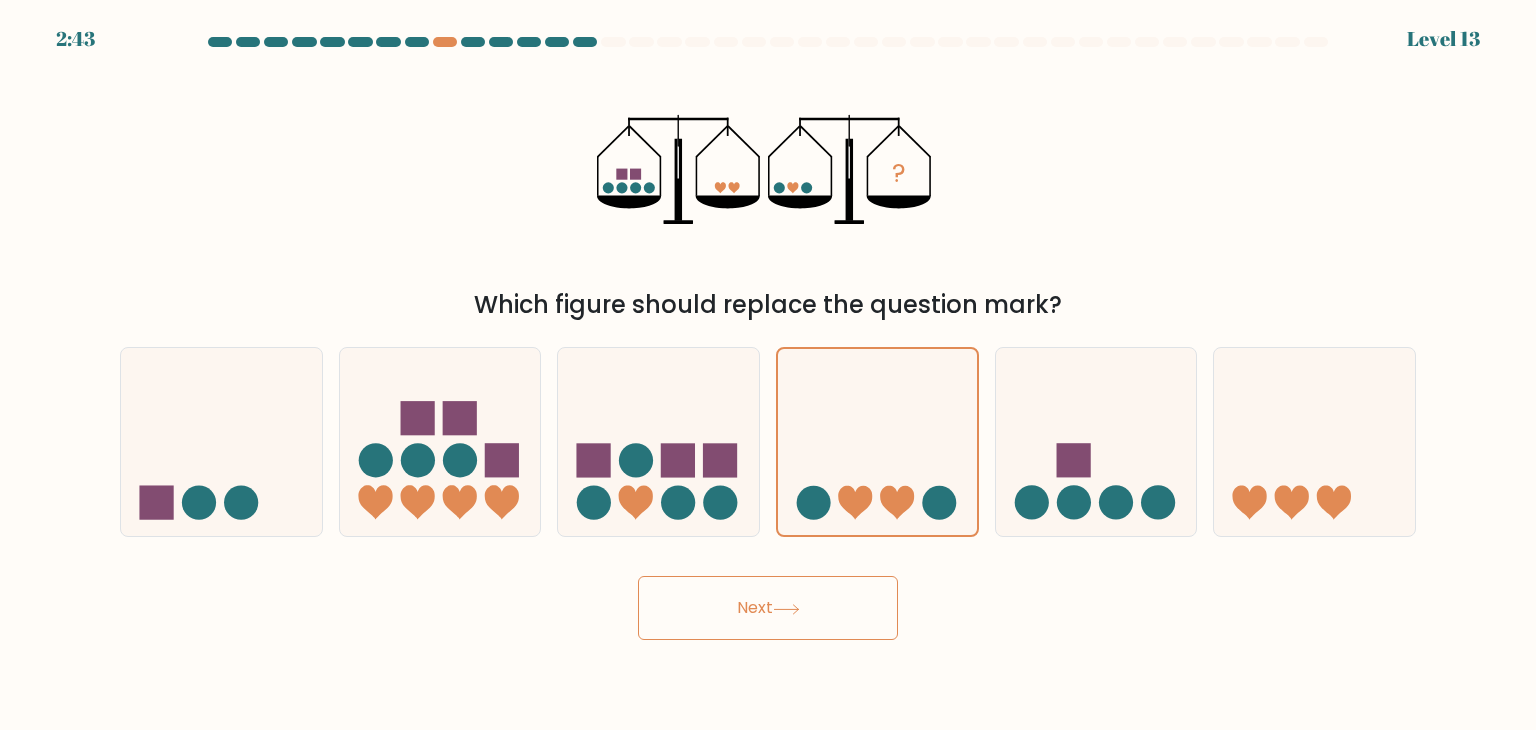 drag, startPoint x: 1348, startPoint y: 199, endPoint x: 1335, endPoint y: 202, distance: 13.341664 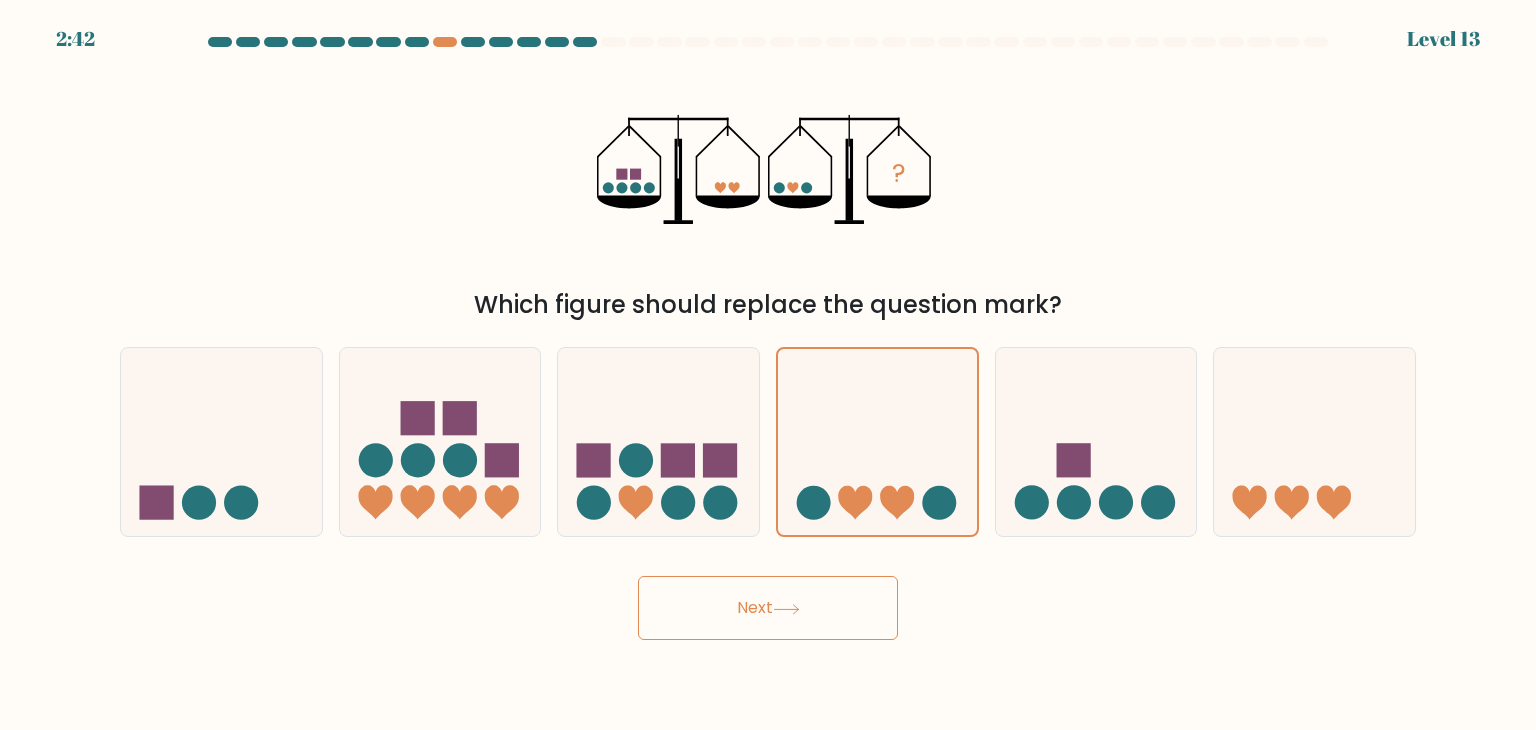 click on "Next" at bounding box center [768, 608] 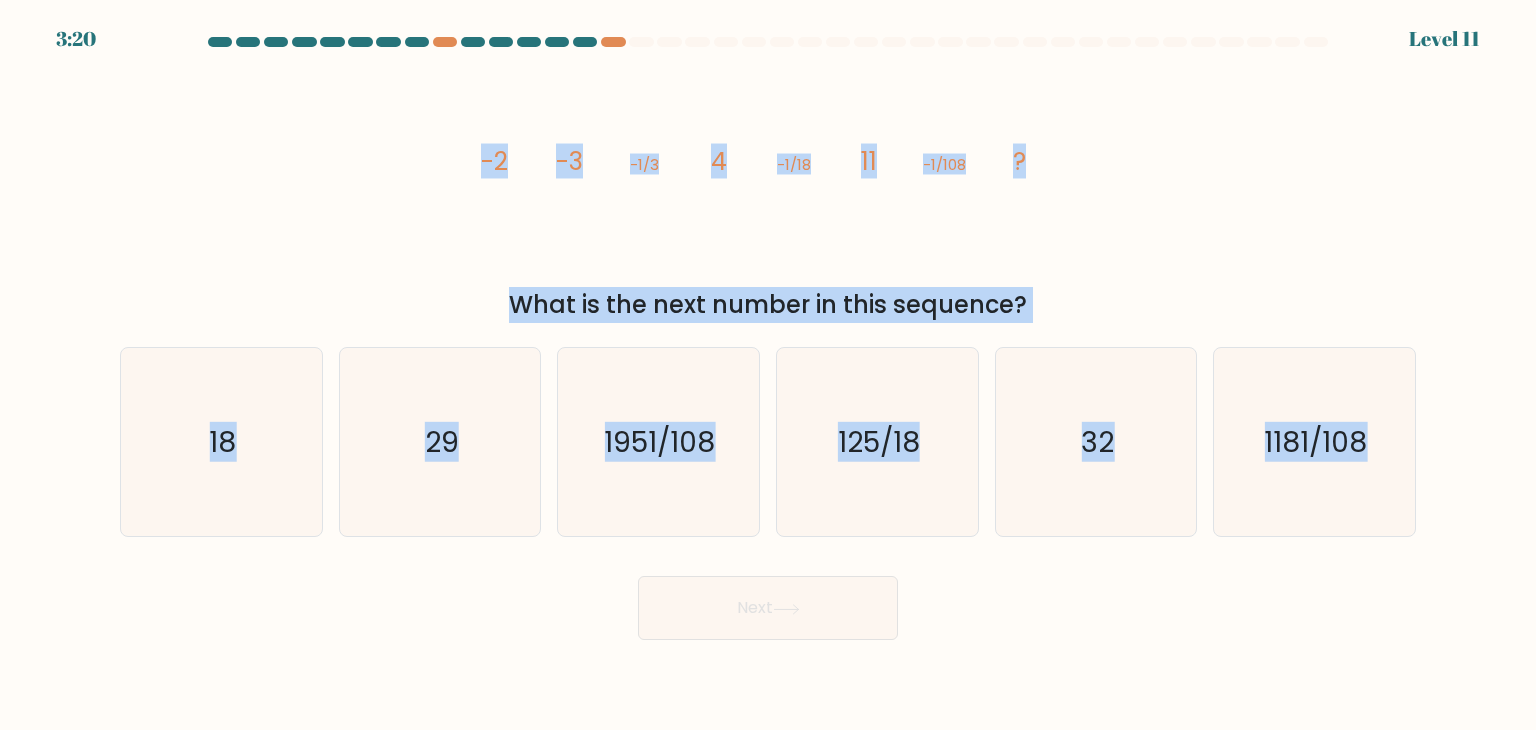 drag, startPoint x: 441, startPoint y: 140, endPoint x: 1535, endPoint y: 620, distance: 1194.6698 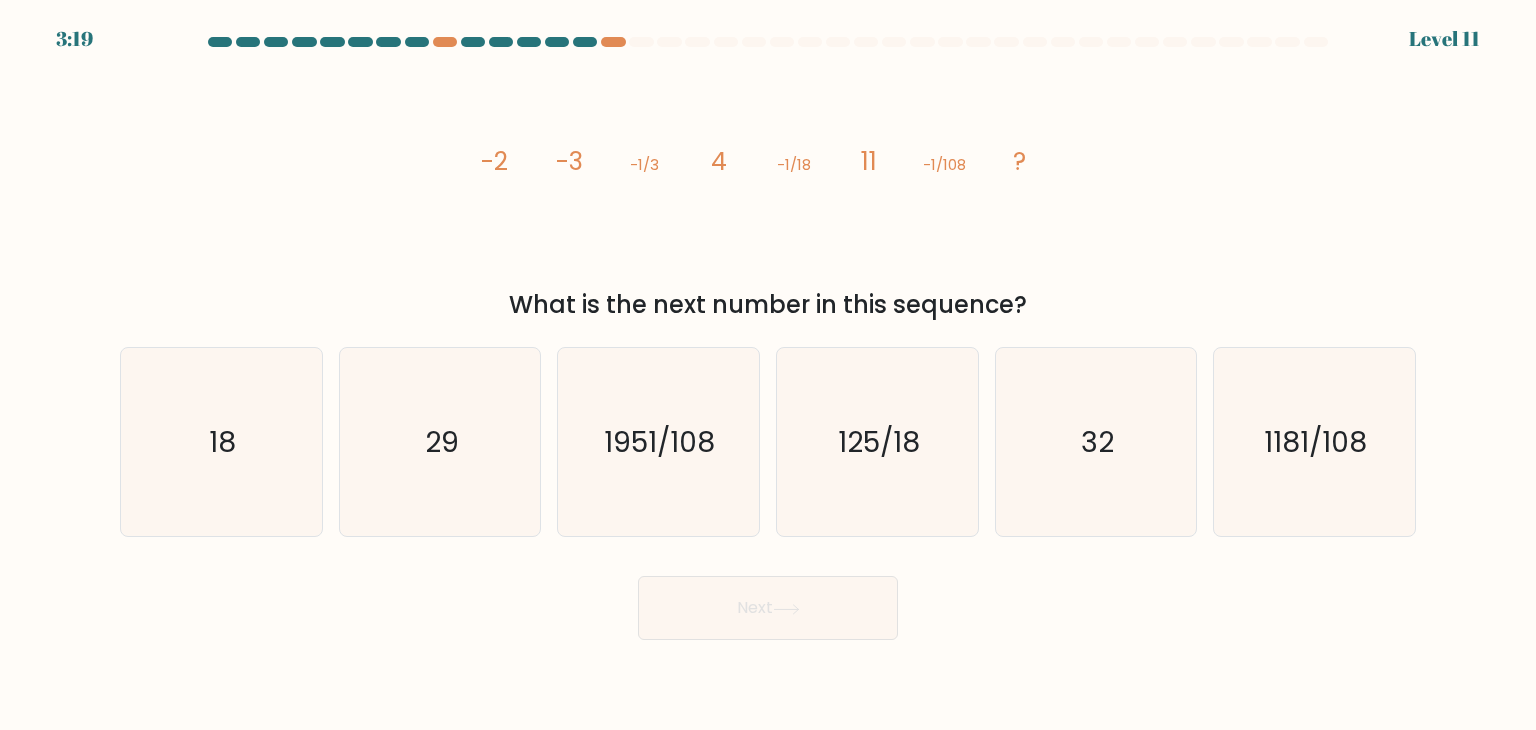 click on "Next" at bounding box center (768, 600) 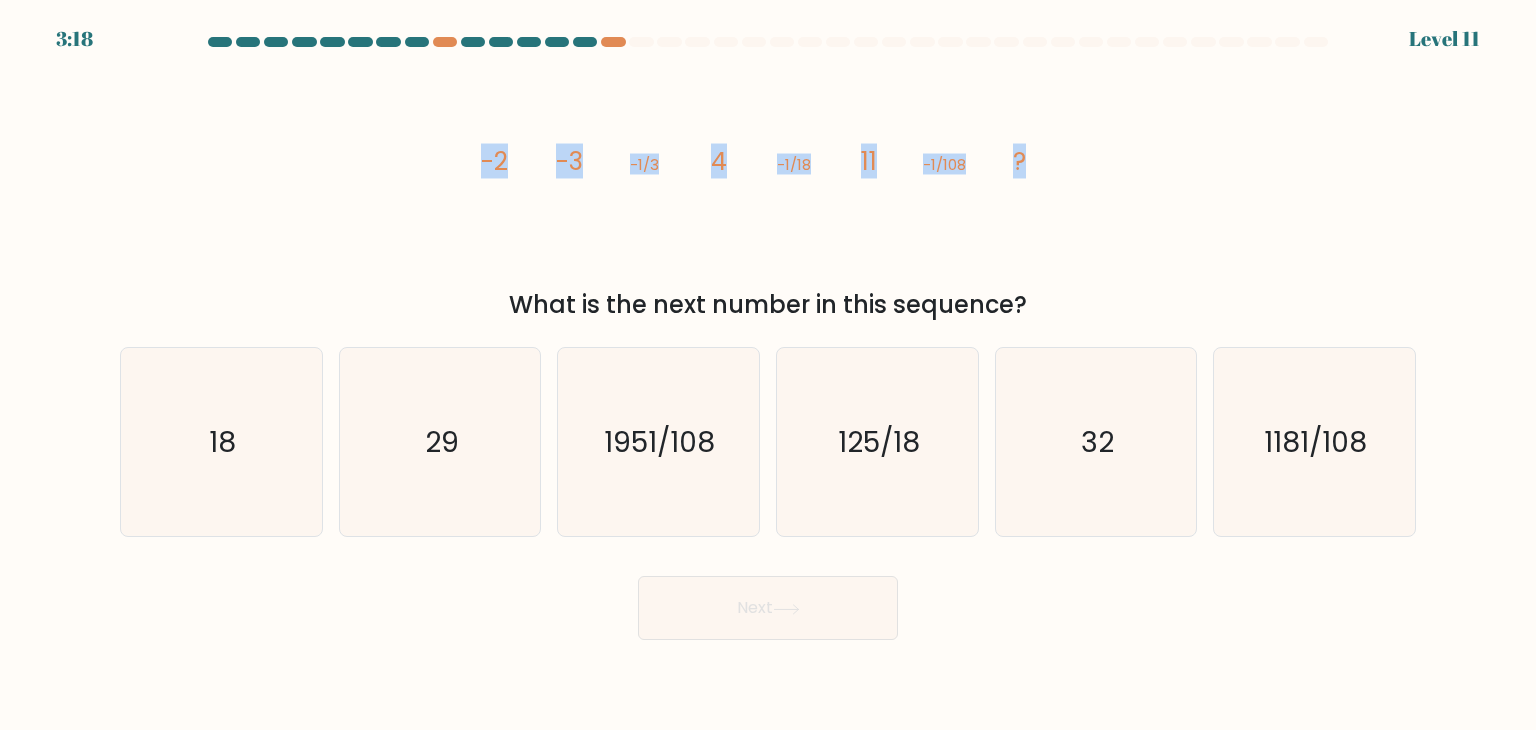 drag, startPoint x: 476, startPoint y: 149, endPoint x: 1081, endPoint y: 195, distance: 606.7462 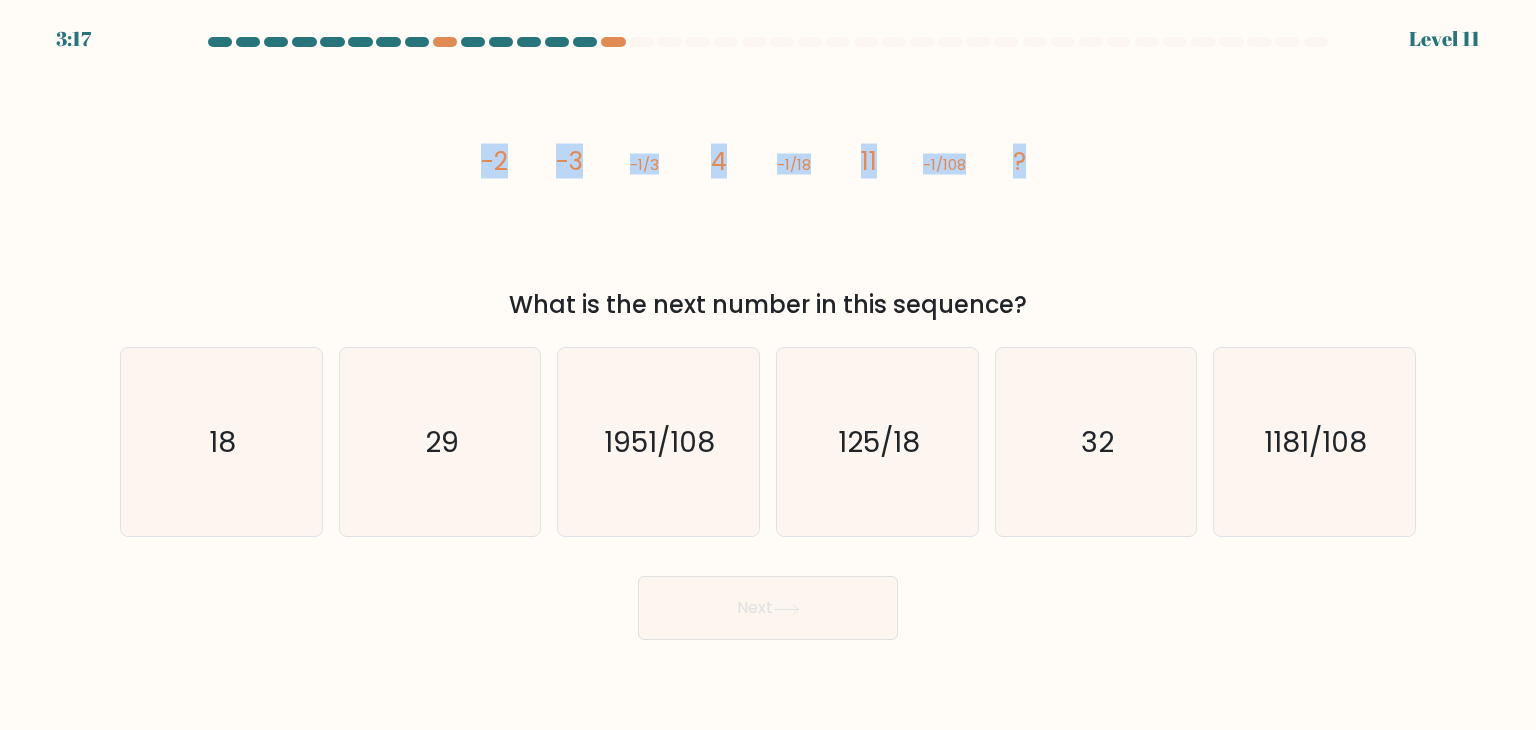 copy on "-2
-3
-1/3
4
-1/18
11
-1/108
?" 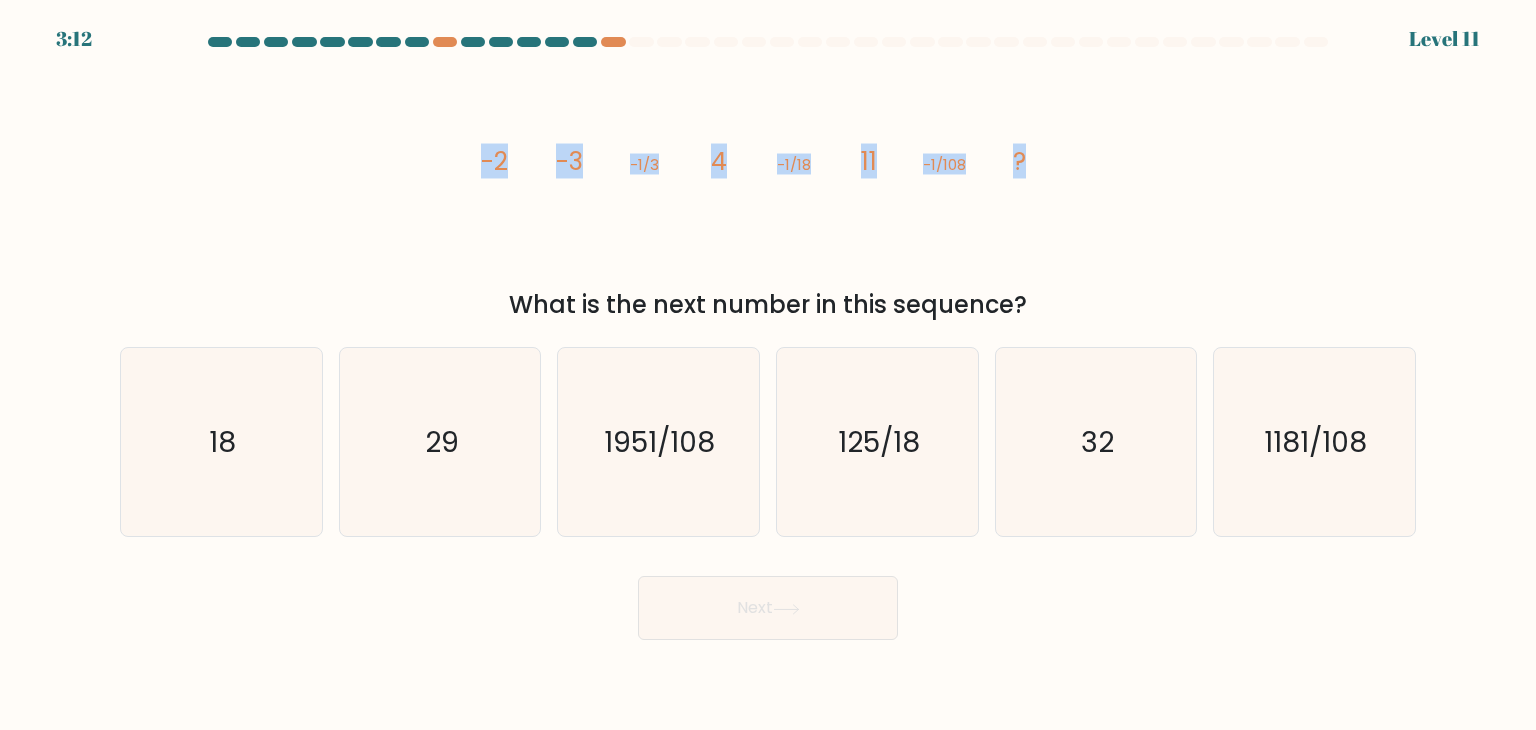 drag, startPoint x: 508, startPoint y: 301, endPoint x: 1168, endPoint y: 318, distance: 660.21893 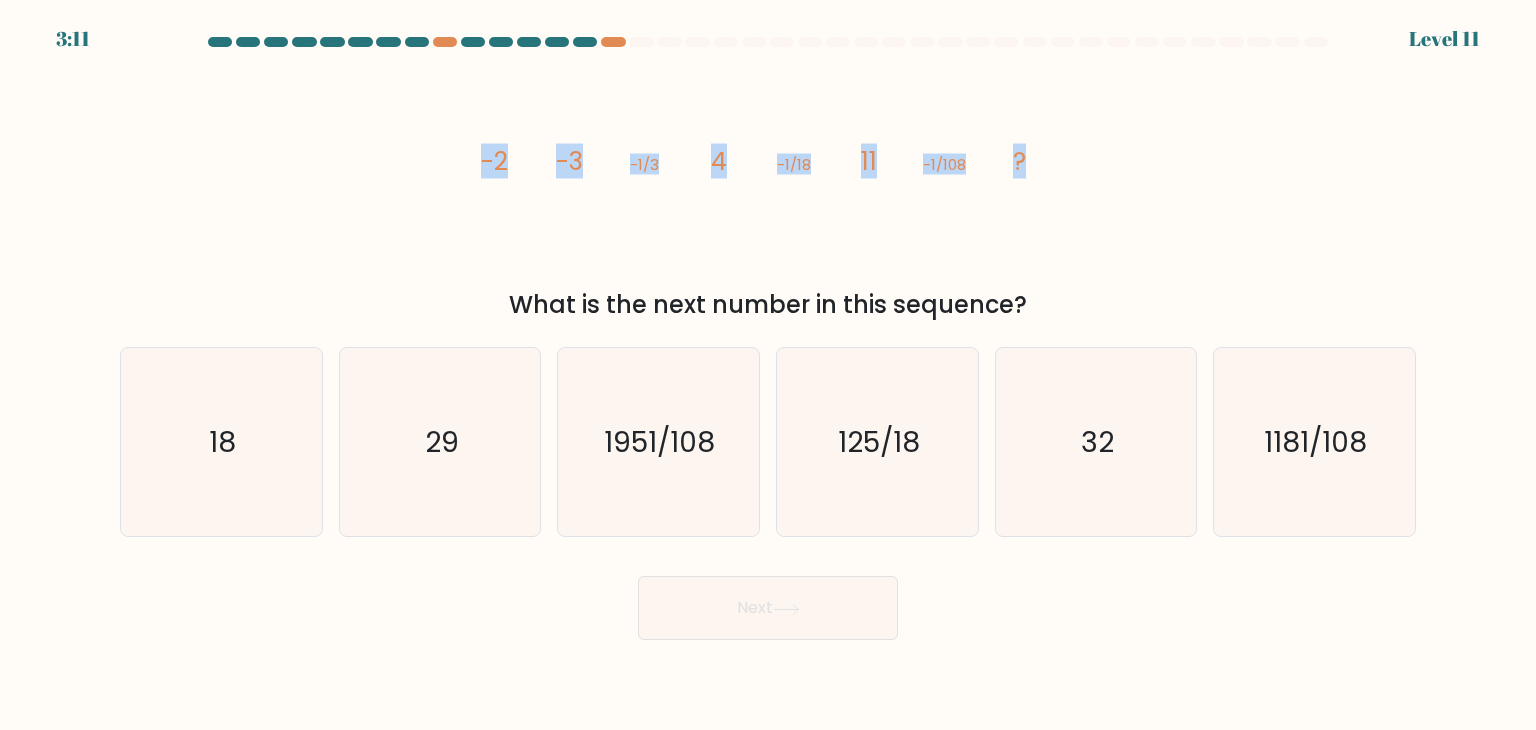 copy on "What is the next number in this sequence?" 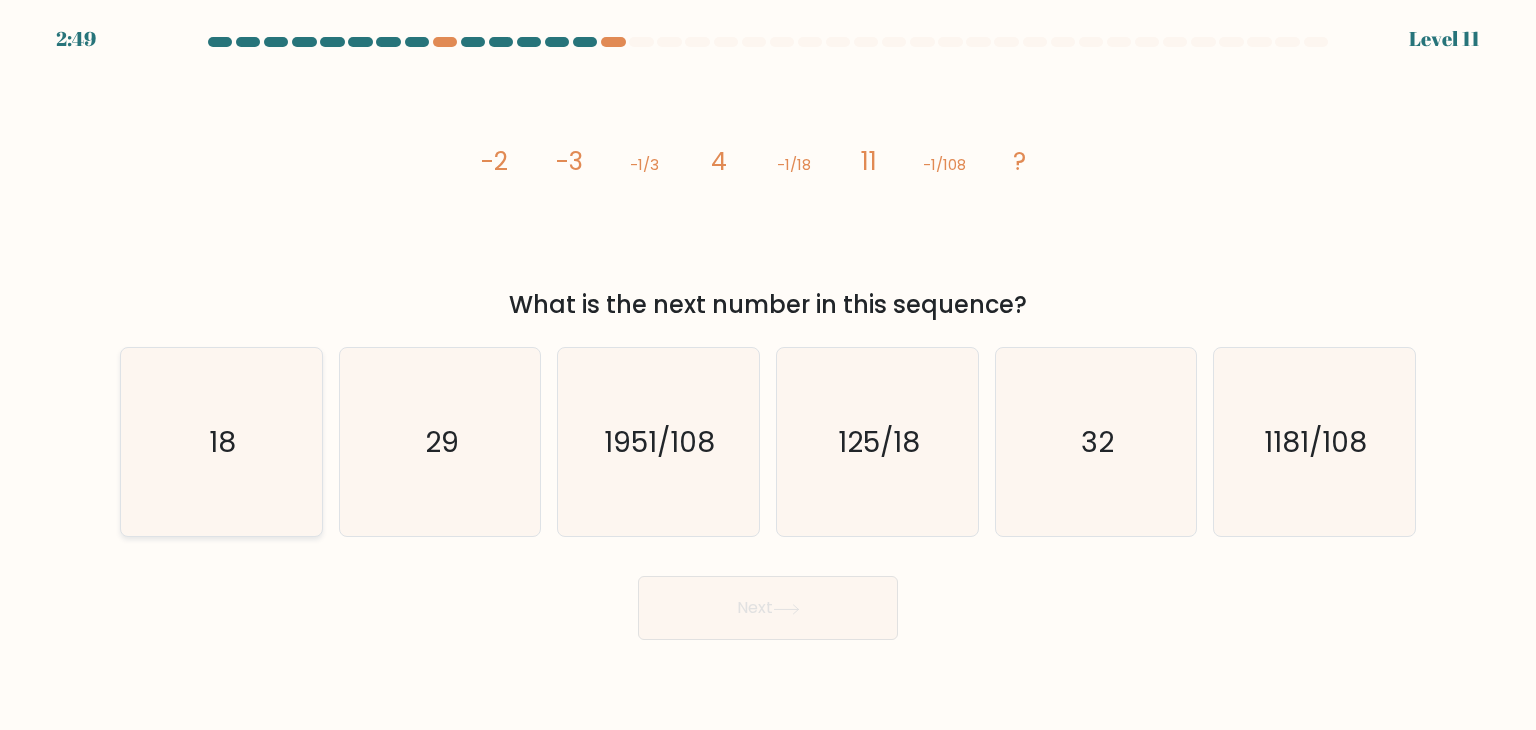click on "18" at bounding box center [221, 442] 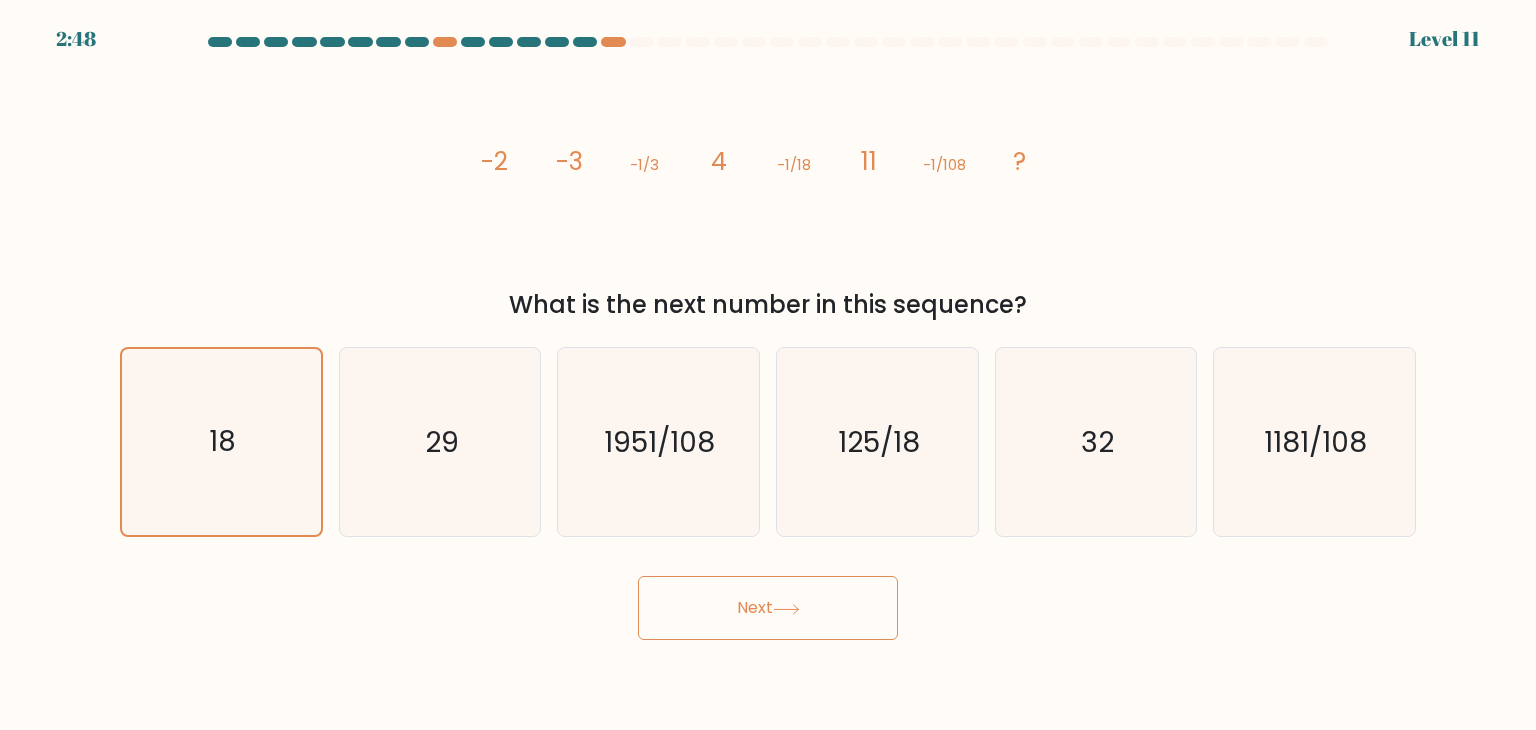 click on "Next" at bounding box center (768, 608) 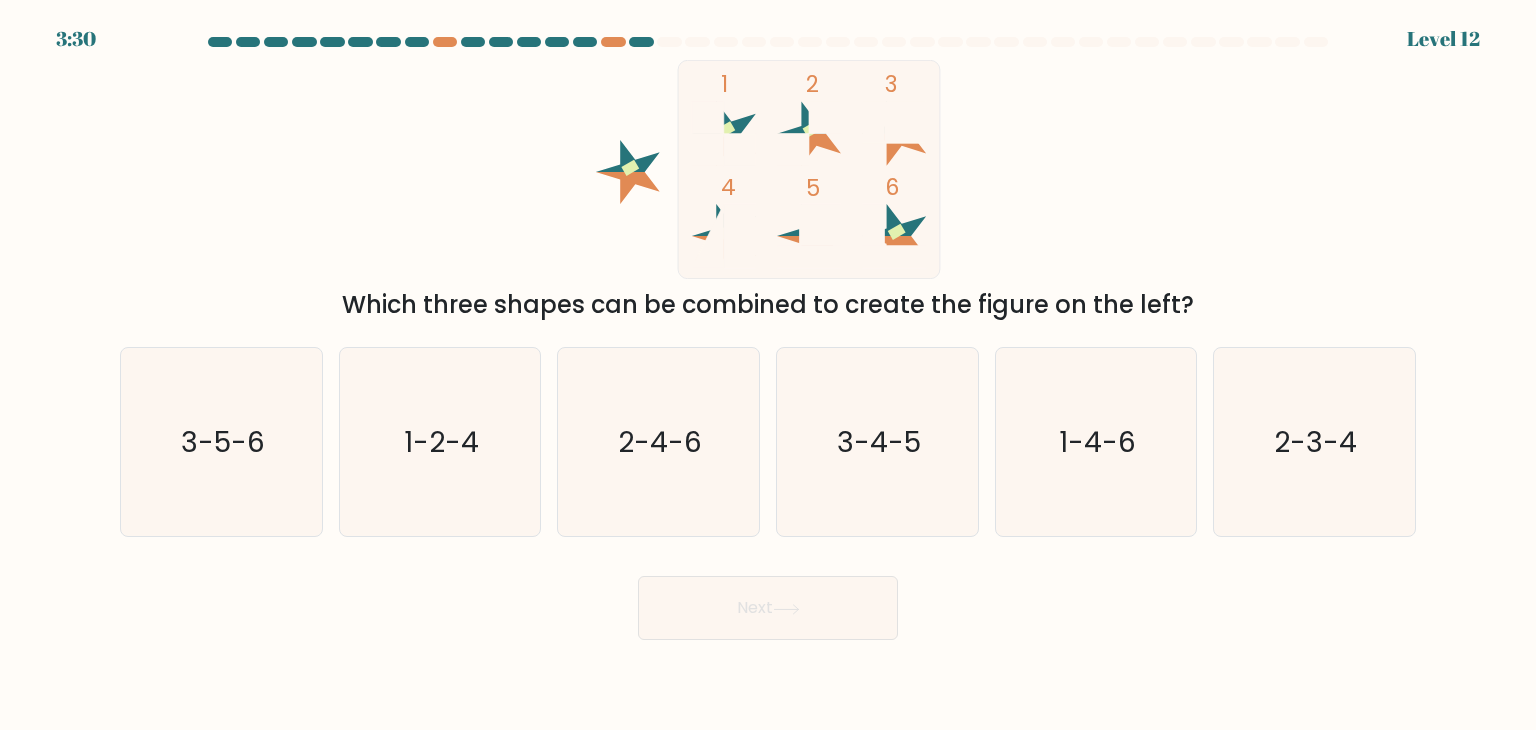 type 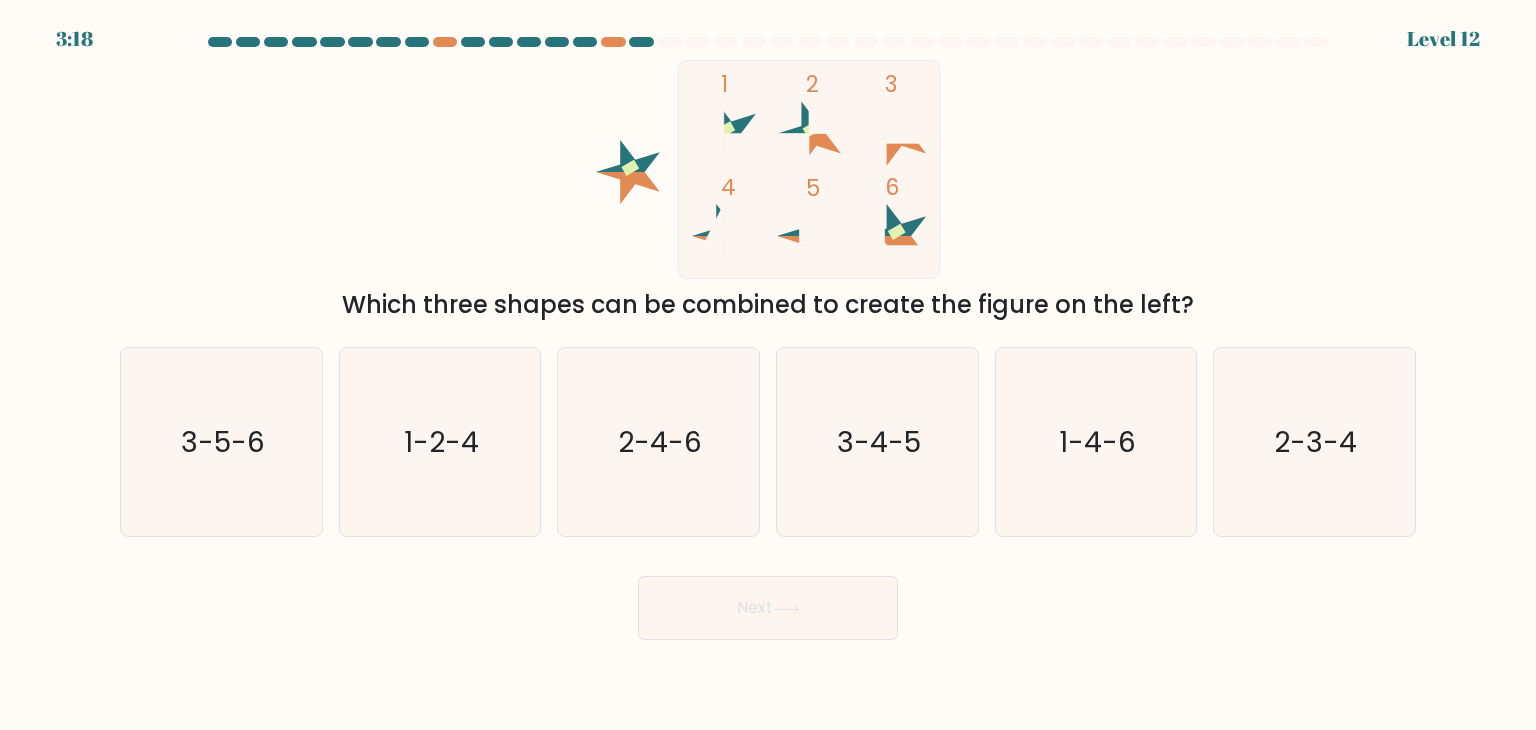 click on "1
2
3
4
5
6
Which three shapes can be combined to create the figure on the left?" at bounding box center [768, 191] 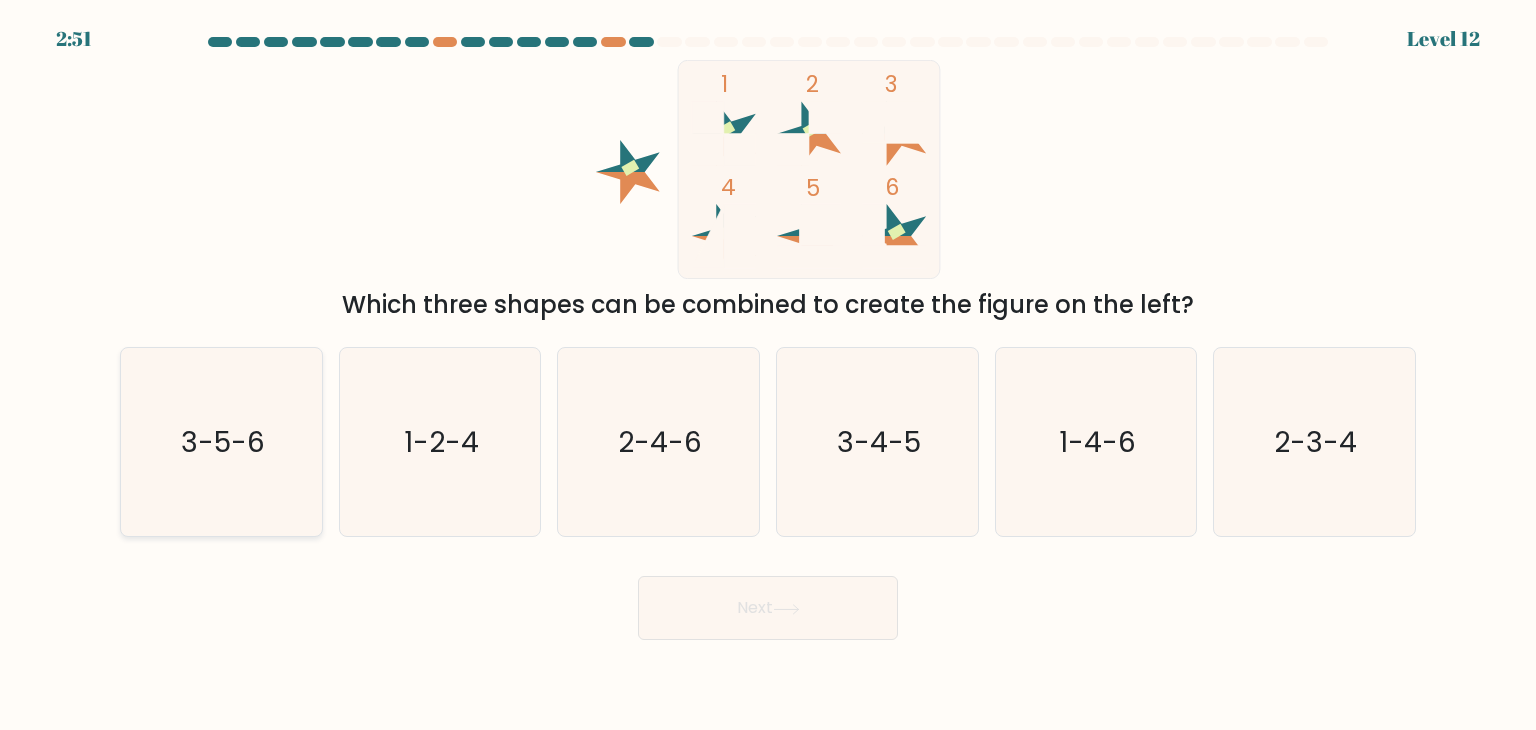 click on "3-5-6" at bounding box center [221, 442] 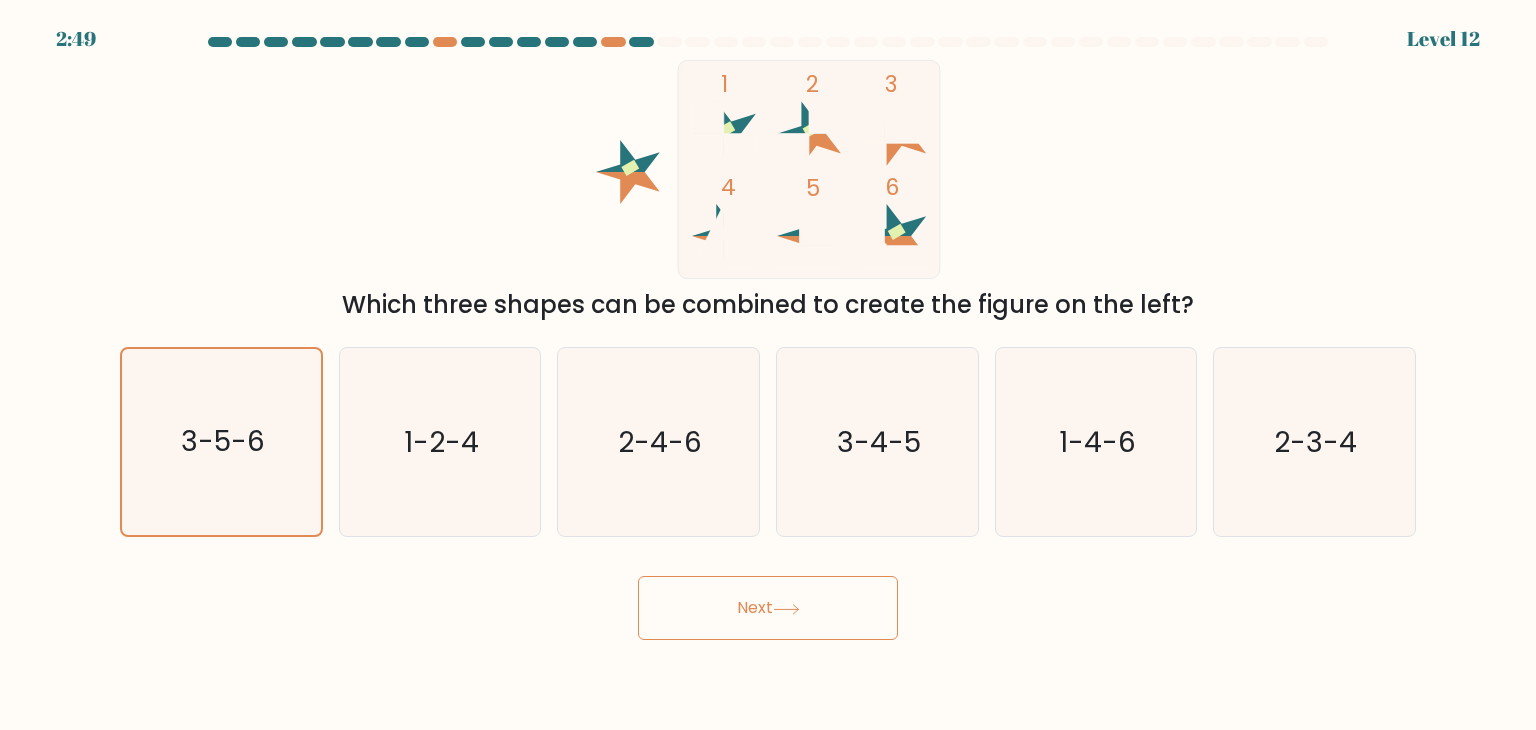 click on "1
2
3
4
5
6
Which three shapes can be combined to create the figure on the left?" at bounding box center [768, 191] 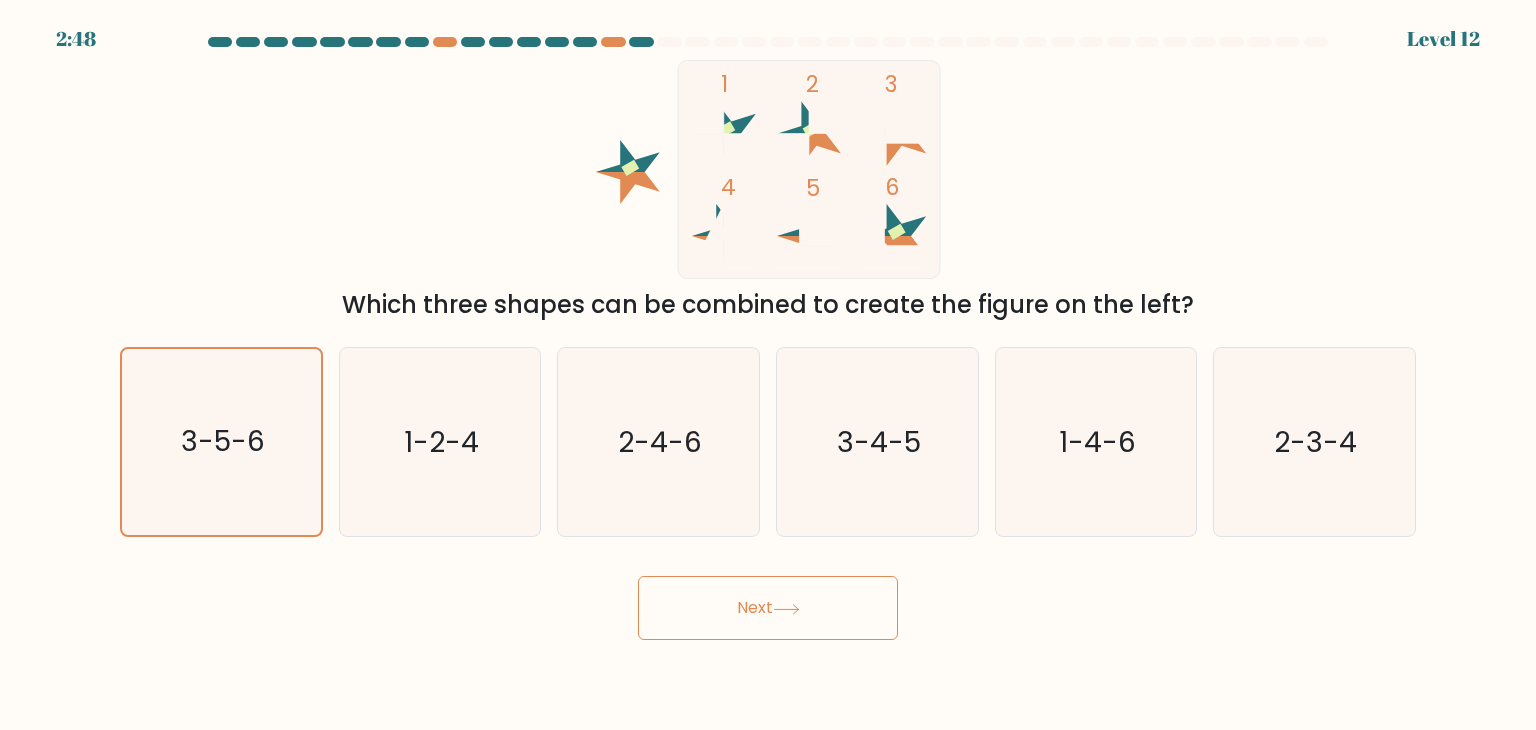 click on "Next" at bounding box center (768, 608) 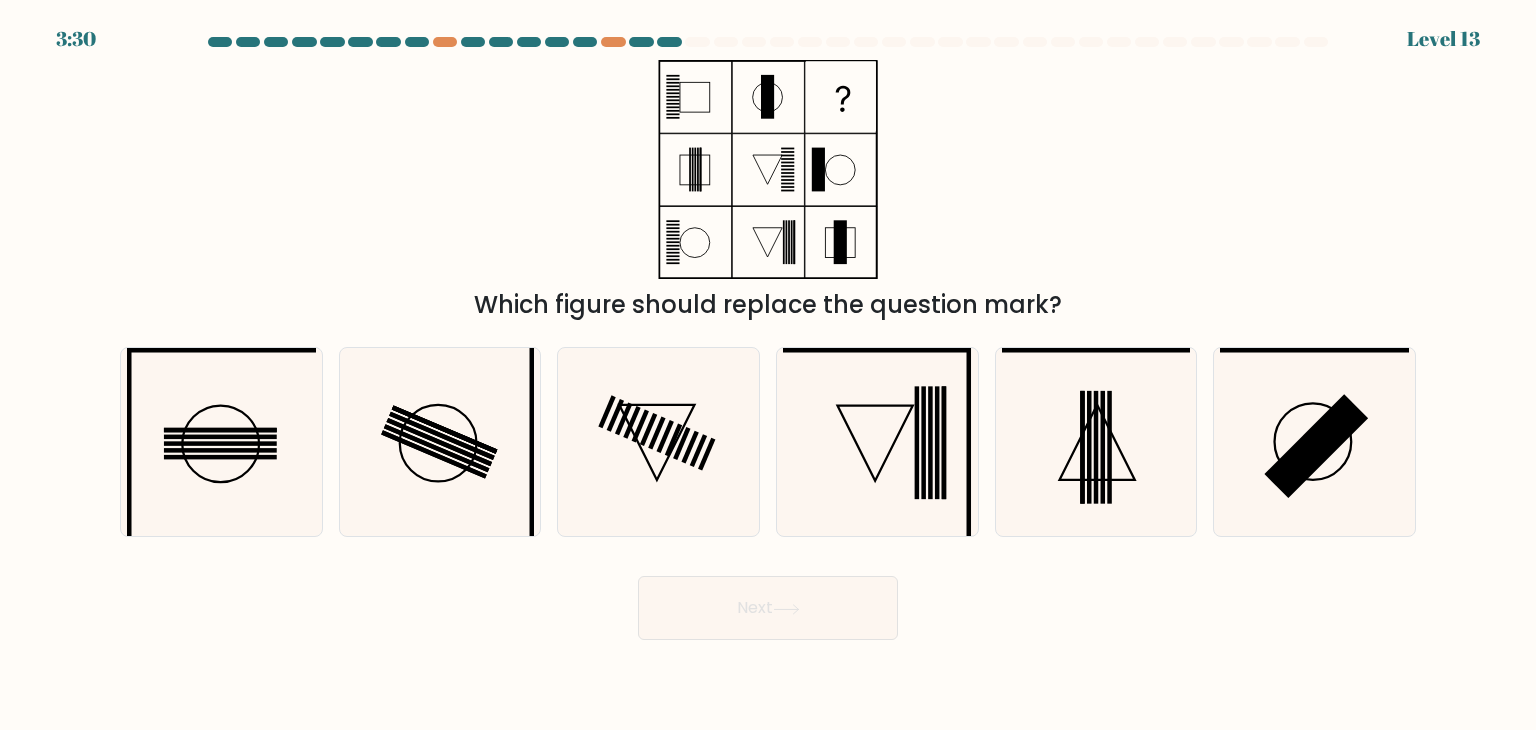type 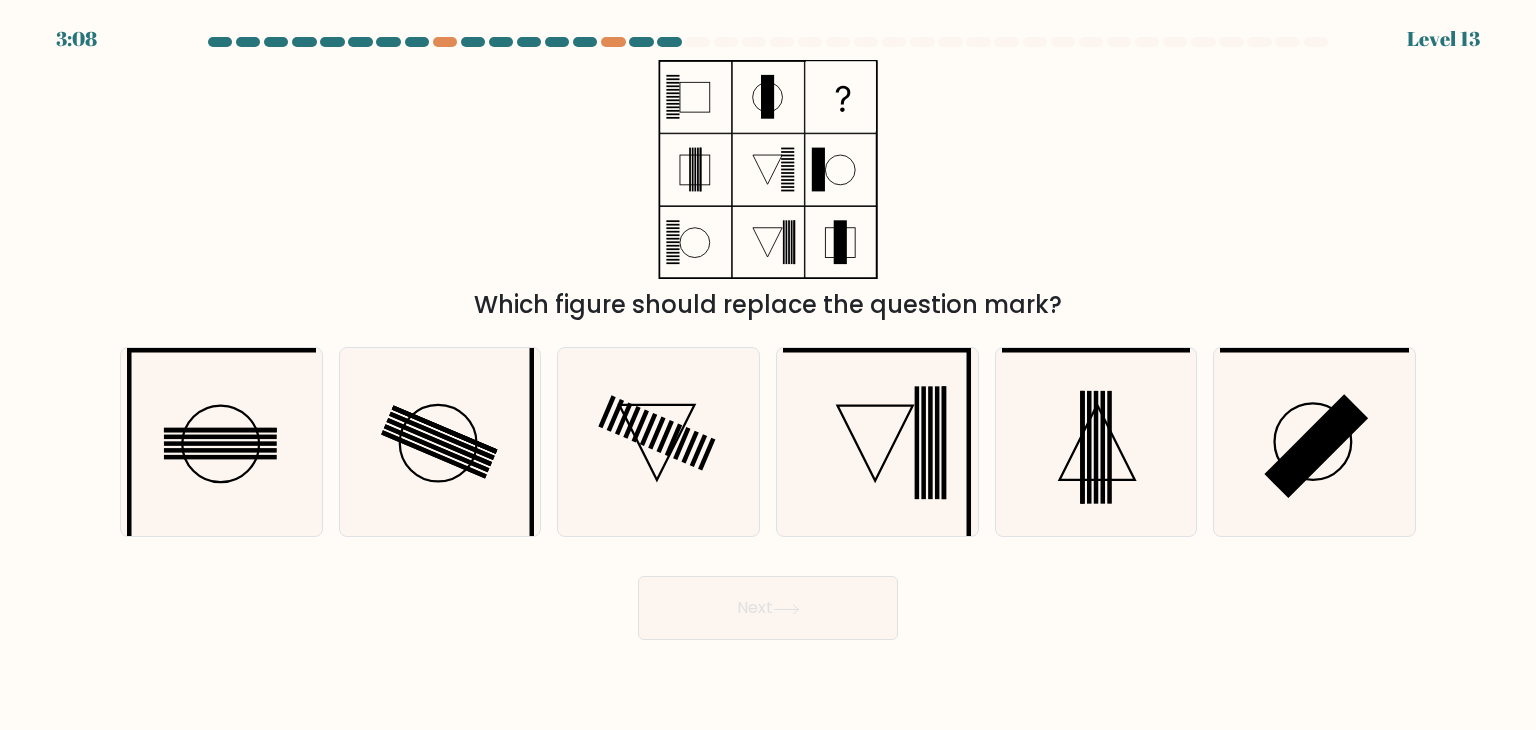drag, startPoint x: 1355, startPoint y: 109, endPoint x: 1344, endPoint y: 115, distance: 12.529964 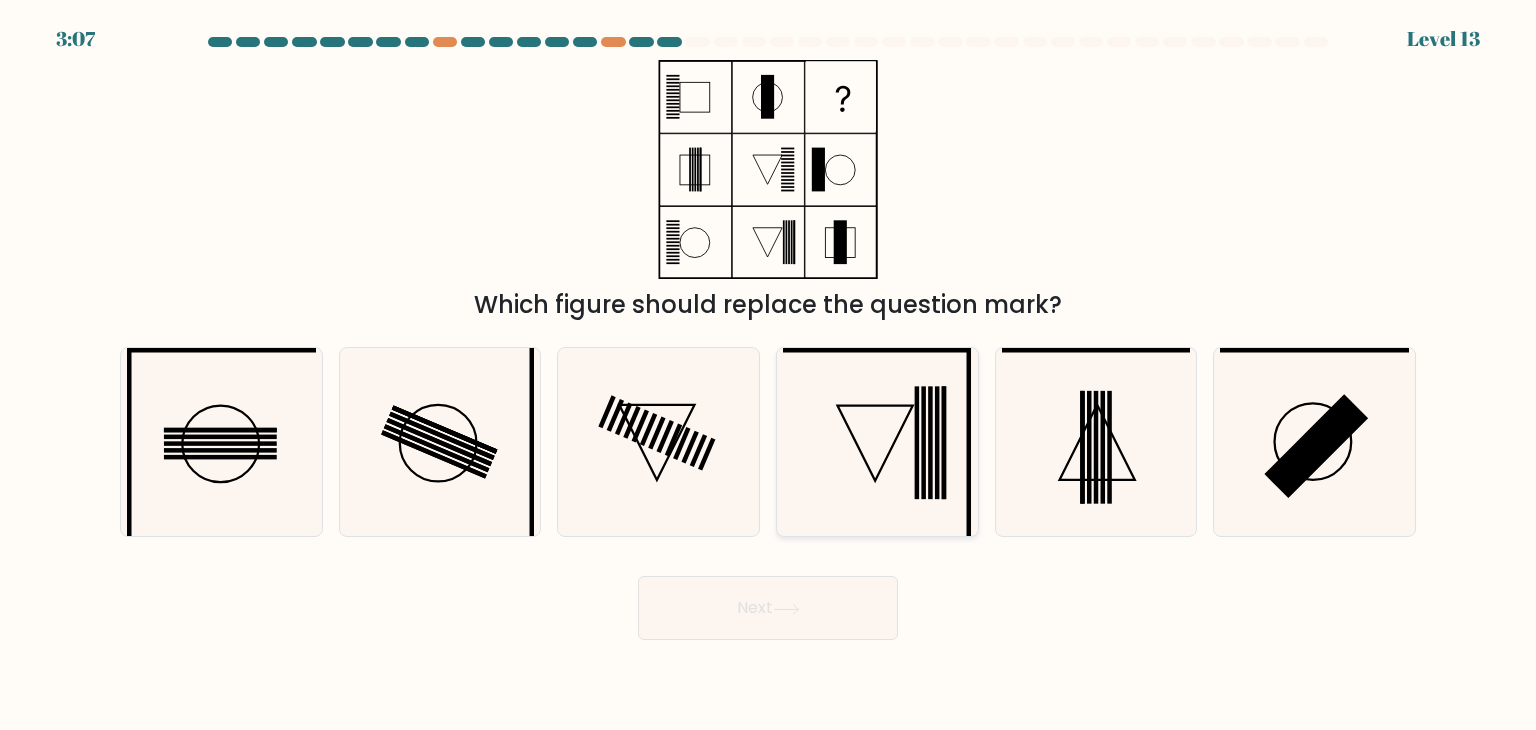 drag, startPoint x: 842, startPoint y: 440, endPoint x: 811, endPoint y: 489, distance: 57.982758 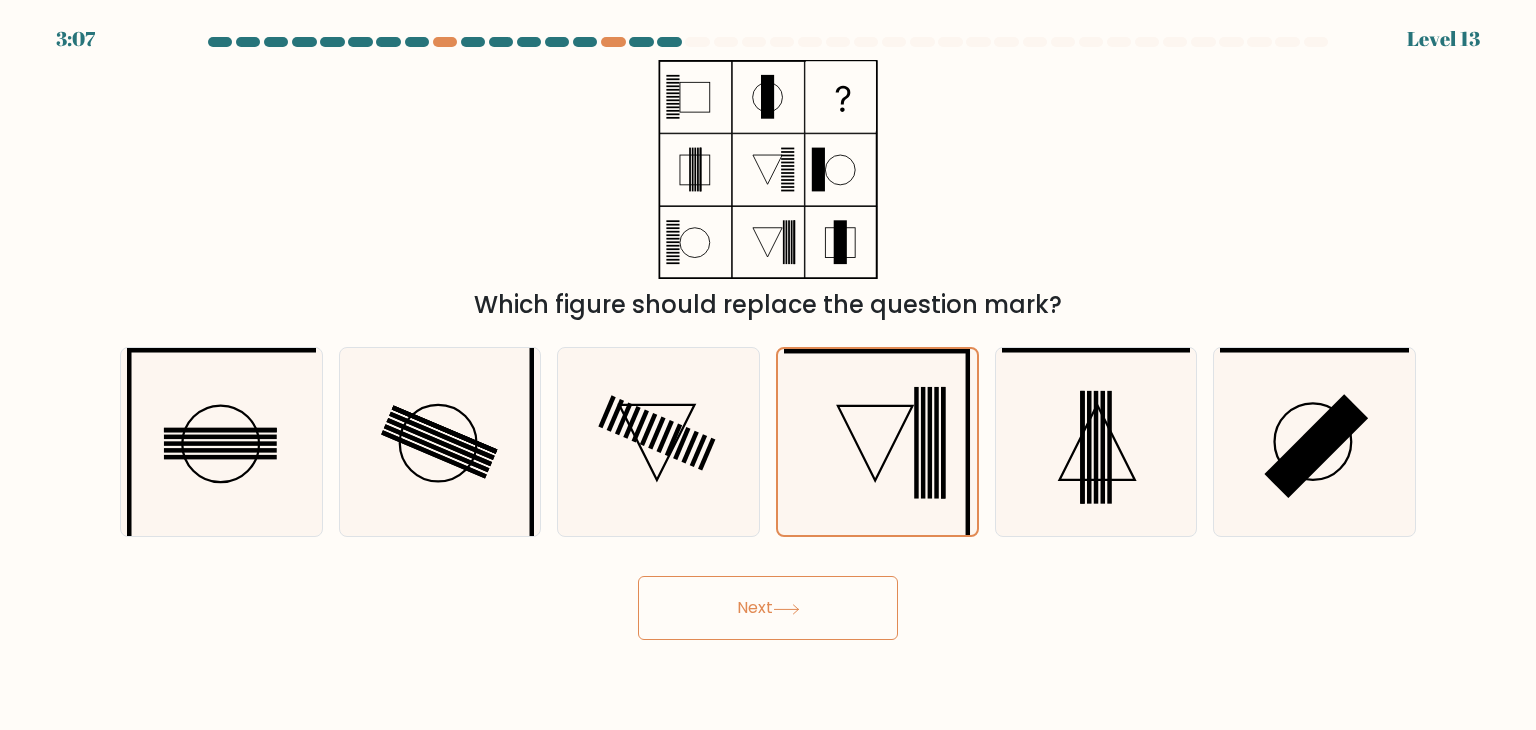 click on "Next" at bounding box center [768, 608] 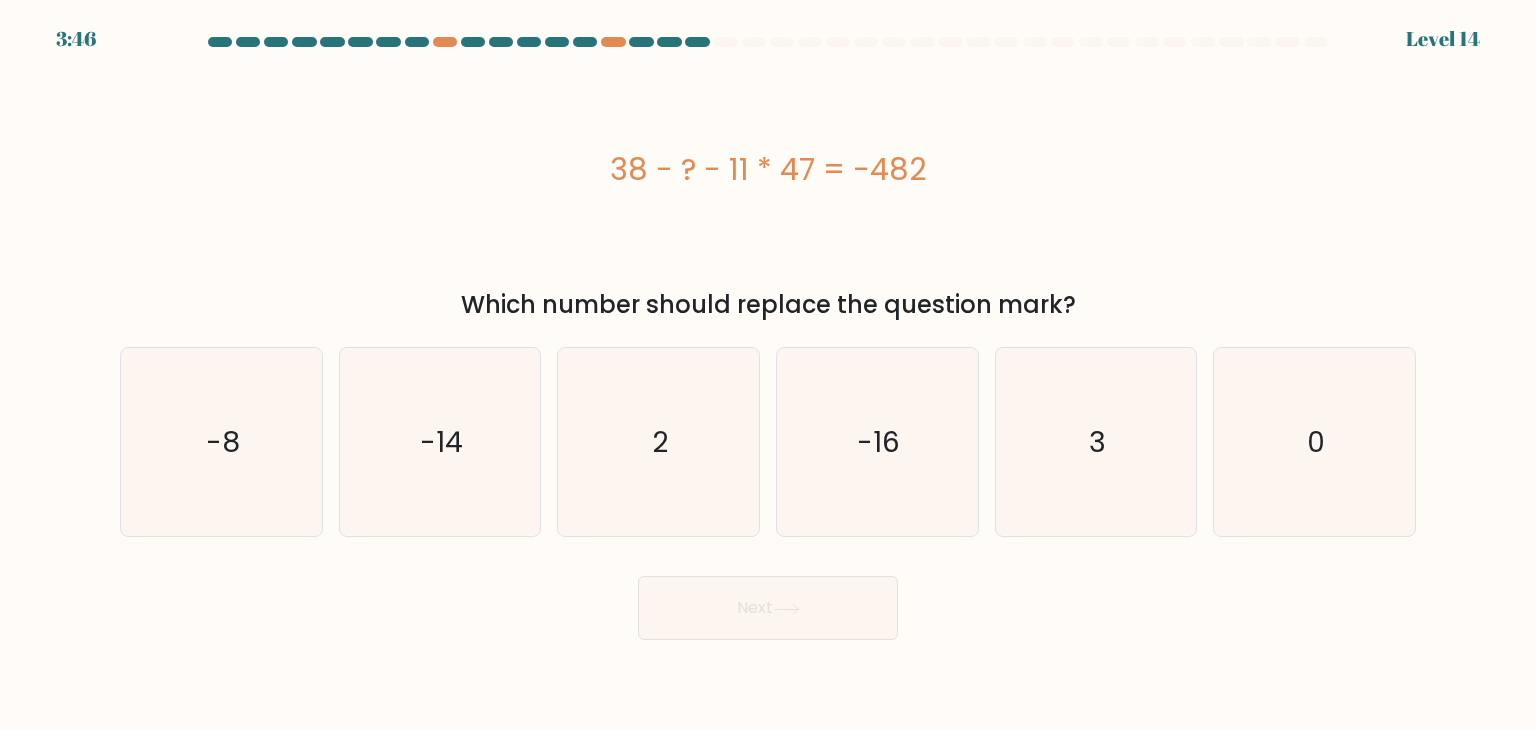 drag, startPoint x: 607, startPoint y: 155, endPoint x: 1093, endPoint y: 307, distance: 509.2151 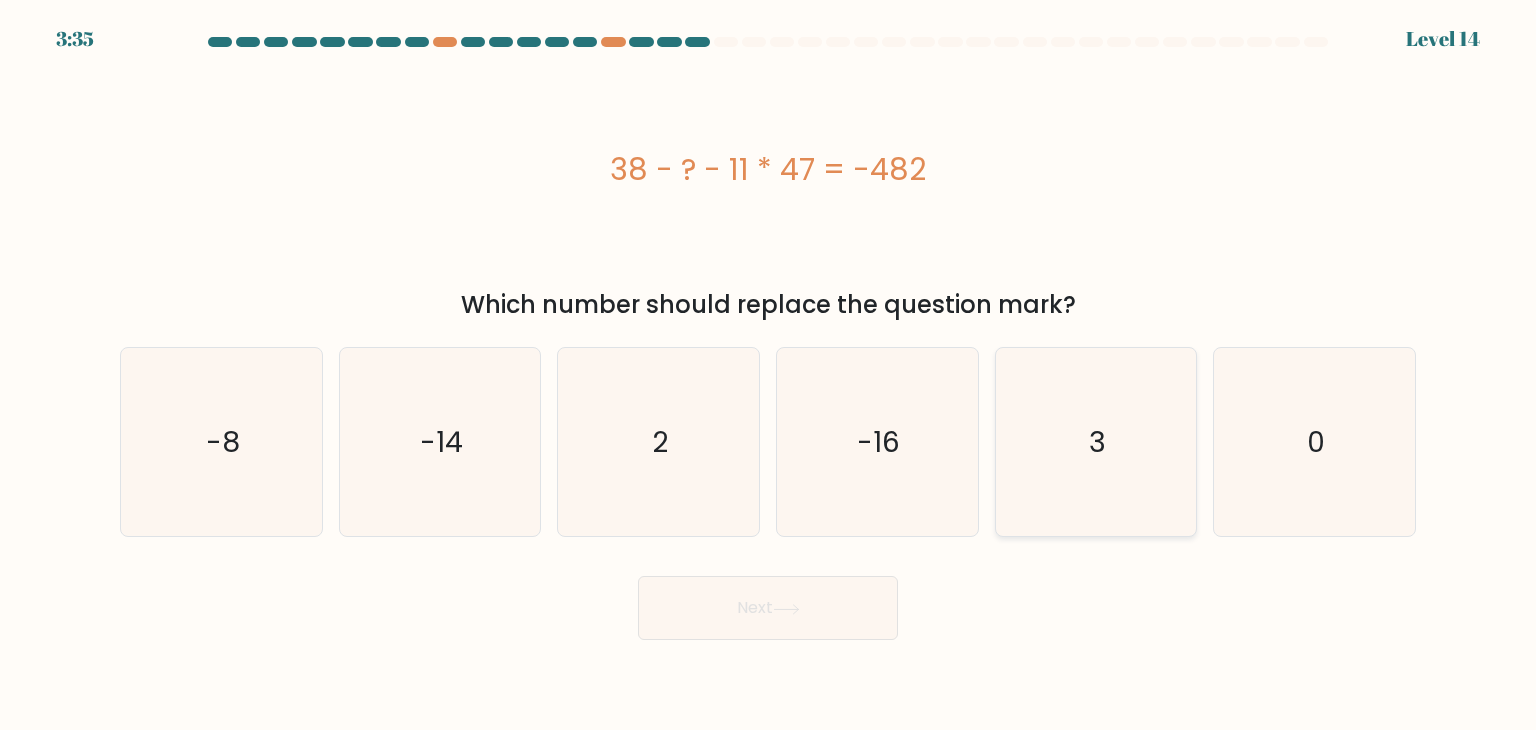 click on "3" at bounding box center [1096, 442] 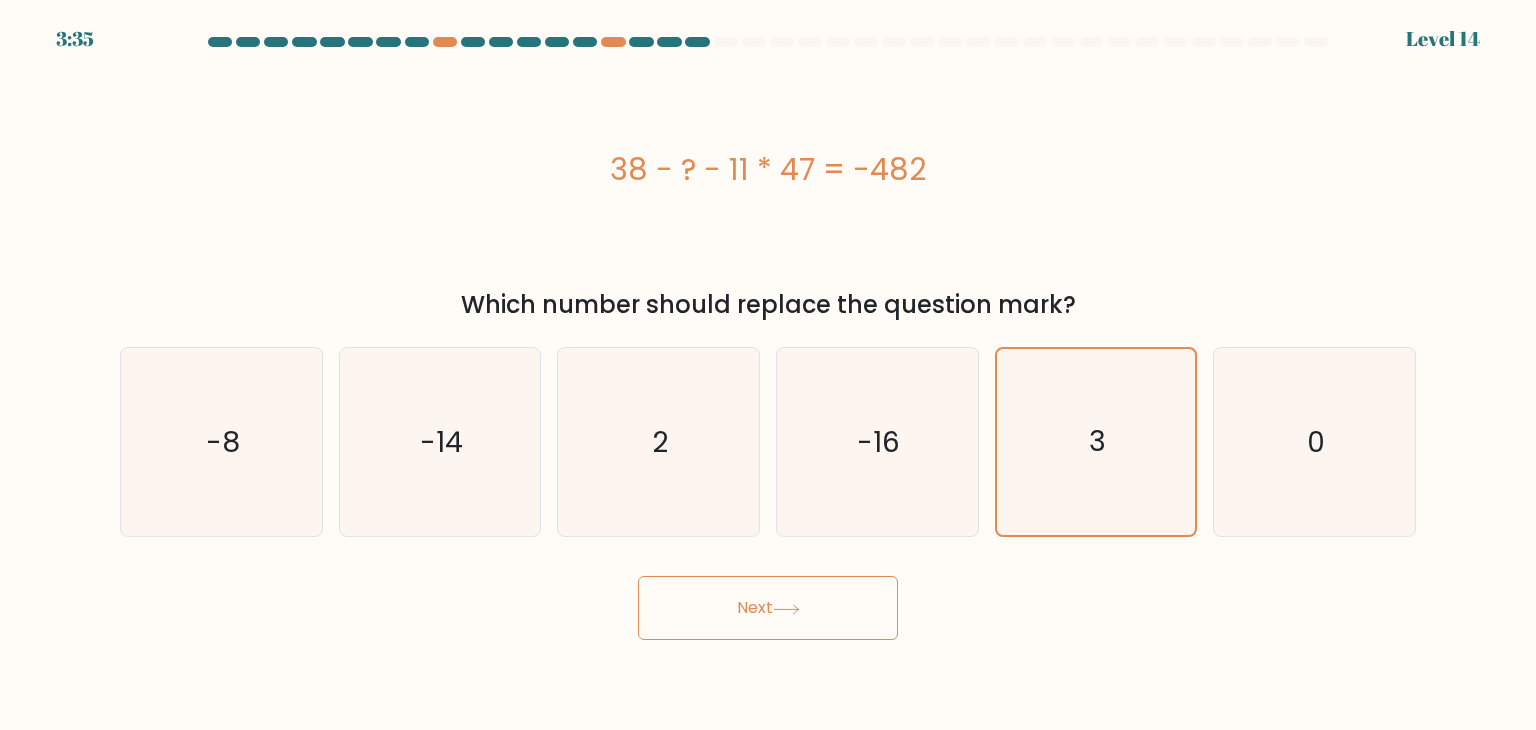 click on "Next" at bounding box center (768, 608) 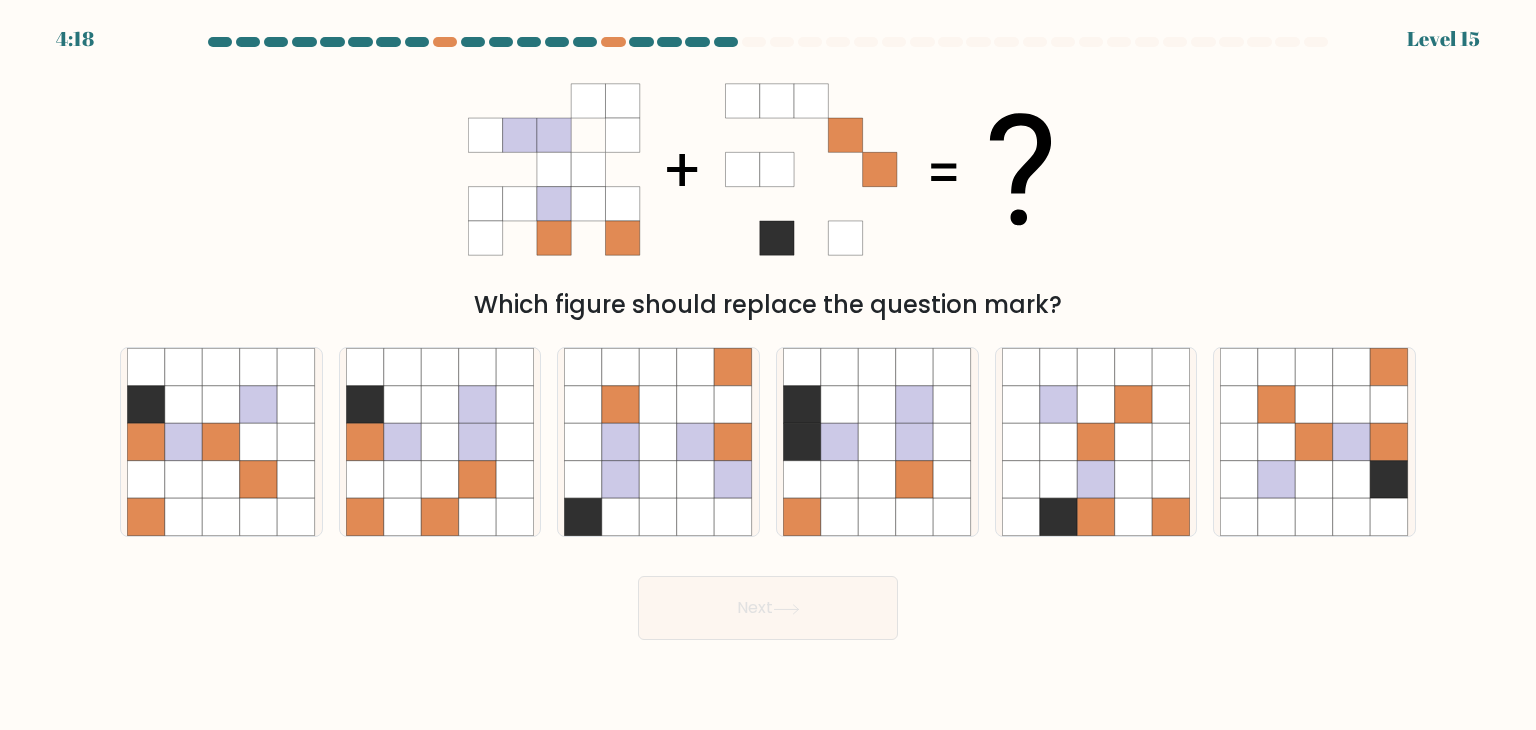 type 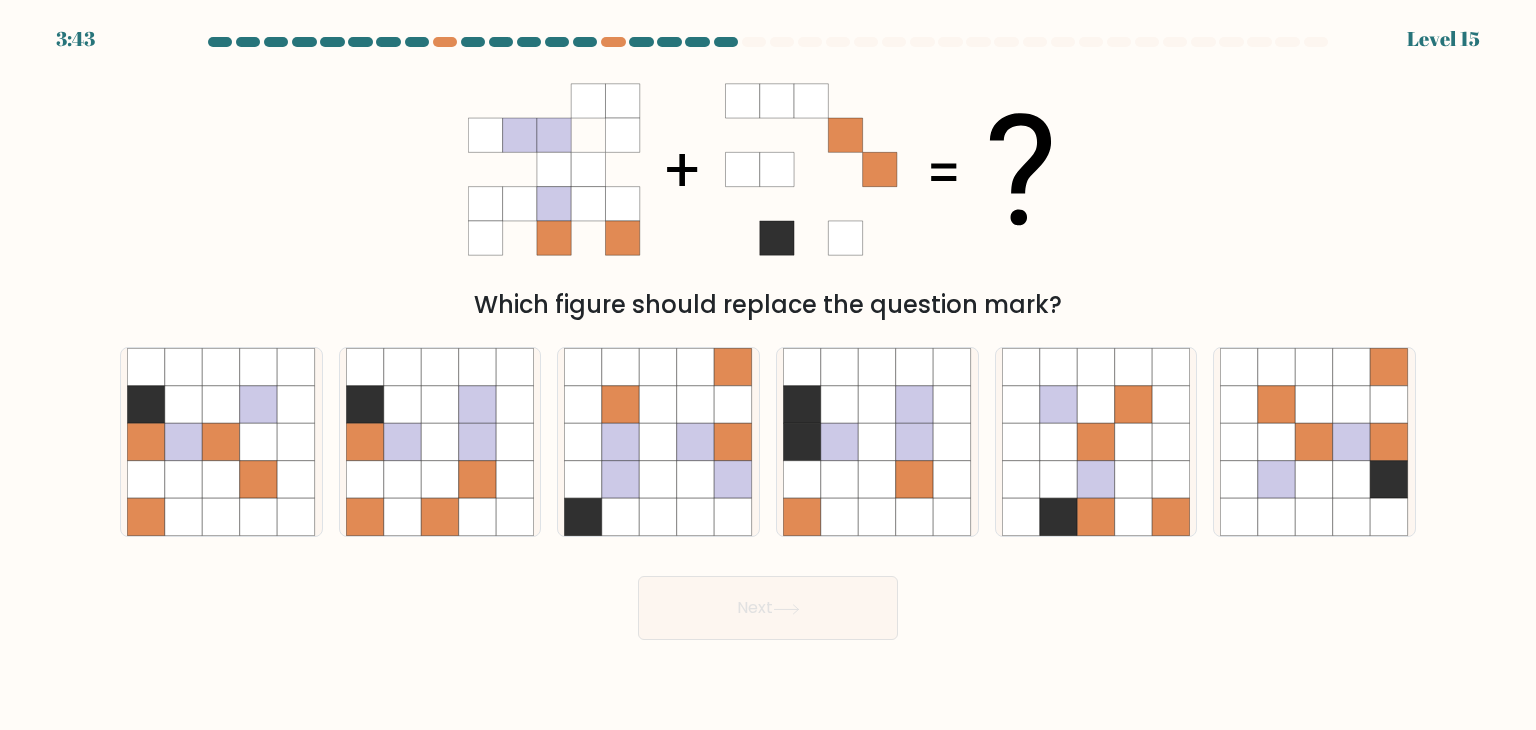 drag, startPoint x: 1337, startPoint y: 133, endPoint x: 1314, endPoint y: 149, distance: 28.01785 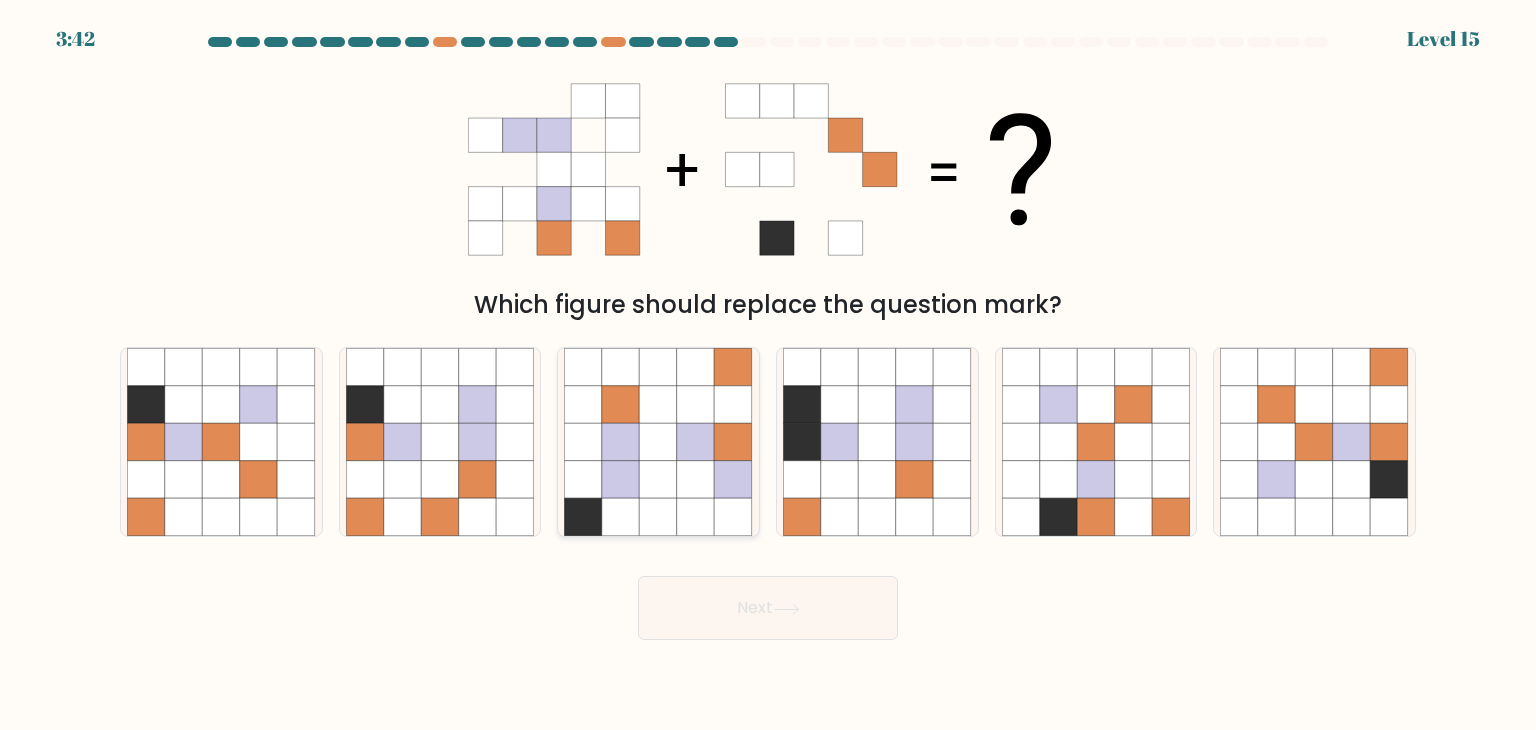 click at bounding box center [584, 405] 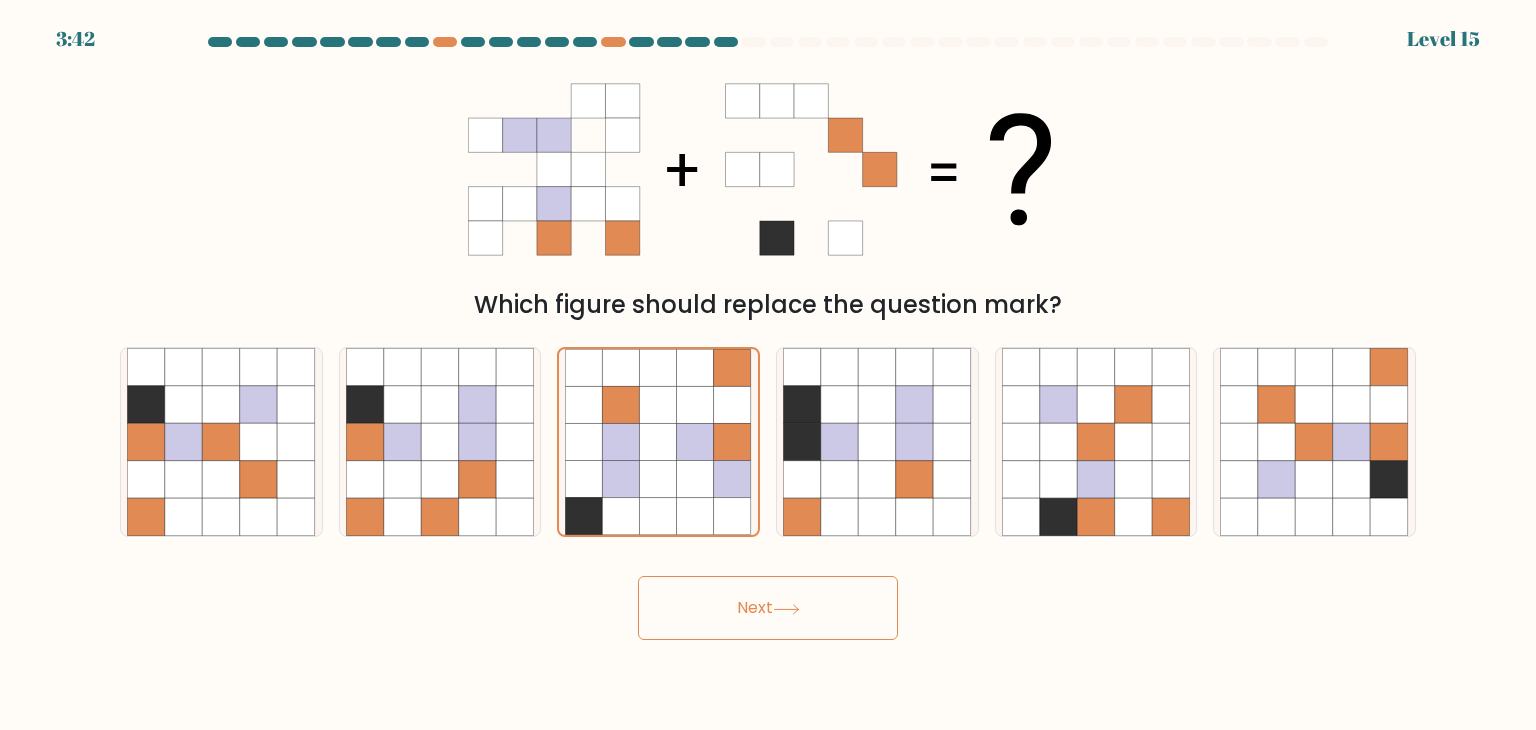 drag, startPoint x: 773, startPoint y: 614, endPoint x: 745, endPoint y: 581, distance: 43.27817 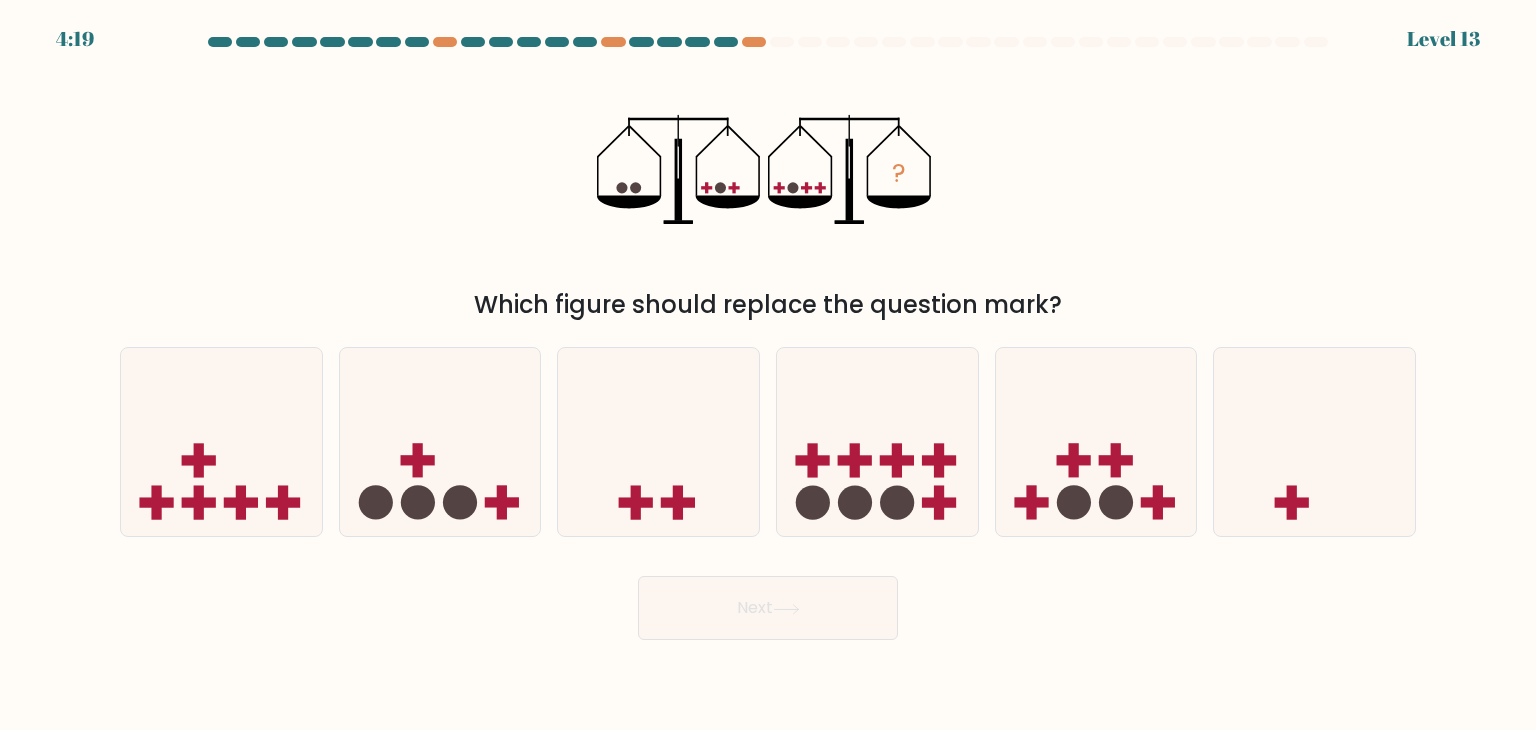 type 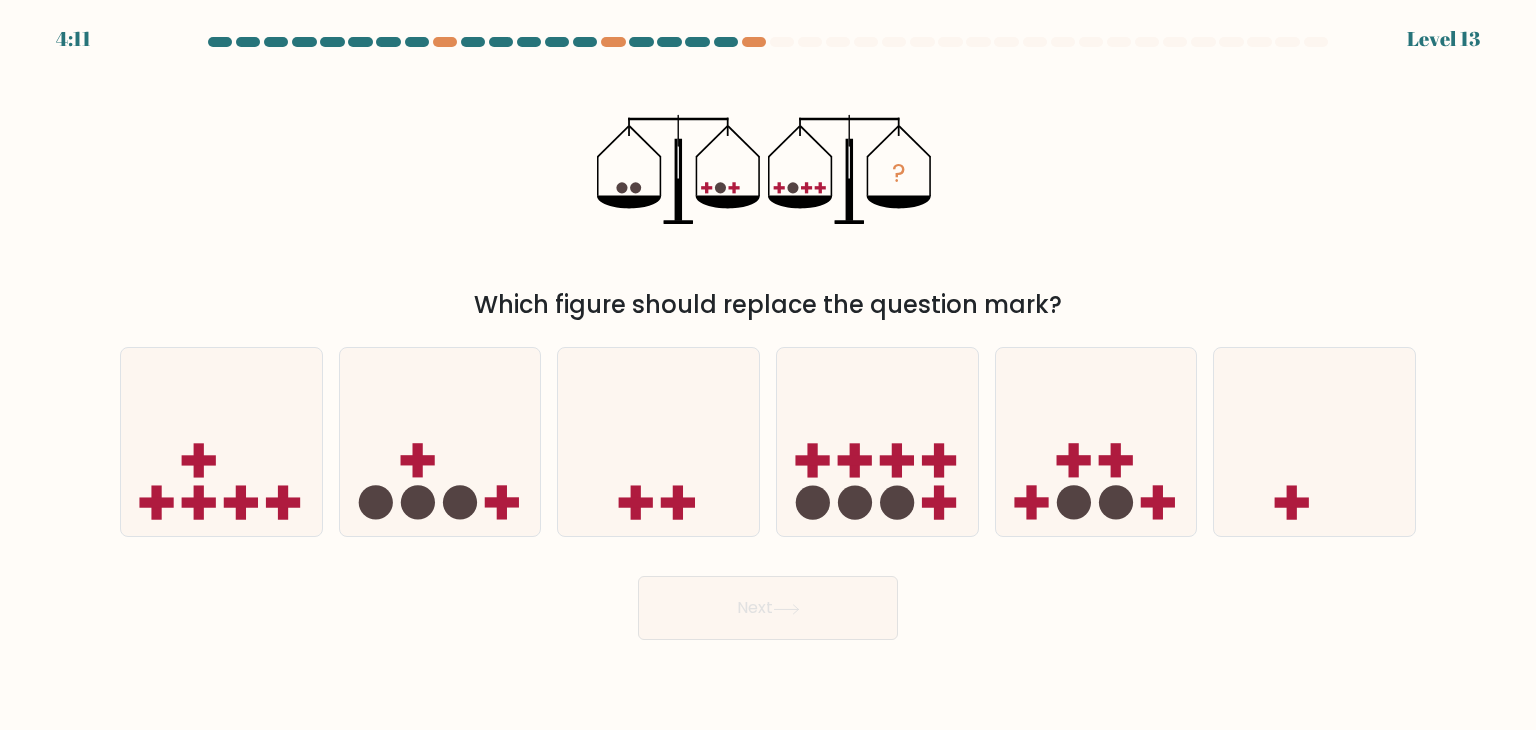 click on "?
Which figure should replace the question mark?" at bounding box center (768, 191) 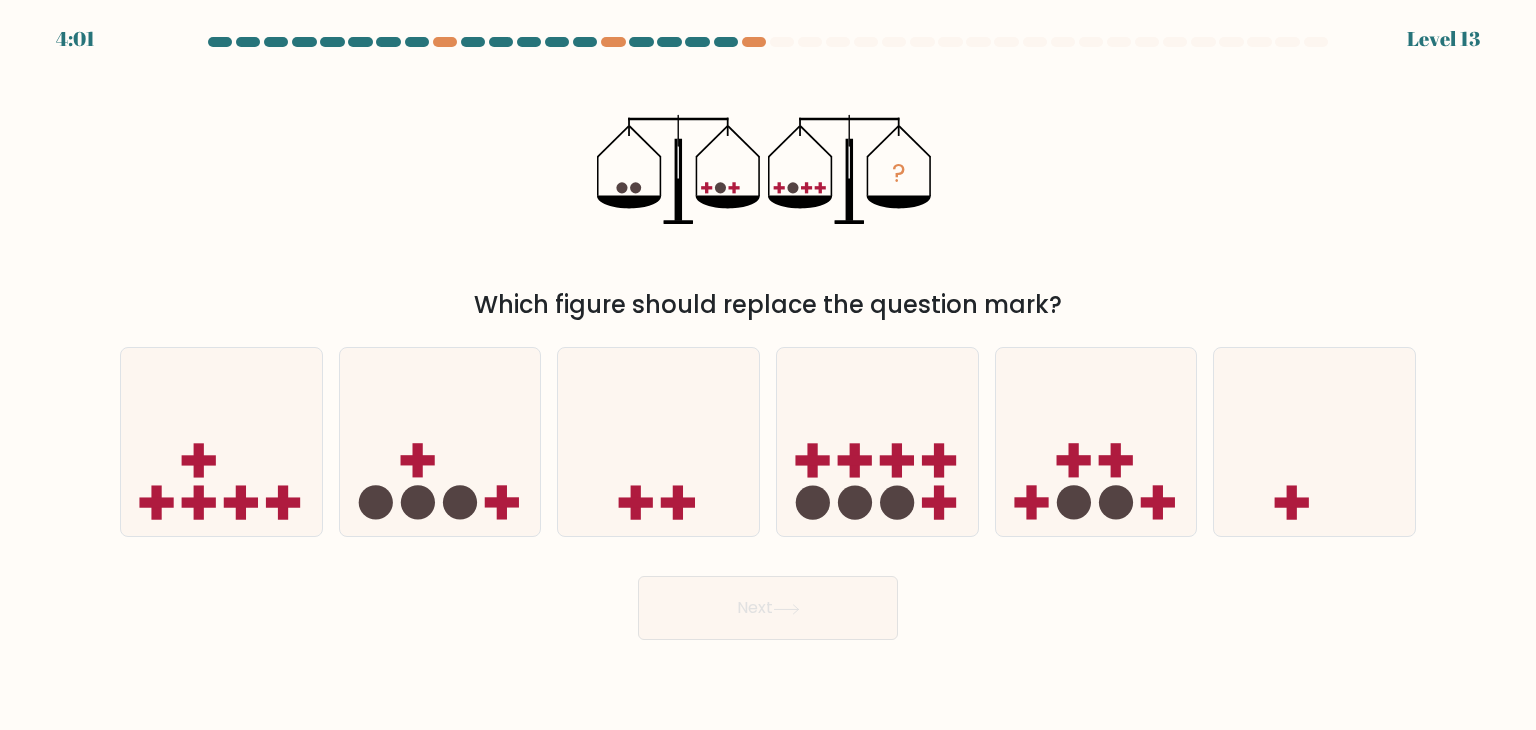 click on "?
Which figure should replace the question mark?" at bounding box center [768, 191] 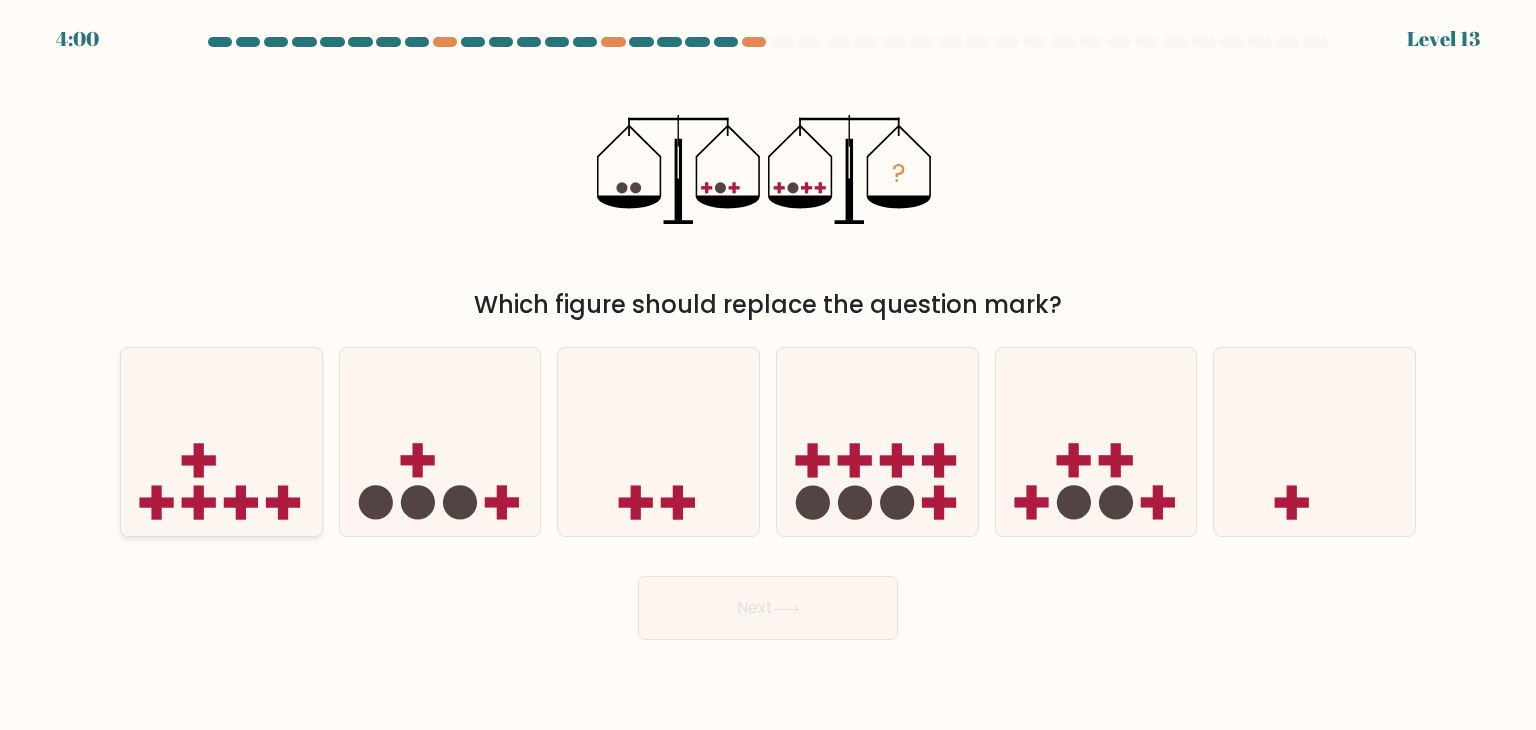 click at bounding box center [221, 442] 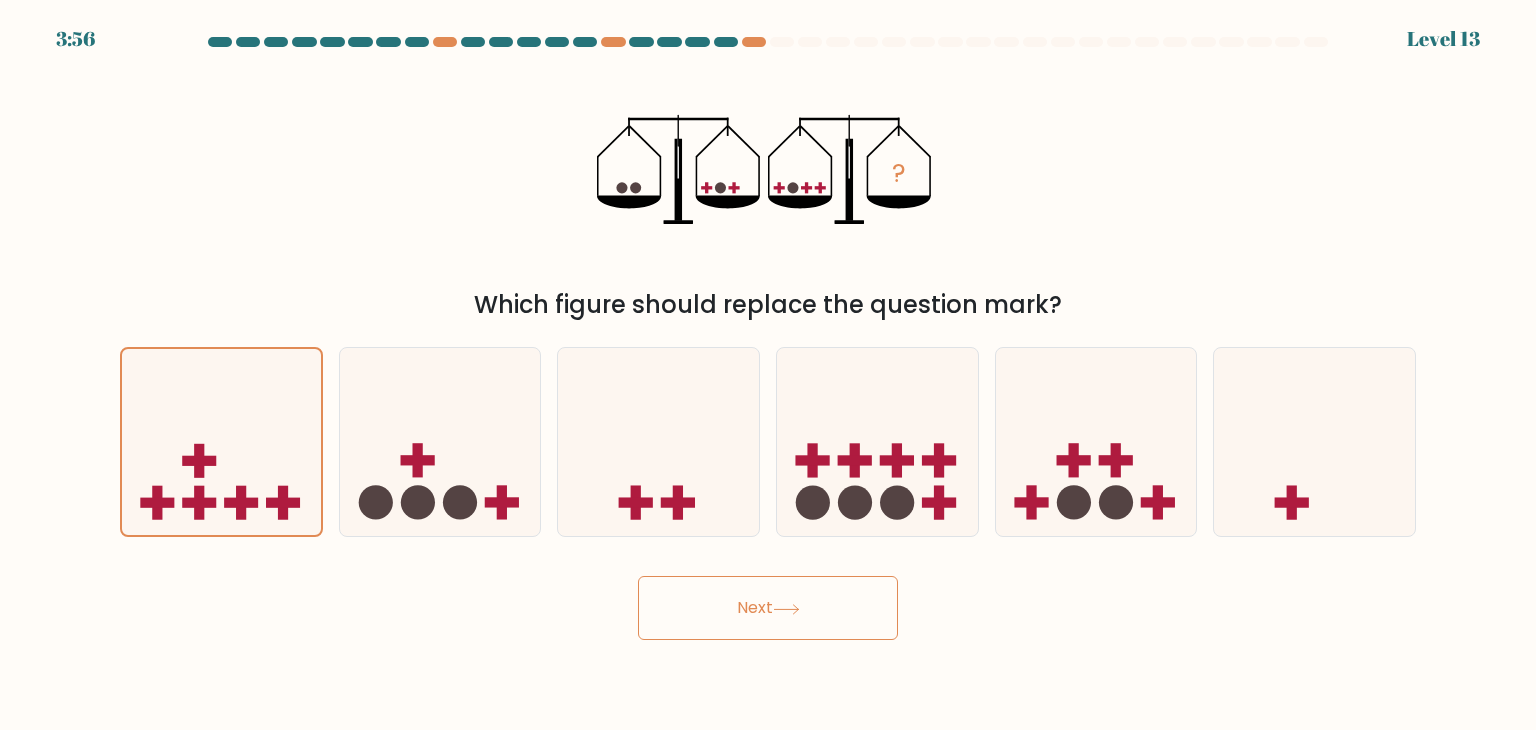 drag, startPoint x: 764, startPoint y: 667, endPoint x: 748, endPoint y: 628, distance: 42.154476 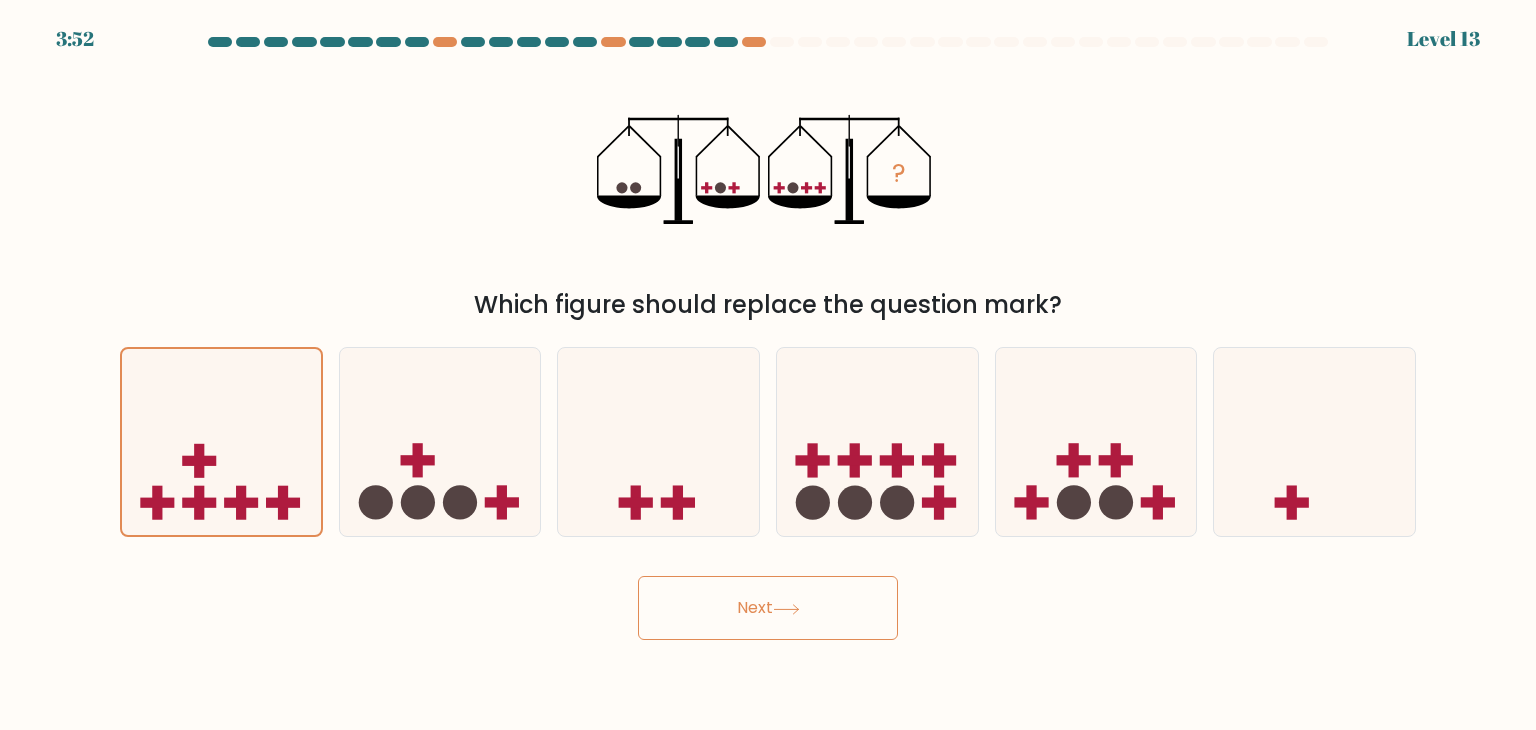 click on "Next" at bounding box center [768, 608] 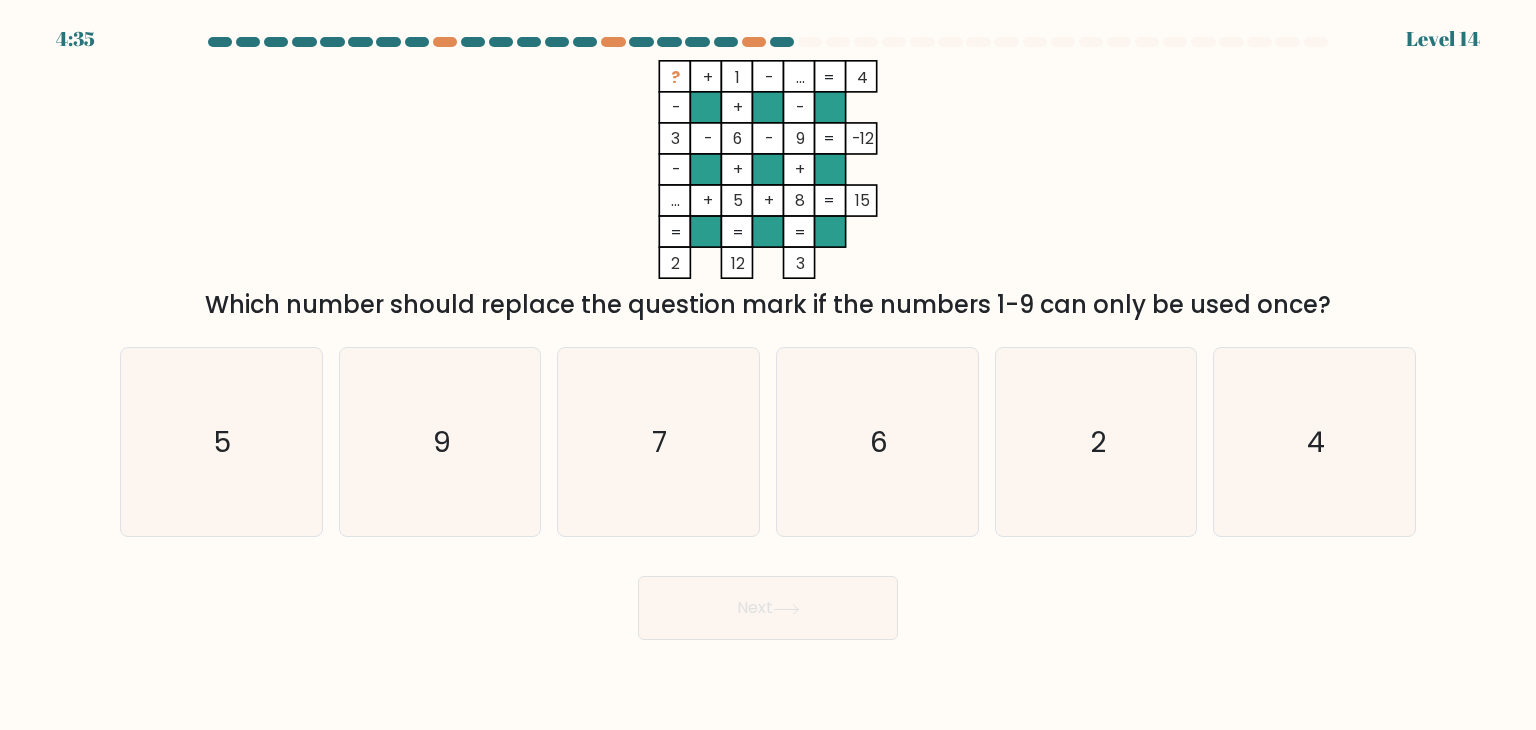 drag, startPoint x: 796, startPoint y: 612, endPoint x: 548, endPoint y: 254, distance: 435.5089 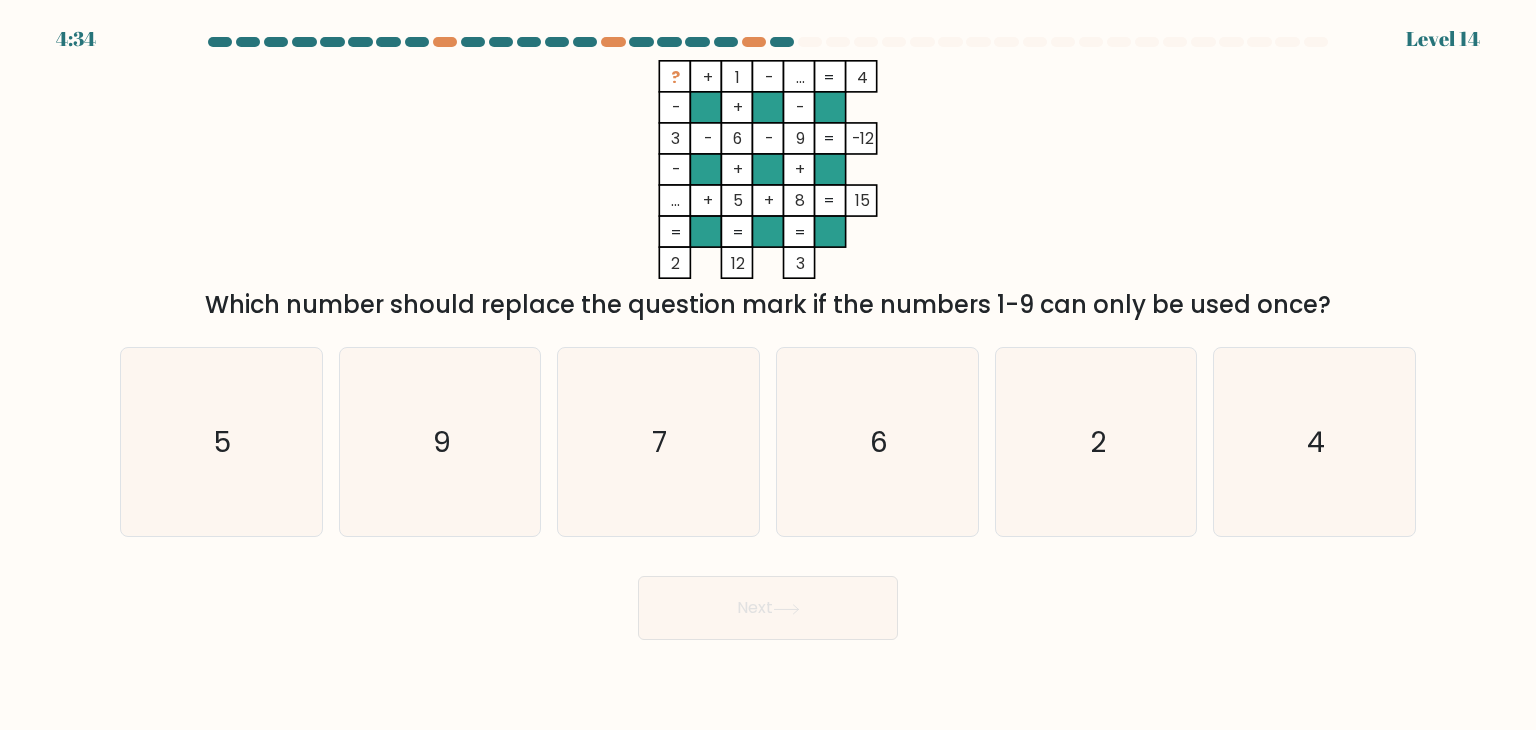 type 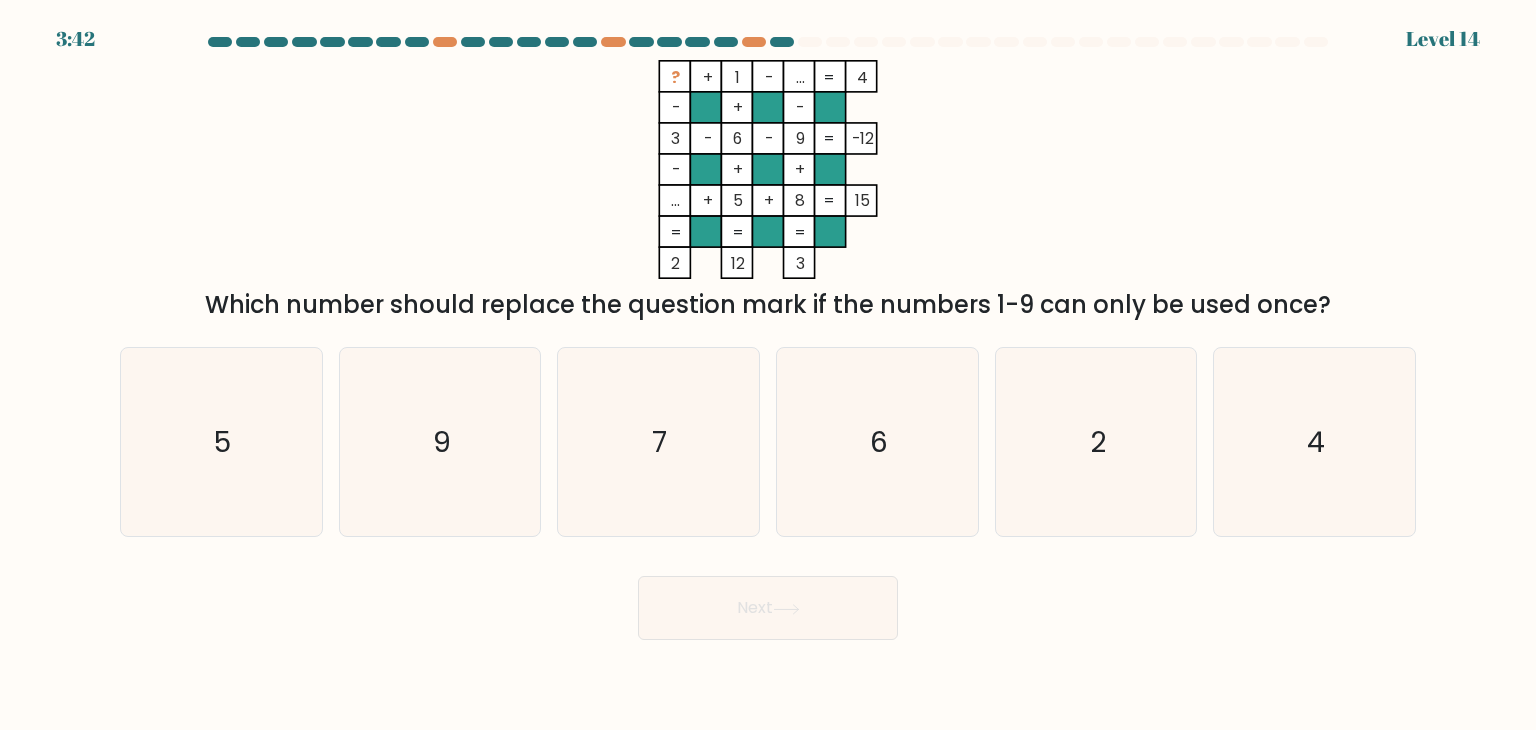 drag, startPoint x: 1446, startPoint y: 161, endPoint x: 1432, endPoint y: 161, distance: 14 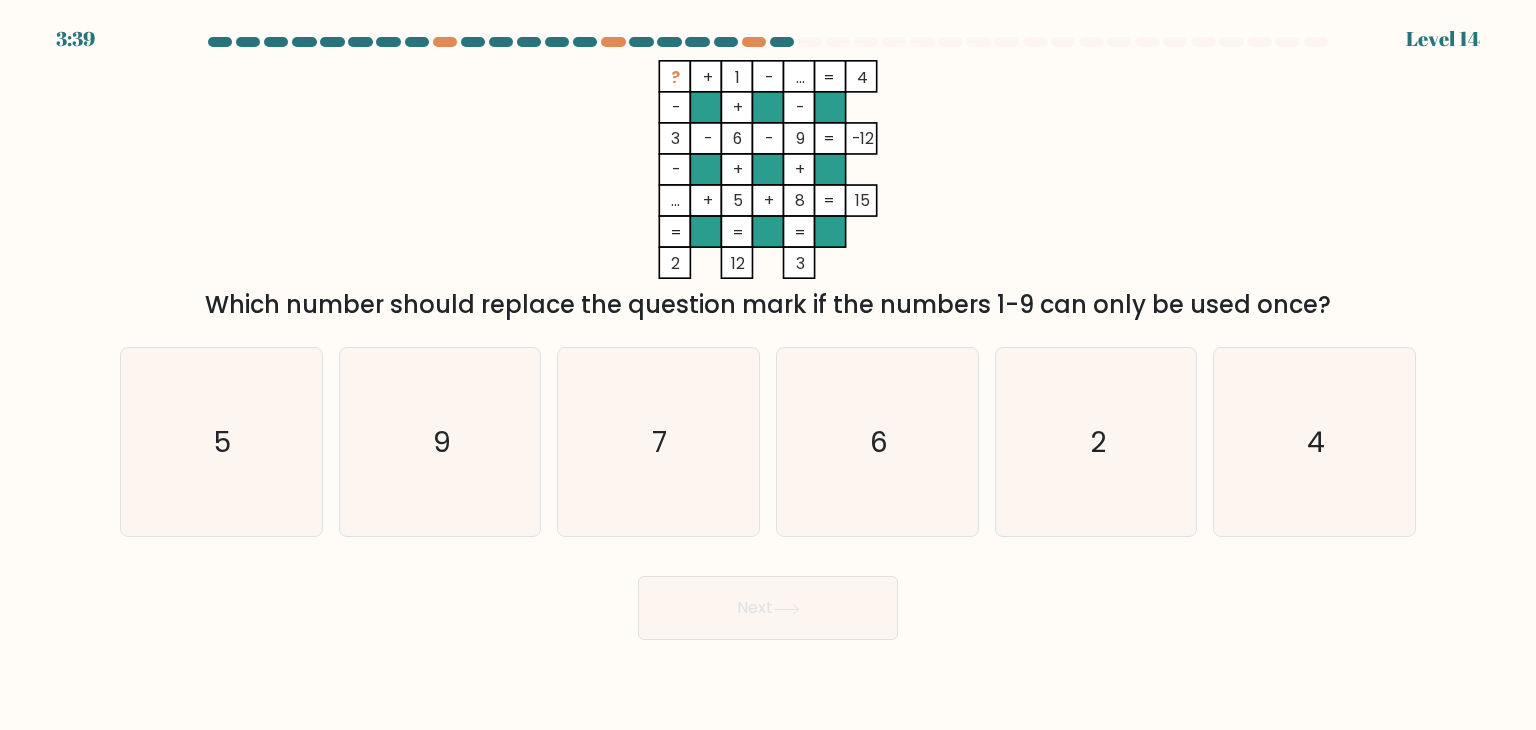 click on "?    +    1    -    ...    4    -    +    -    3    -    6    -    9    -12    -    +    +    ...    +    5    +    8    =   15    =   =   =   =   2    12    3    =
Which number should replace the question mark if the numbers 1-9 can only be used once?" at bounding box center (768, 191) 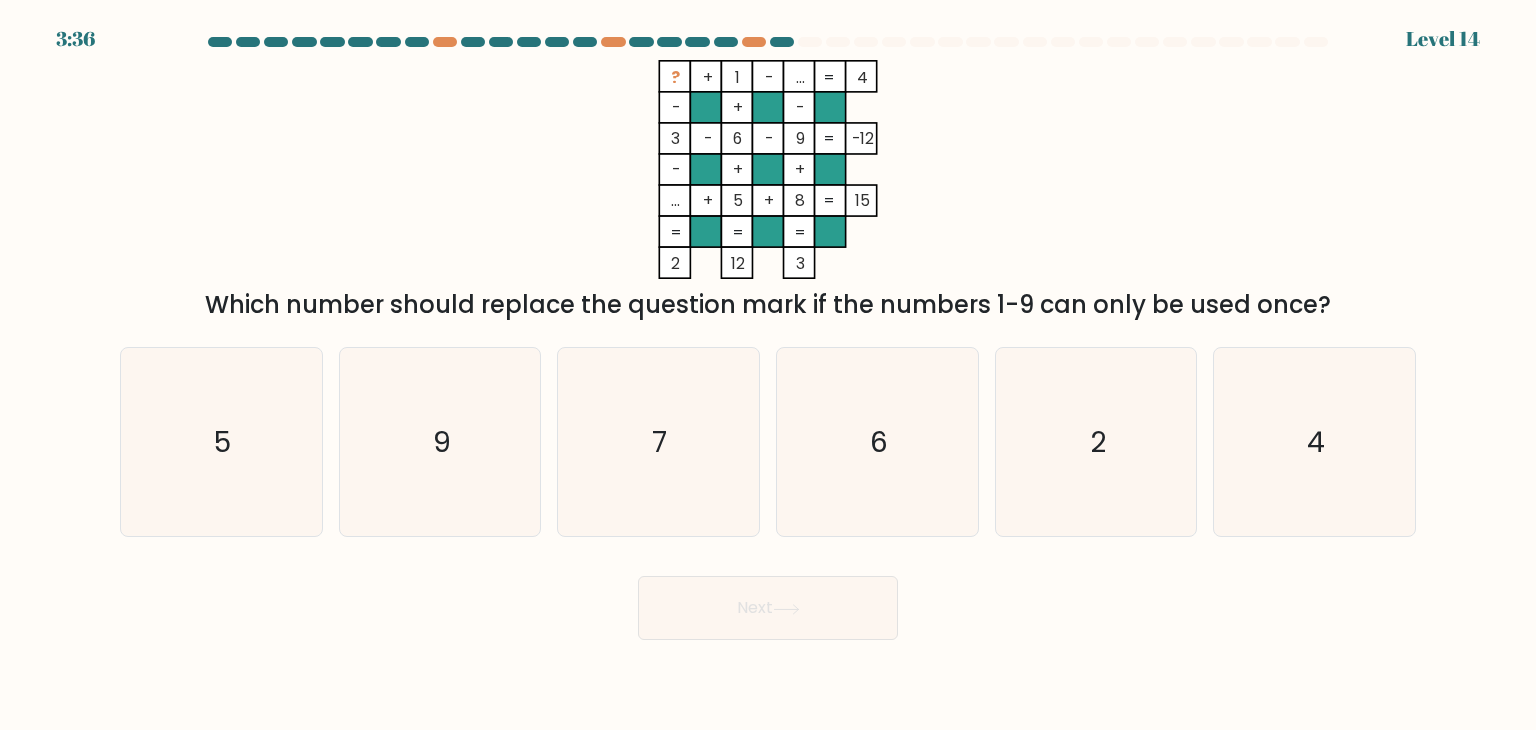 click on "?    +    1    -    ...    4    -    +    -    3    -    6    -    9    -12    -    +    +    ...    +    5    +    8    =   15    =   =   =   =   2    12    3    =
Which number should replace the question mark if the numbers 1-9 can only be used once?" at bounding box center (768, 191) 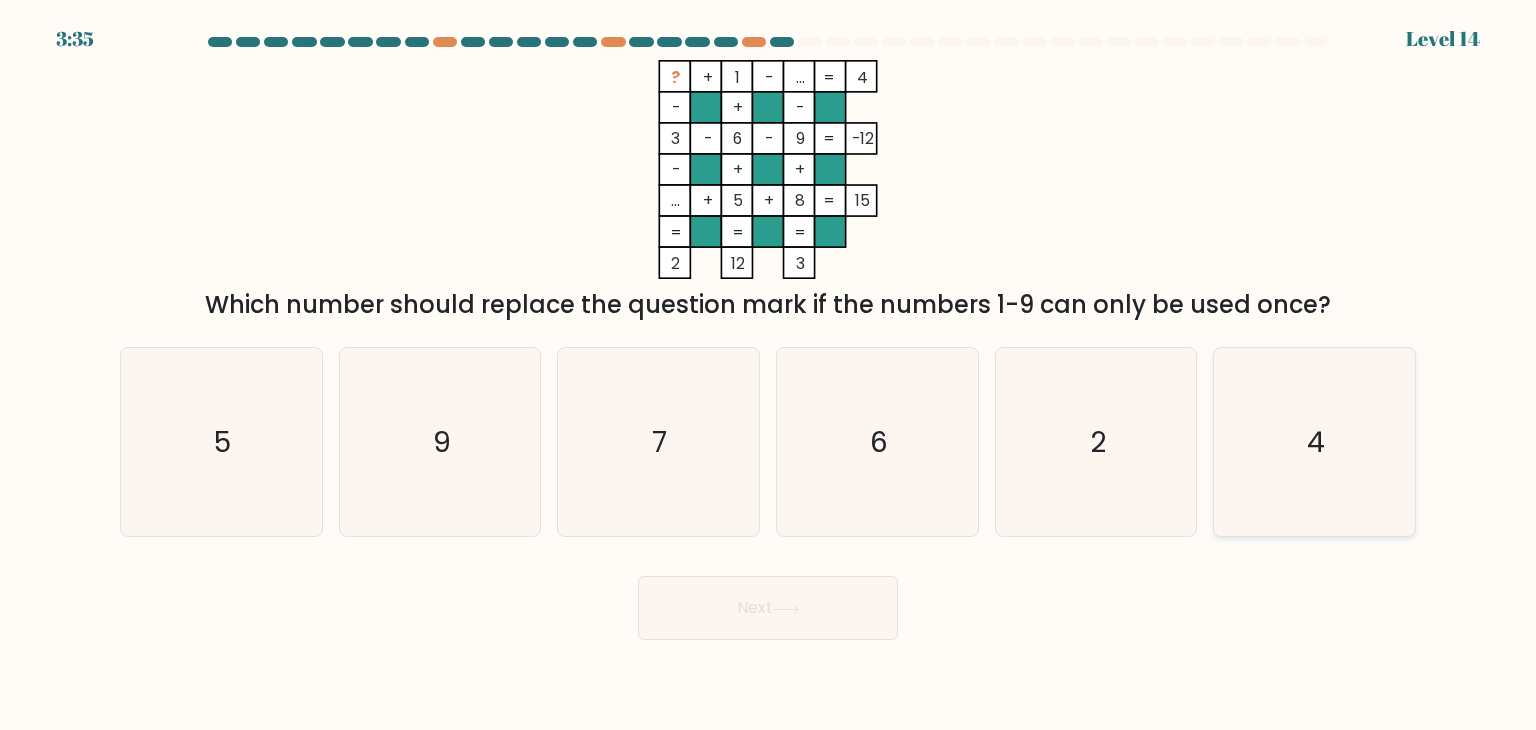 drag, startPoint x: 1335, startPoint y: 405, endPoint x: 861, endPoint y: 545, distance: 494.24286 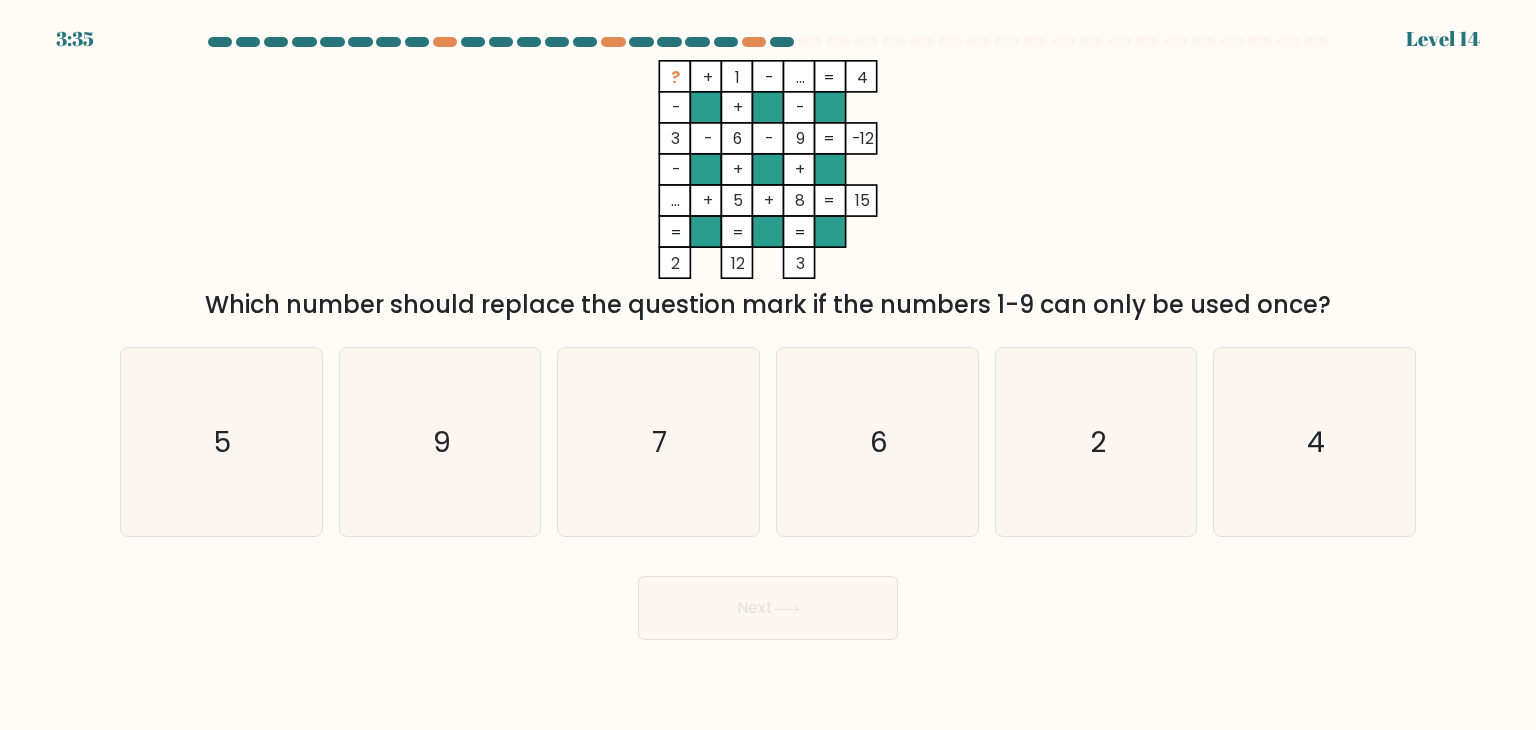 click on "4" at bounding box center (1314, 442) 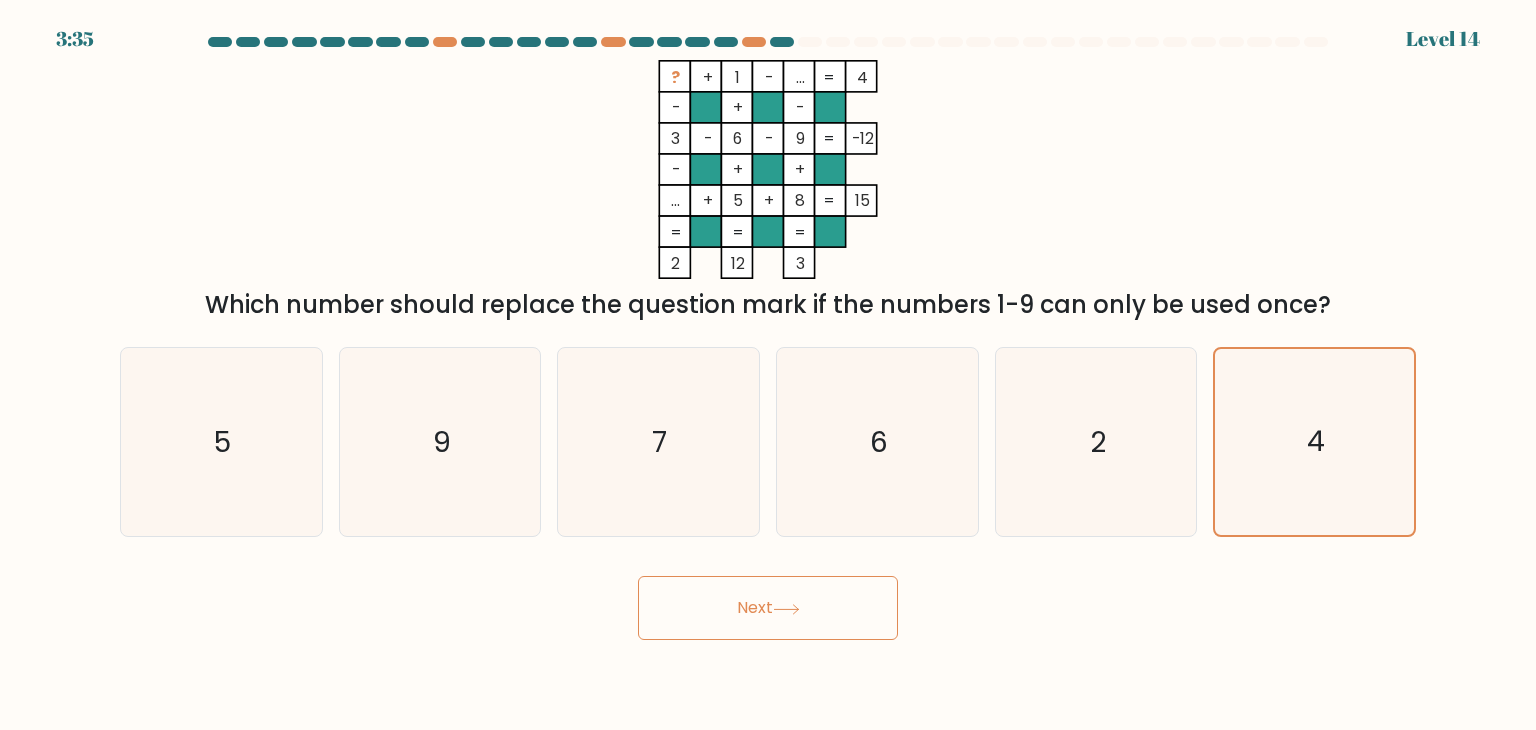 click on "Next" at bounding box center [768, 608] 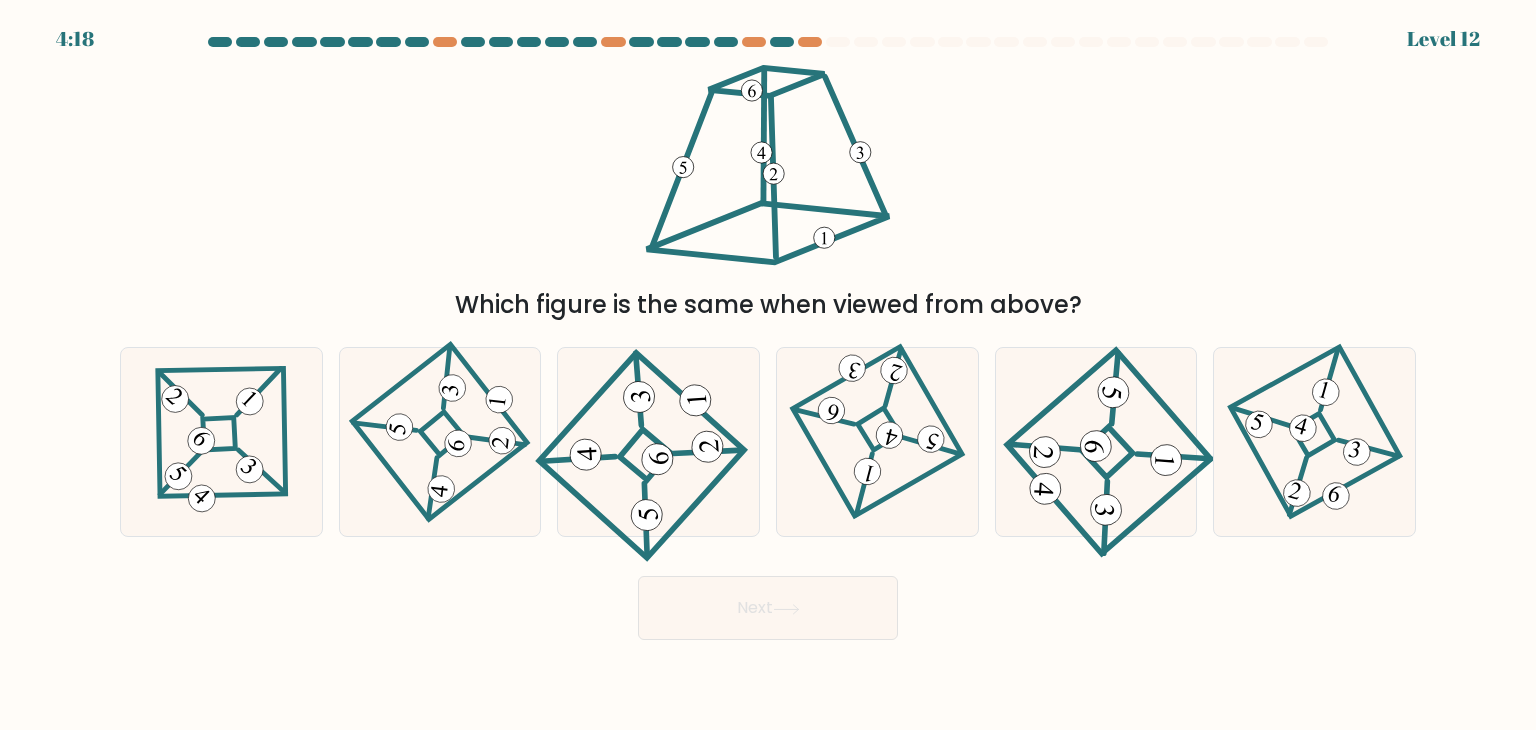 type 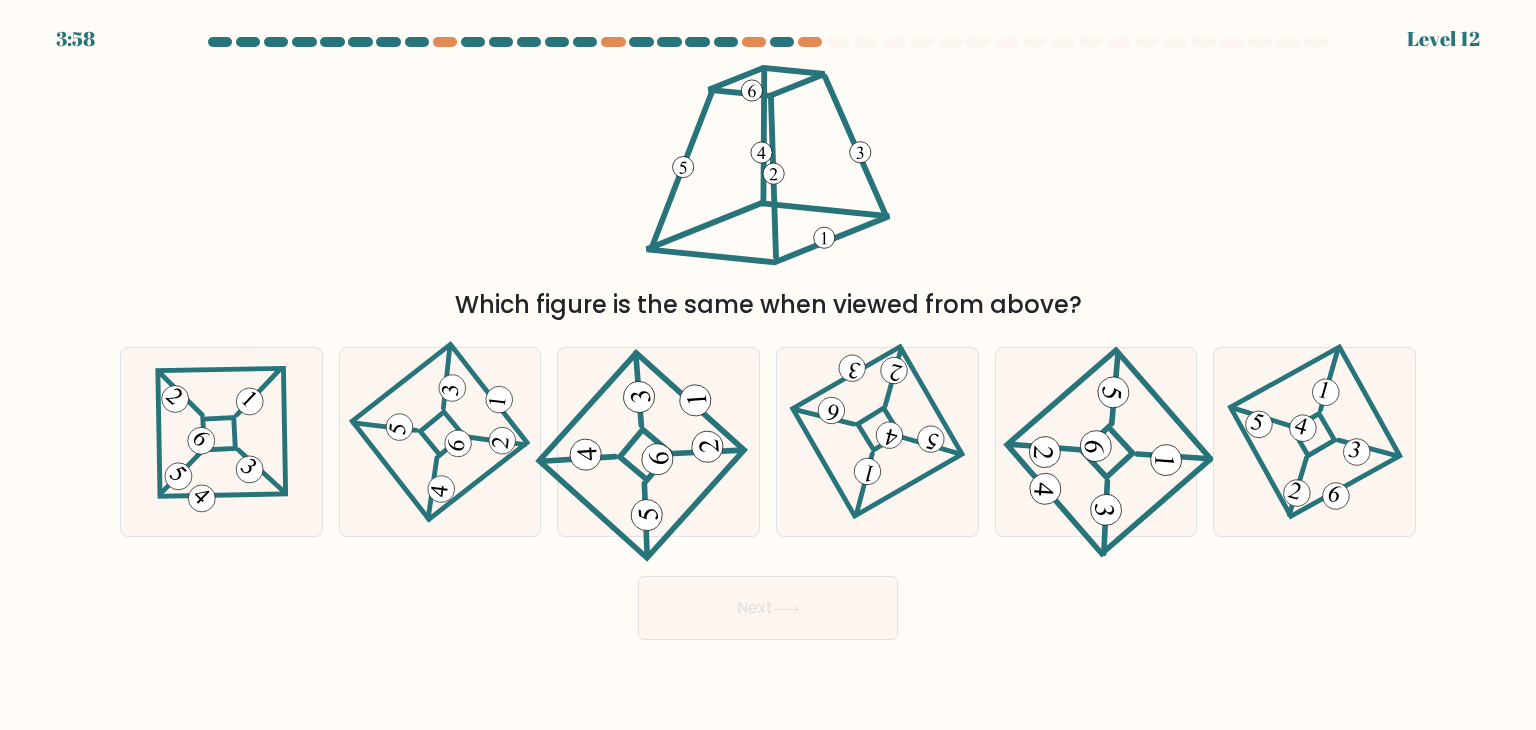 drag, startPoint x: 1235, startPoint y: 203, endPoint x: 1148, endPoint y: 237, distance: 93.40771 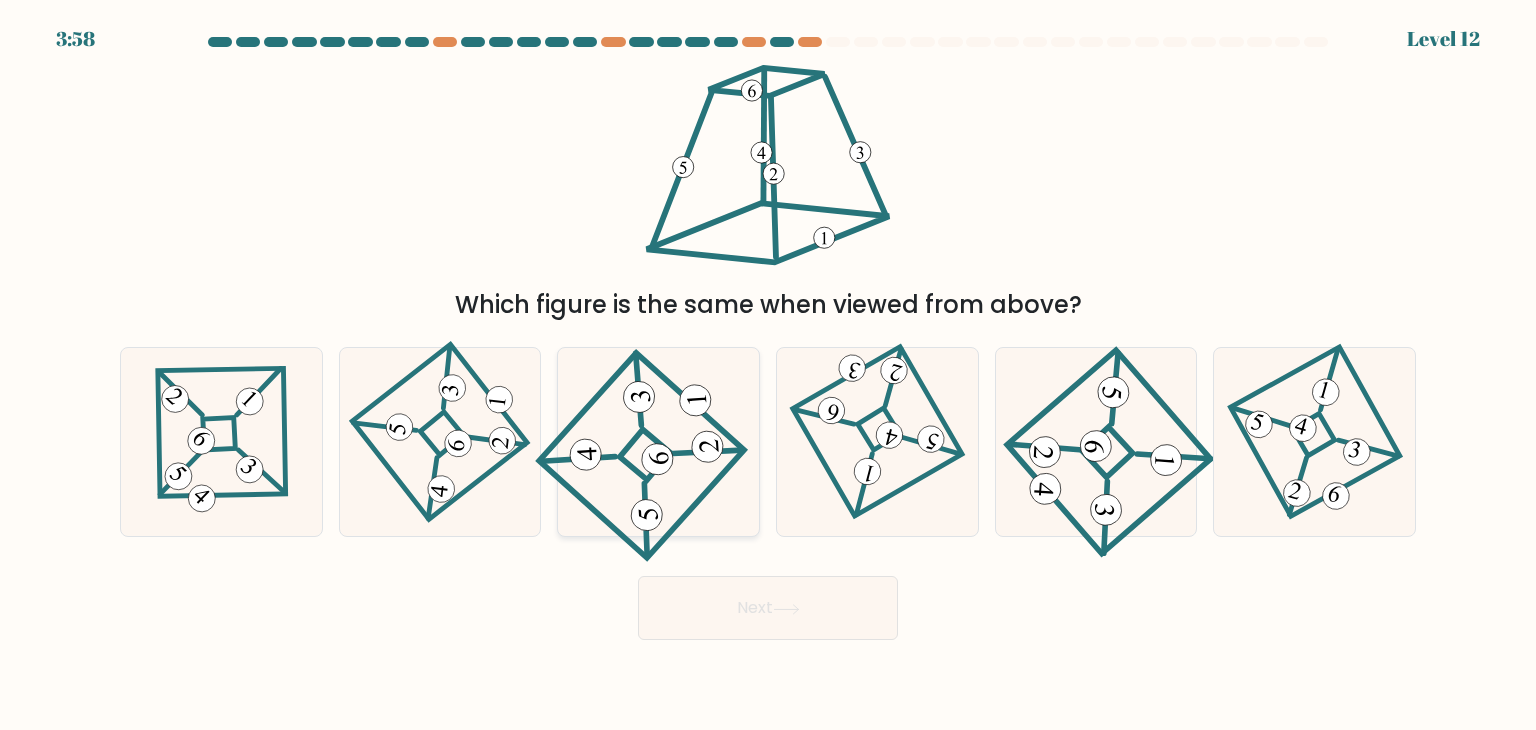 click at bounding box center (657, 458) 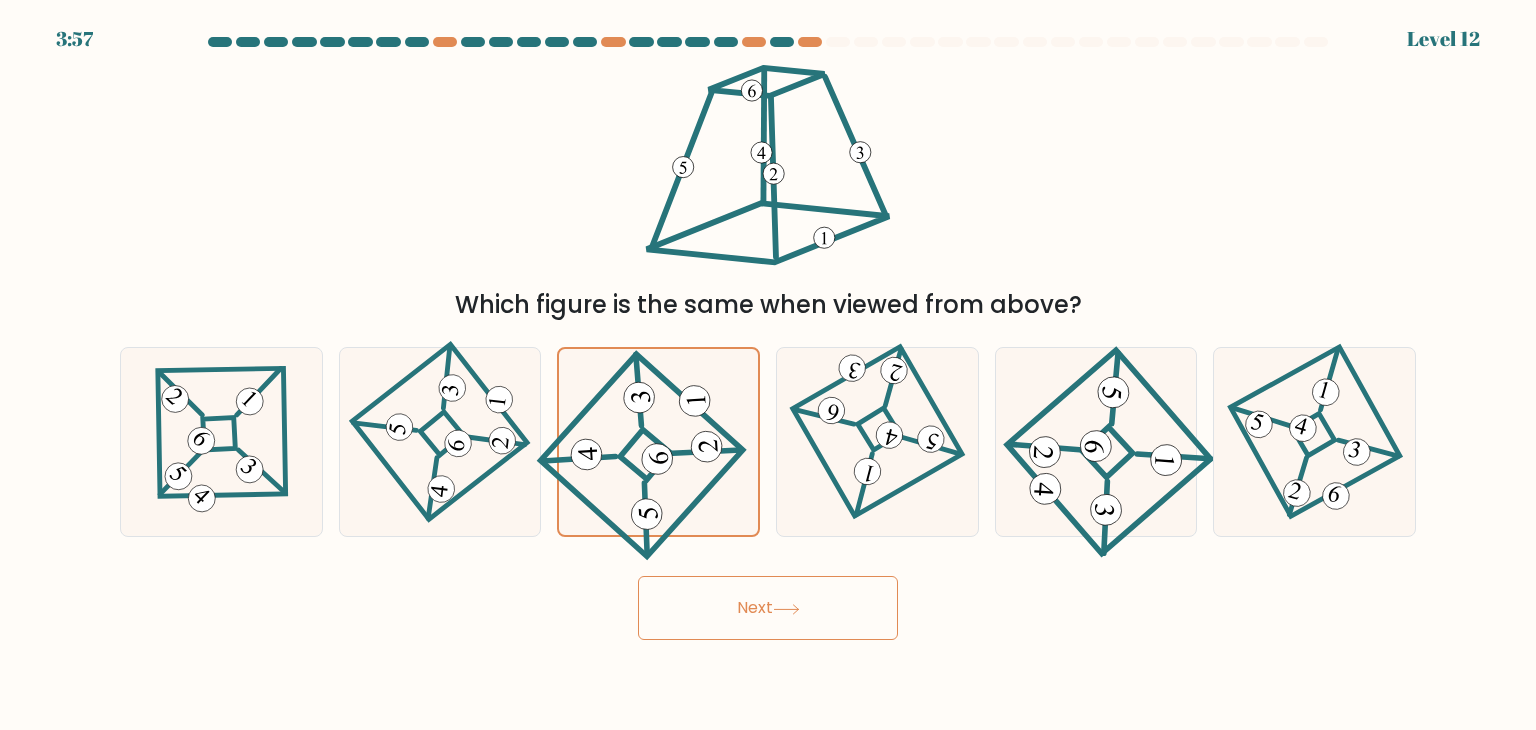 click on "Next" at bounding box center (768, 608) 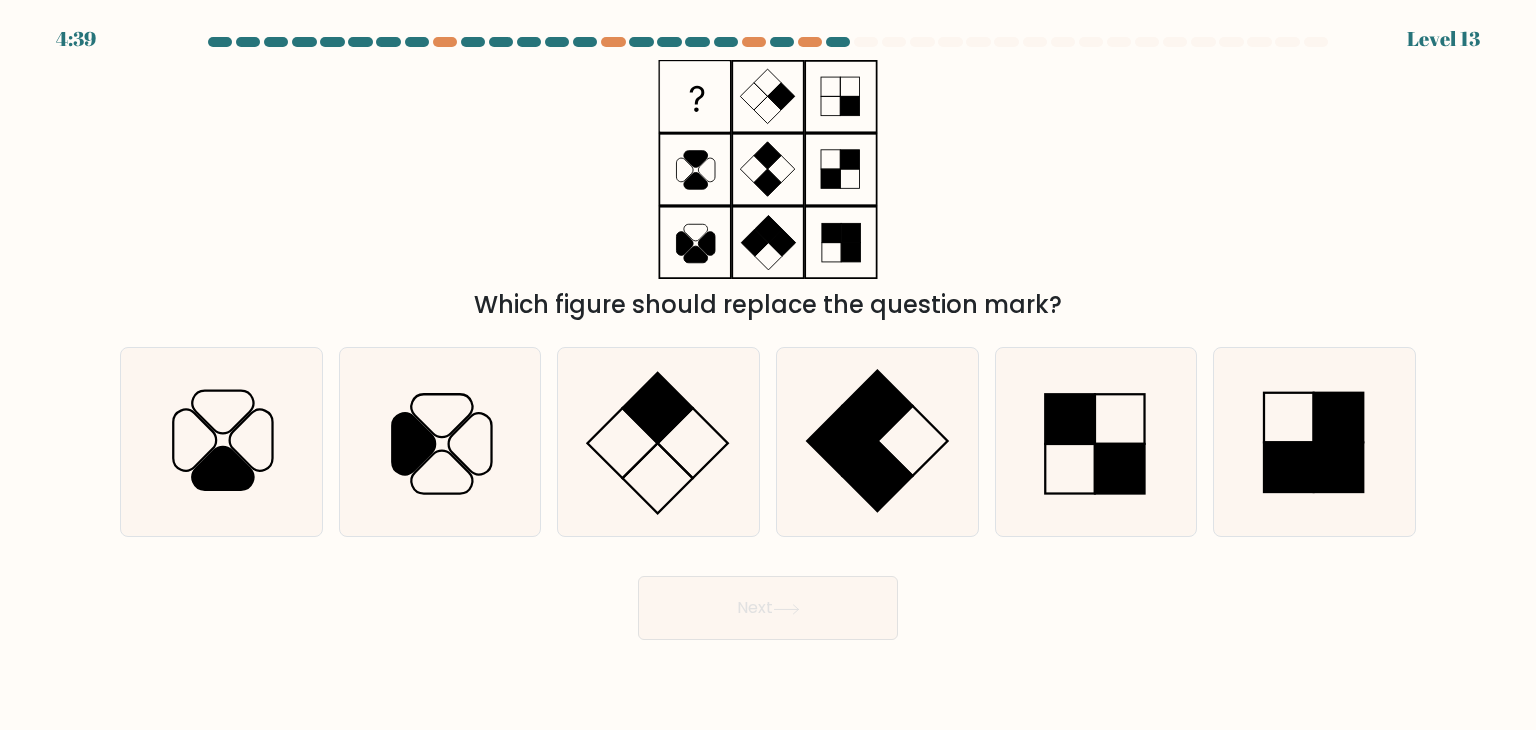 type 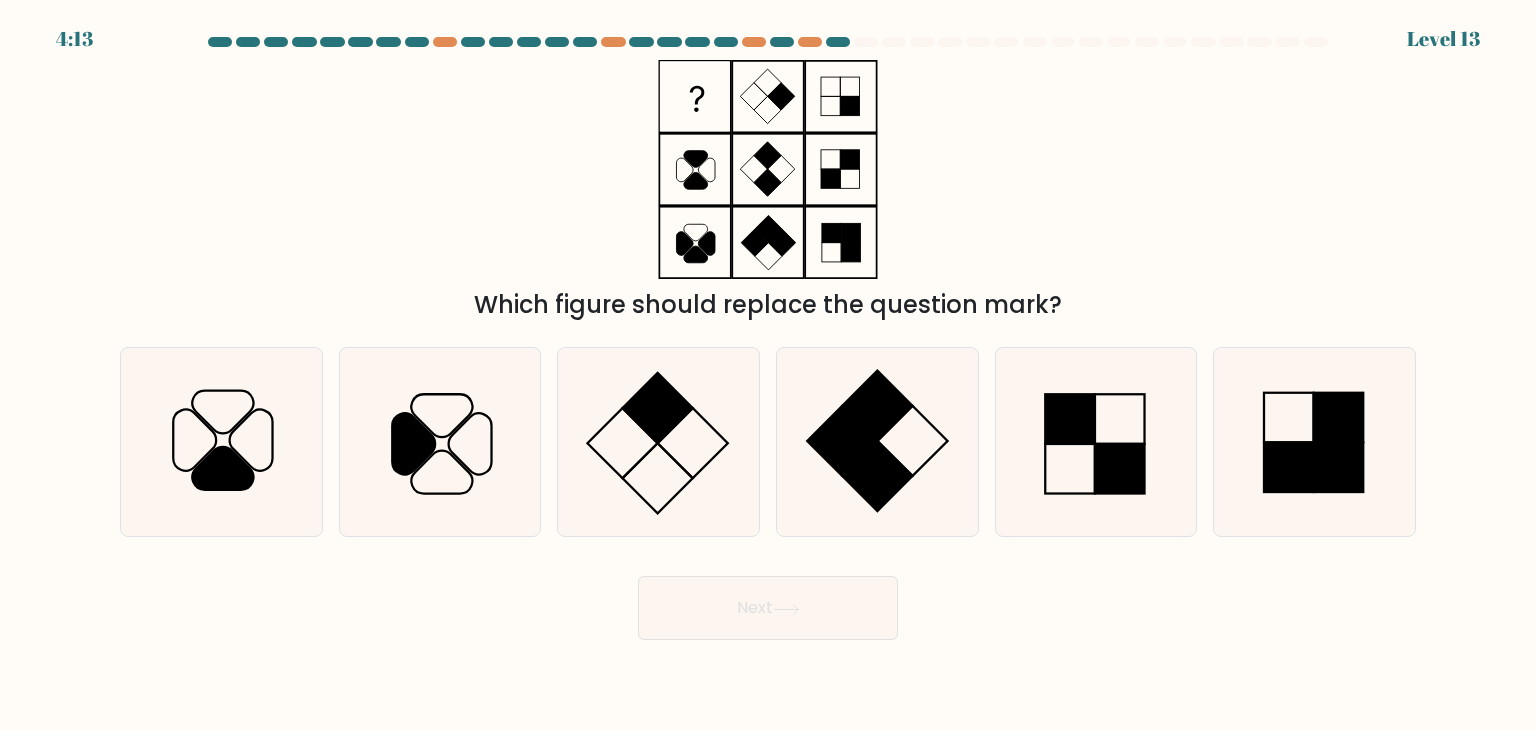 click on "Which figure should replace the question mark?" at bounding box center [768, 191] 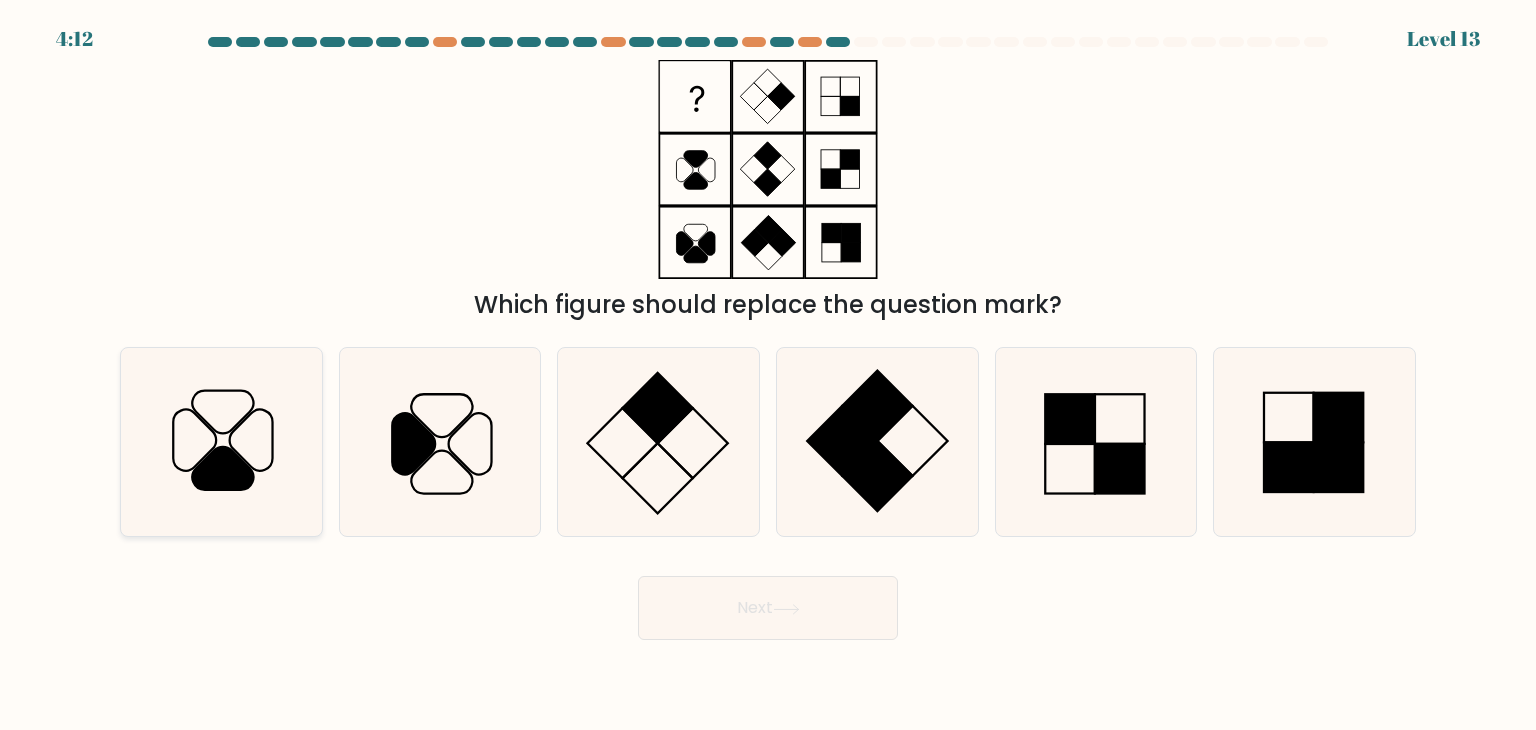 click at bounding box center (221, 442) 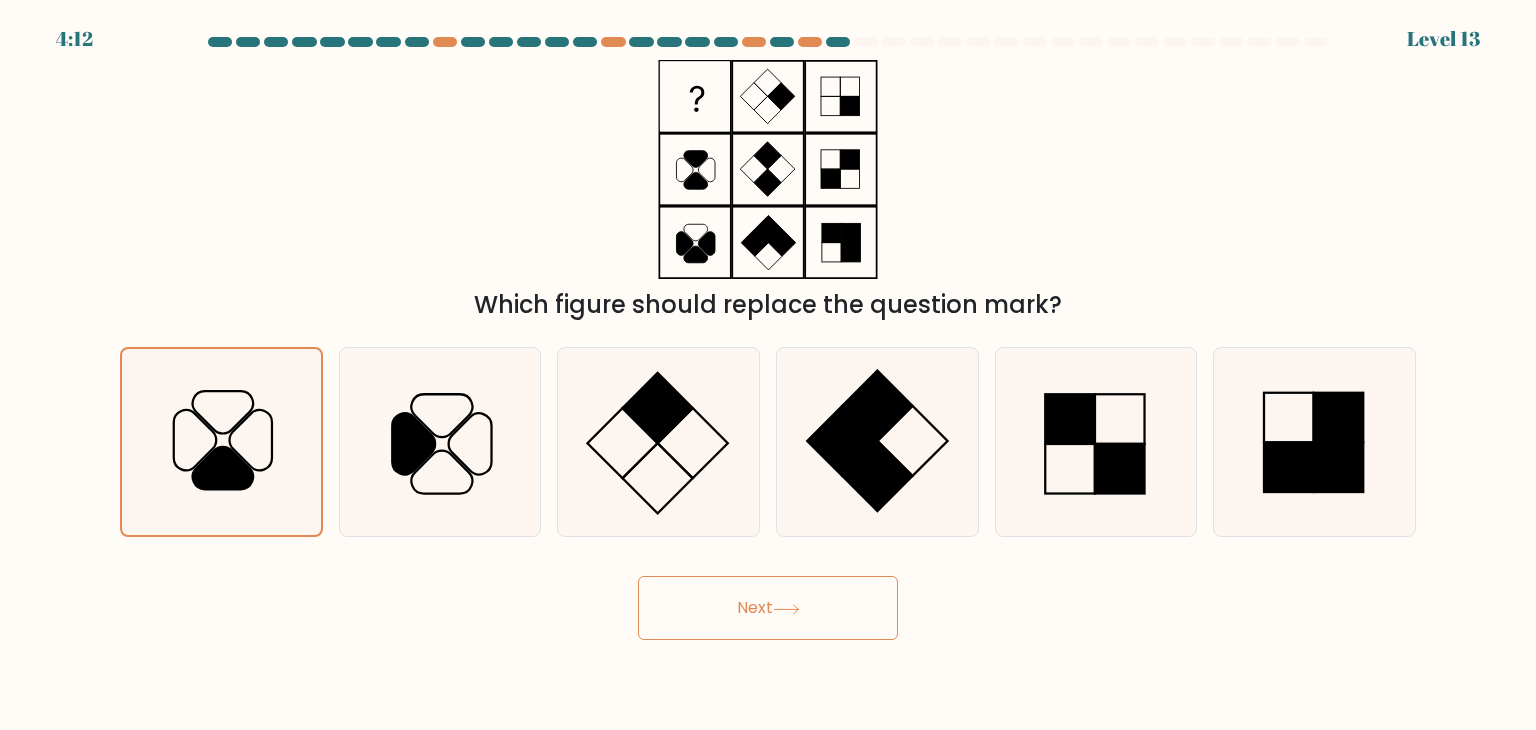 click on "Next" at bounding box center [768, 608] 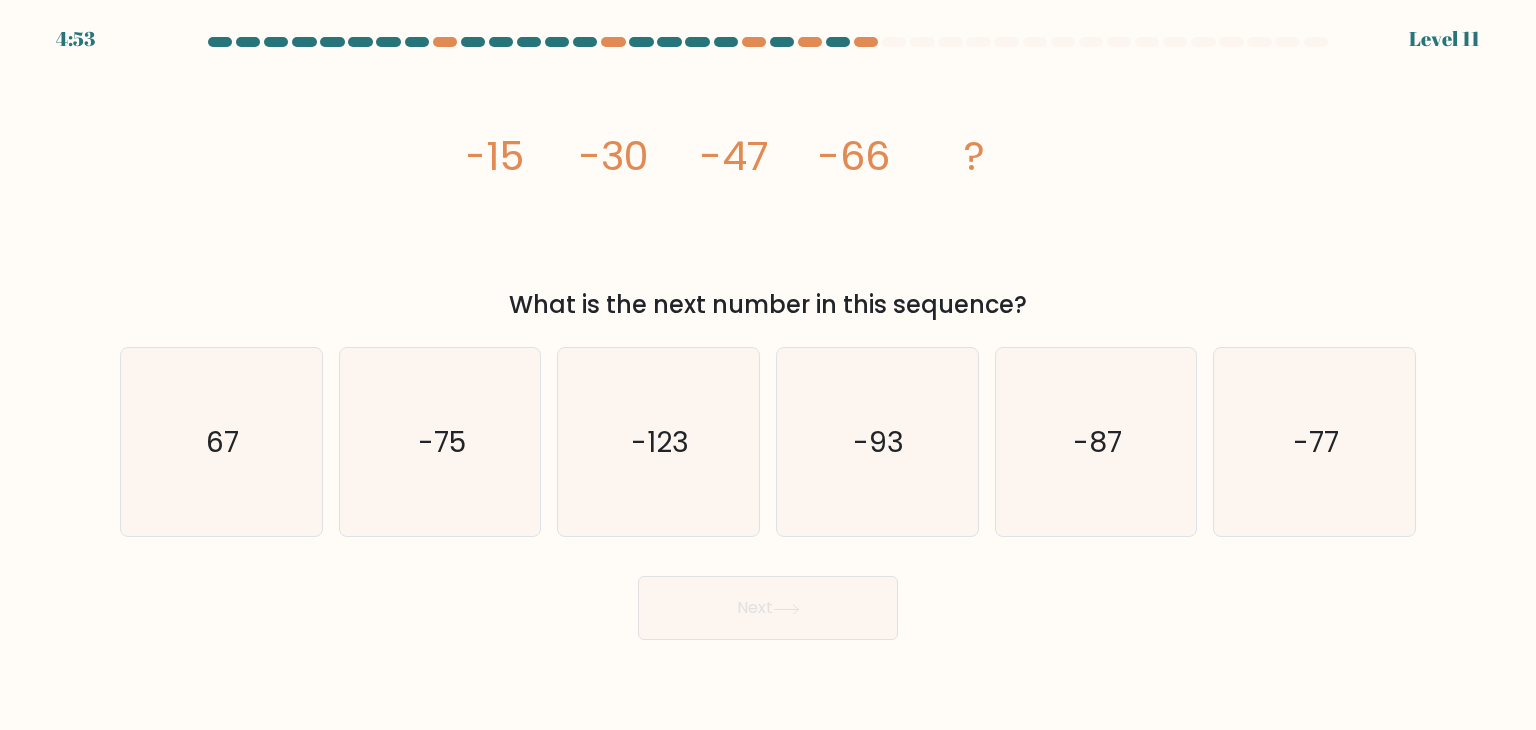 drag, startPoint x: 492, startPoint y: 161, endPoint x: 1026, endPoint y: 293, distance: 550.0727 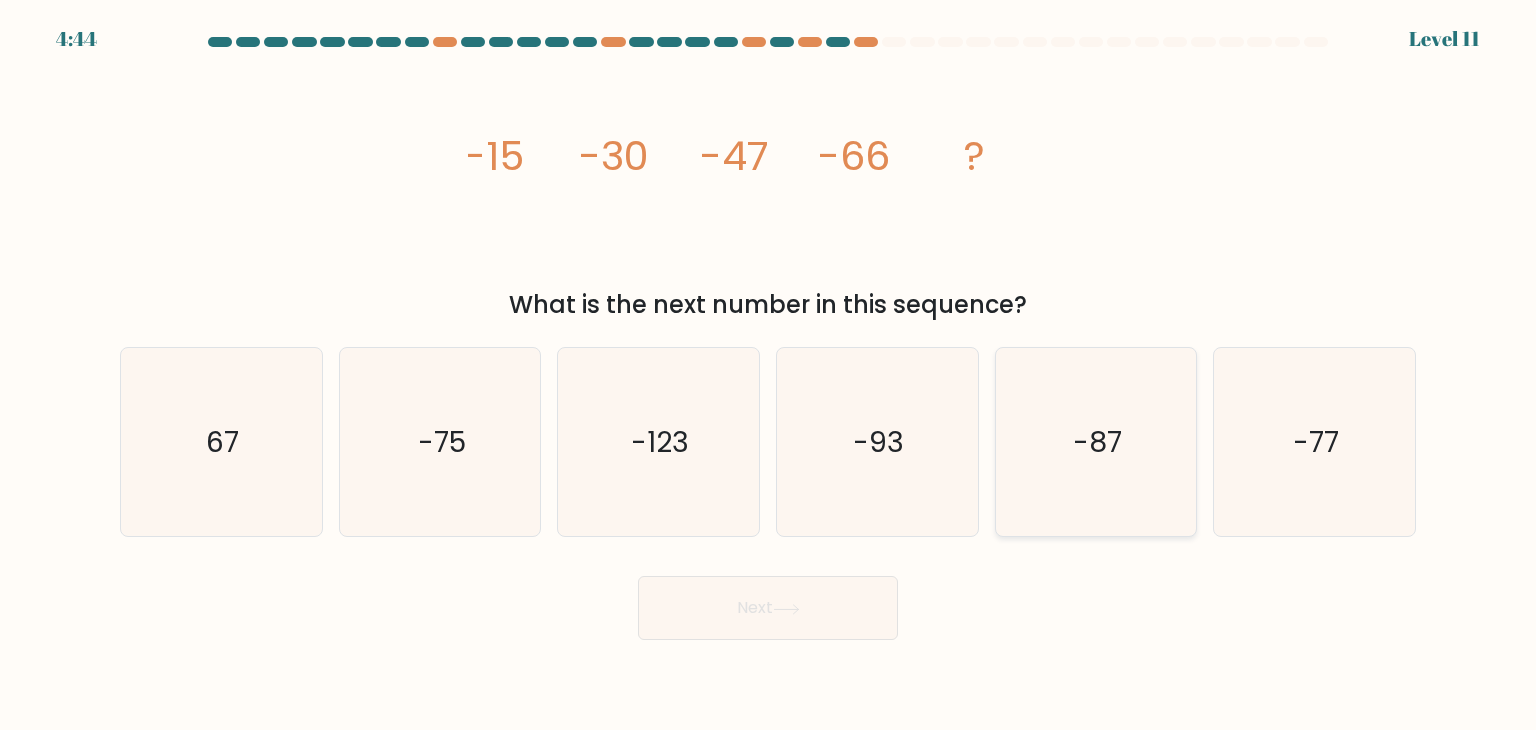 click on "-87" at bounding box center (1096, 442) 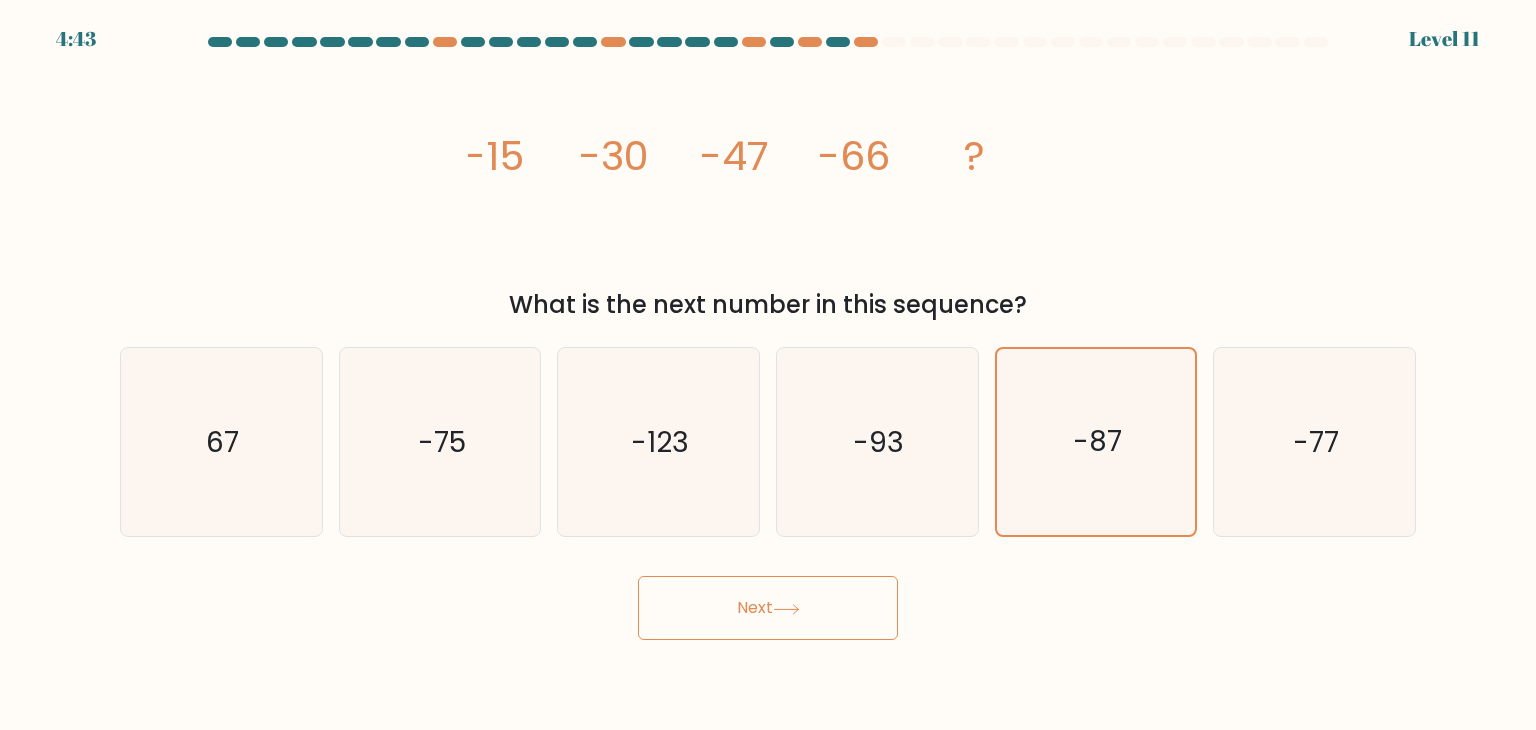 click on "Next" at bounding box center [768, 608] 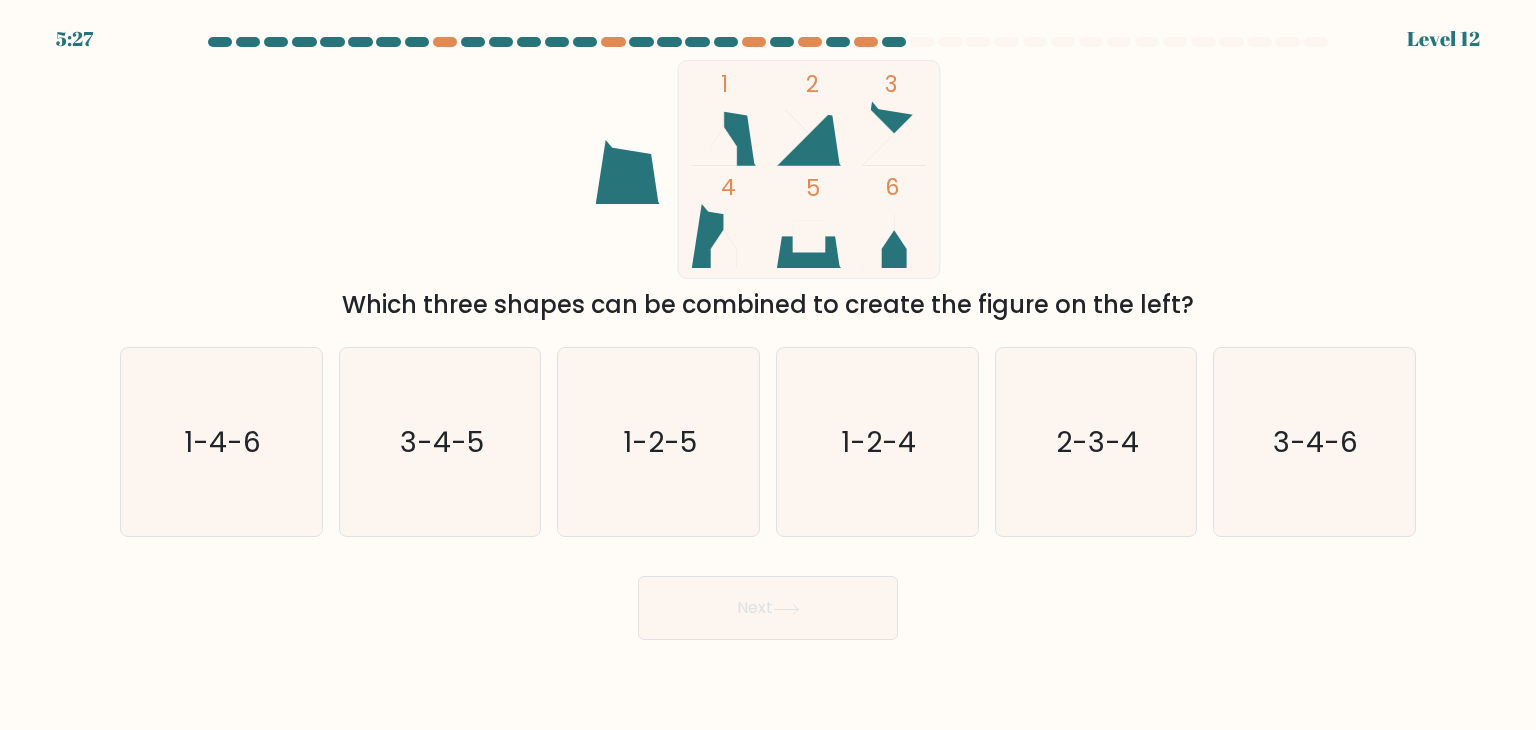 type 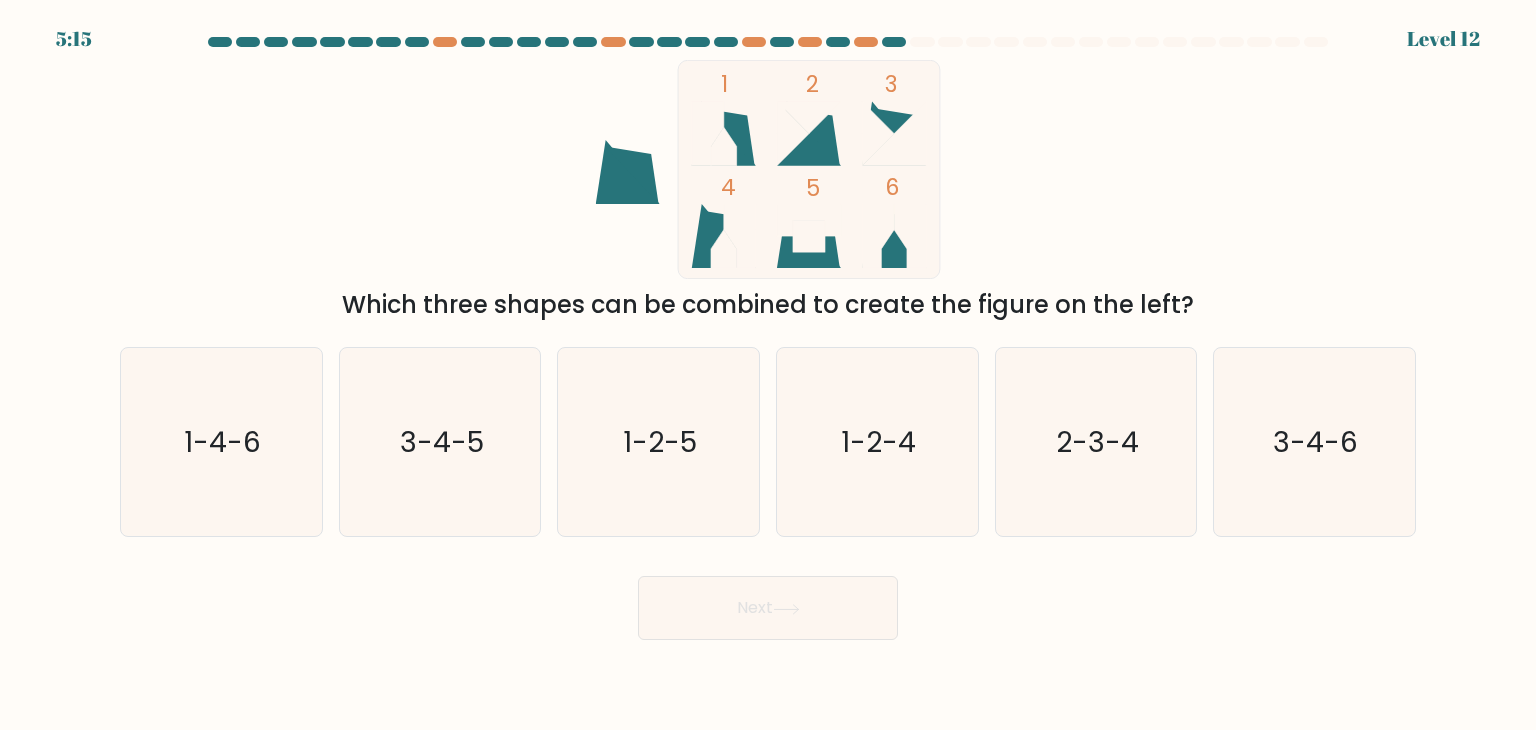 click on "1
2
3
4
5
6
Which three shapes can be combined to create the figure on the left?" at bounding box center [768, 191] 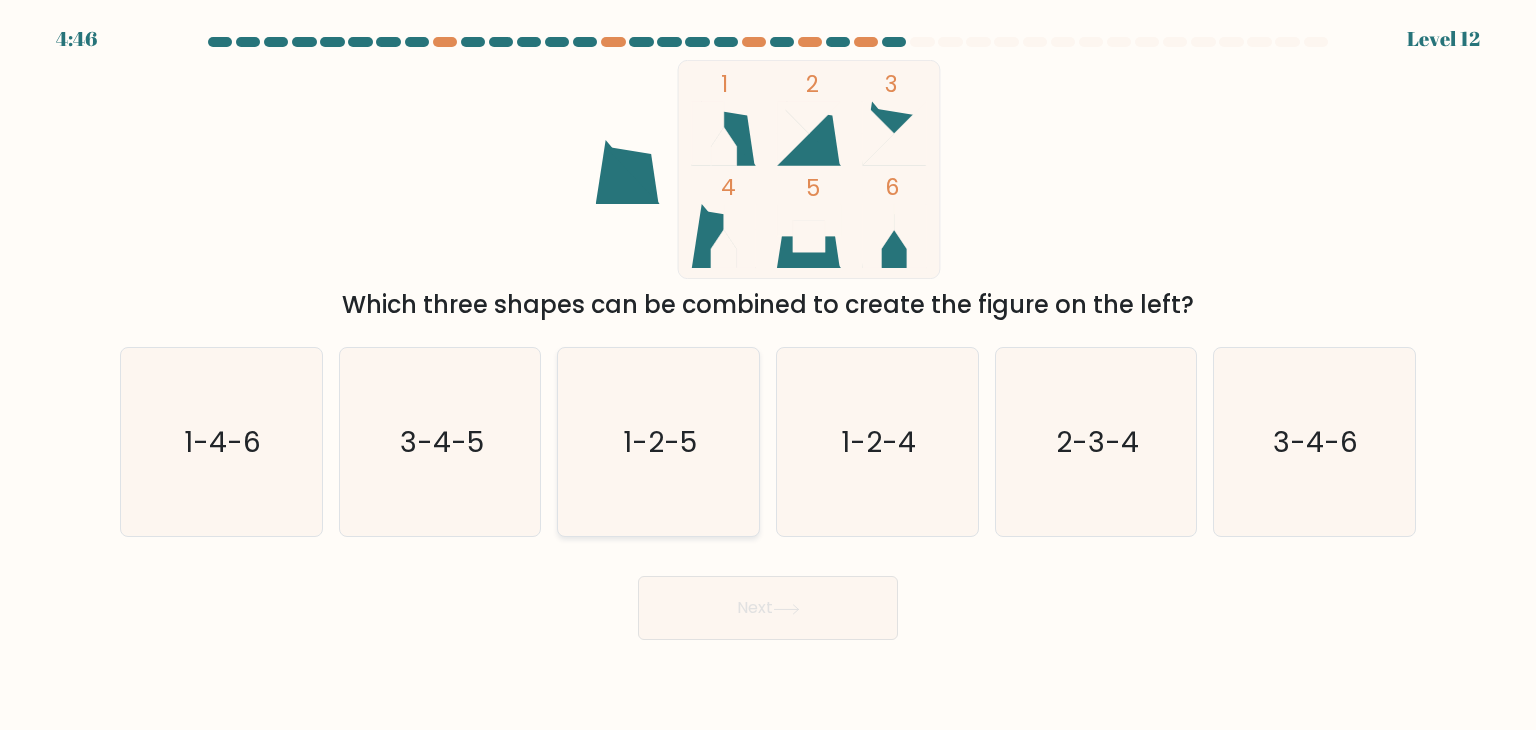 click on "1-2-5" at bounding box center (661, 442) 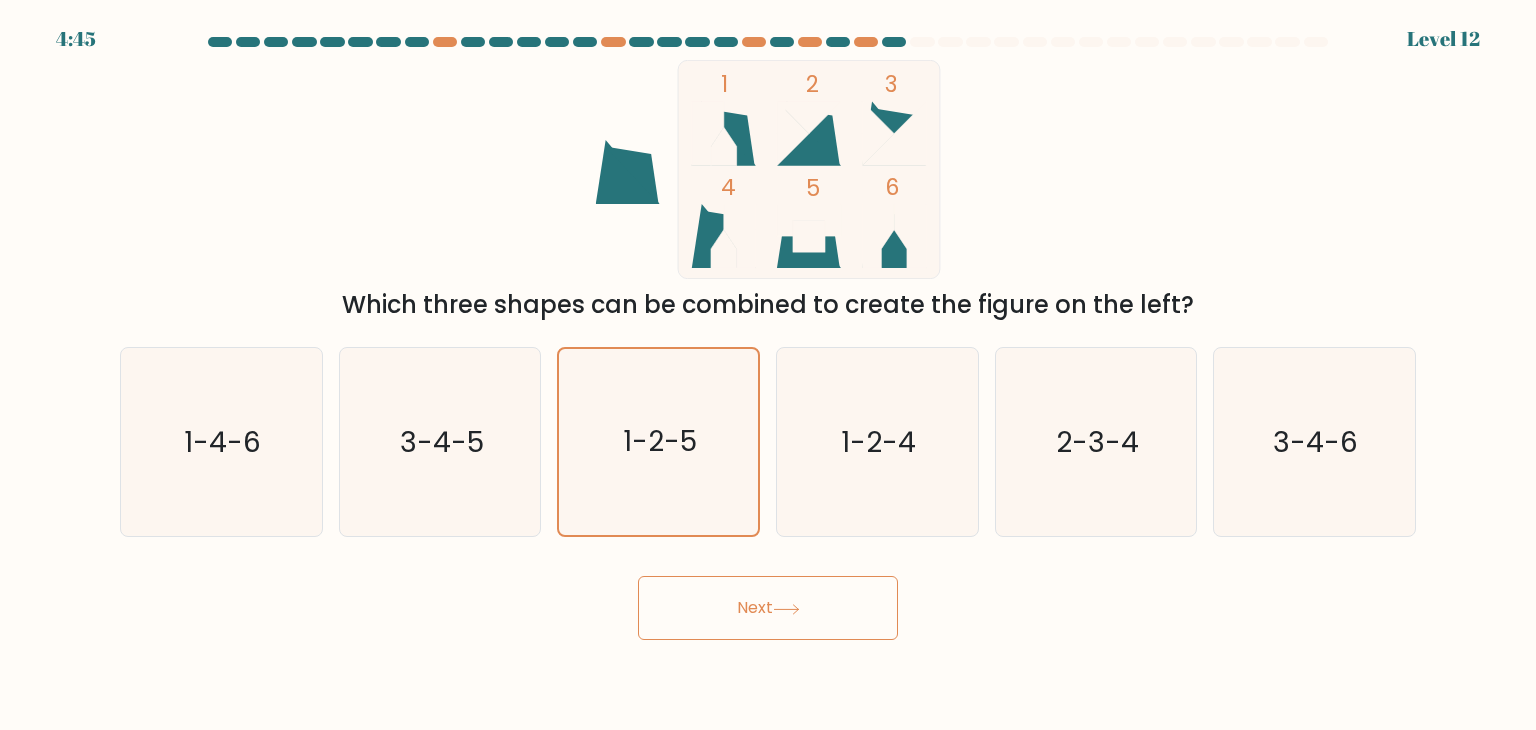 click on "Next" at bounding box center [768, 608] 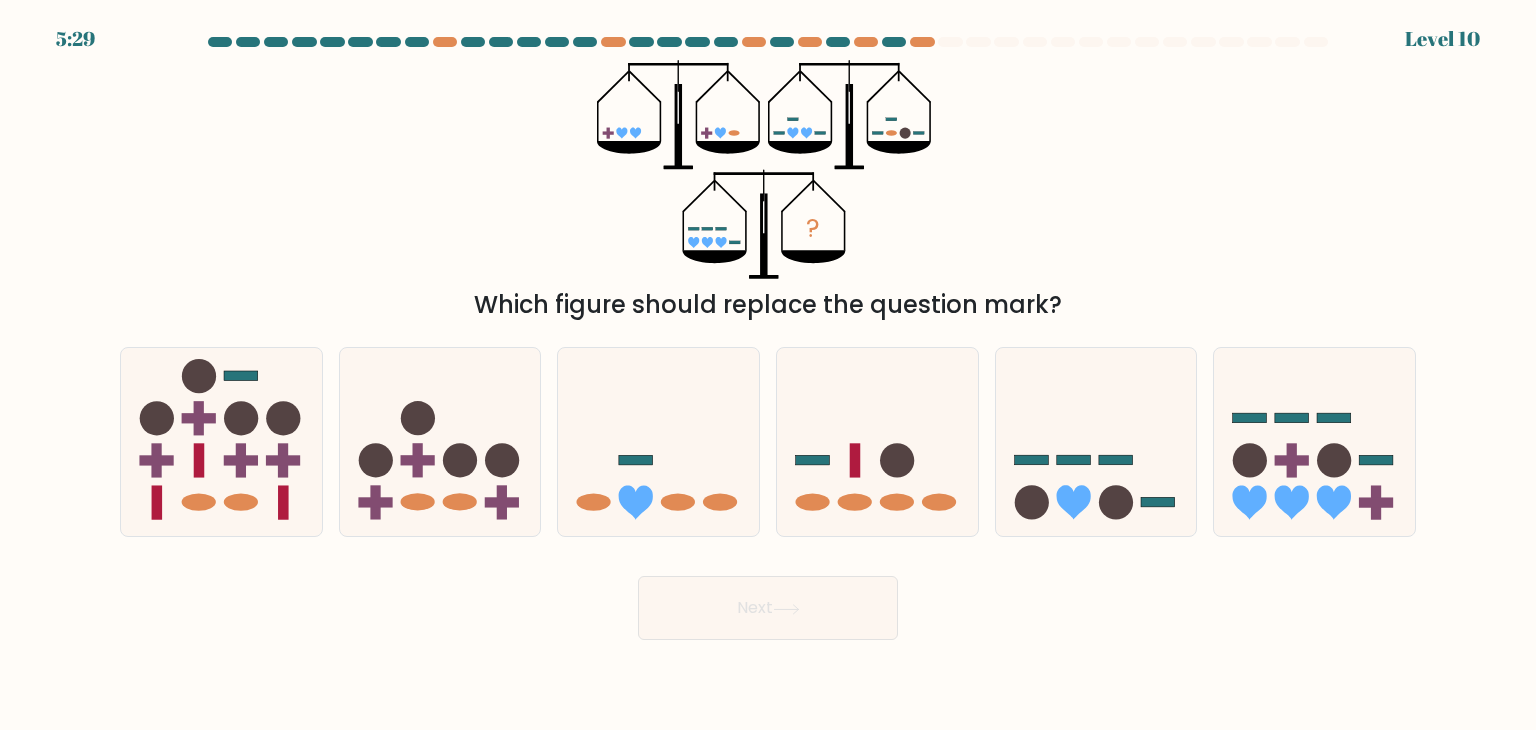 type 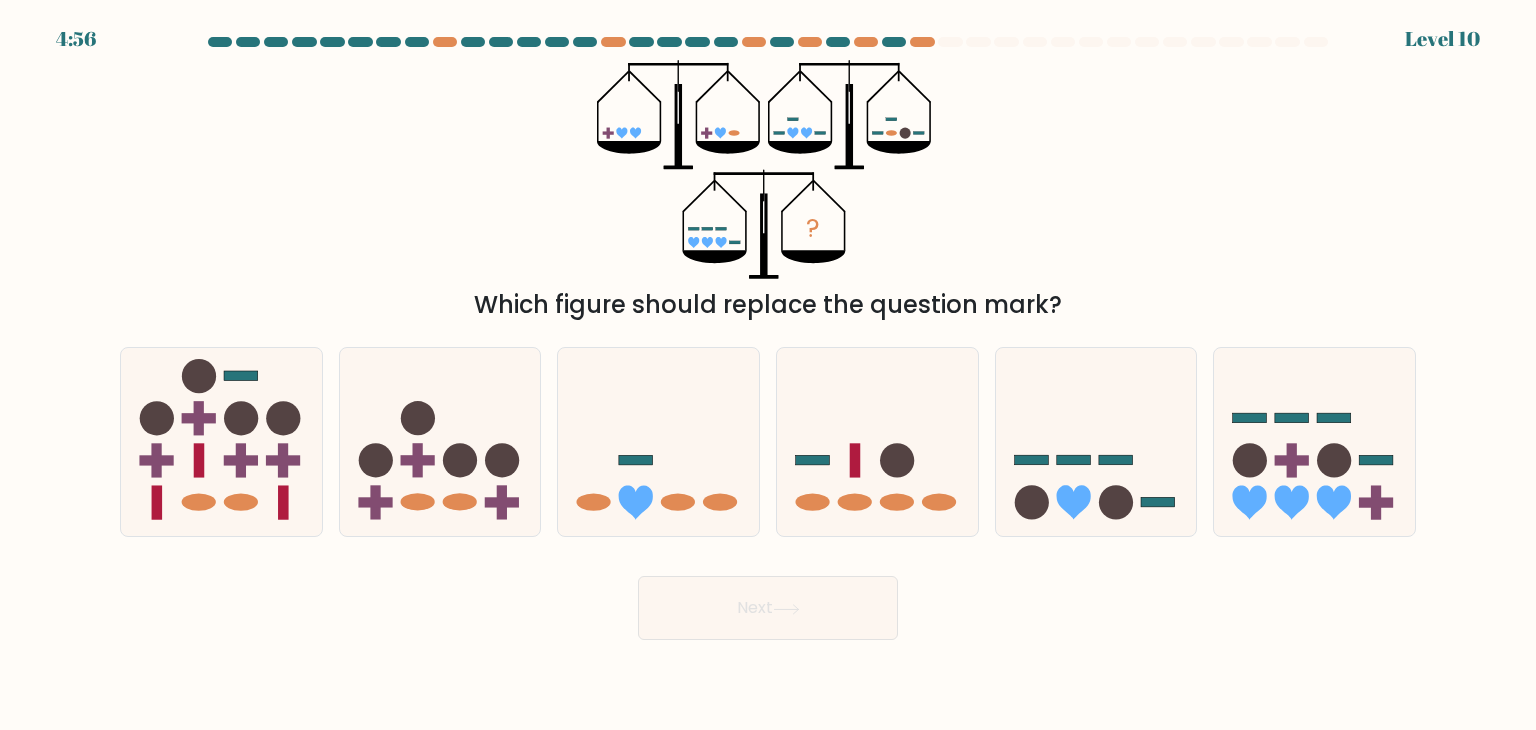 click on "?
Which figure should replace the question mark?" at bounding box center [768, 191] 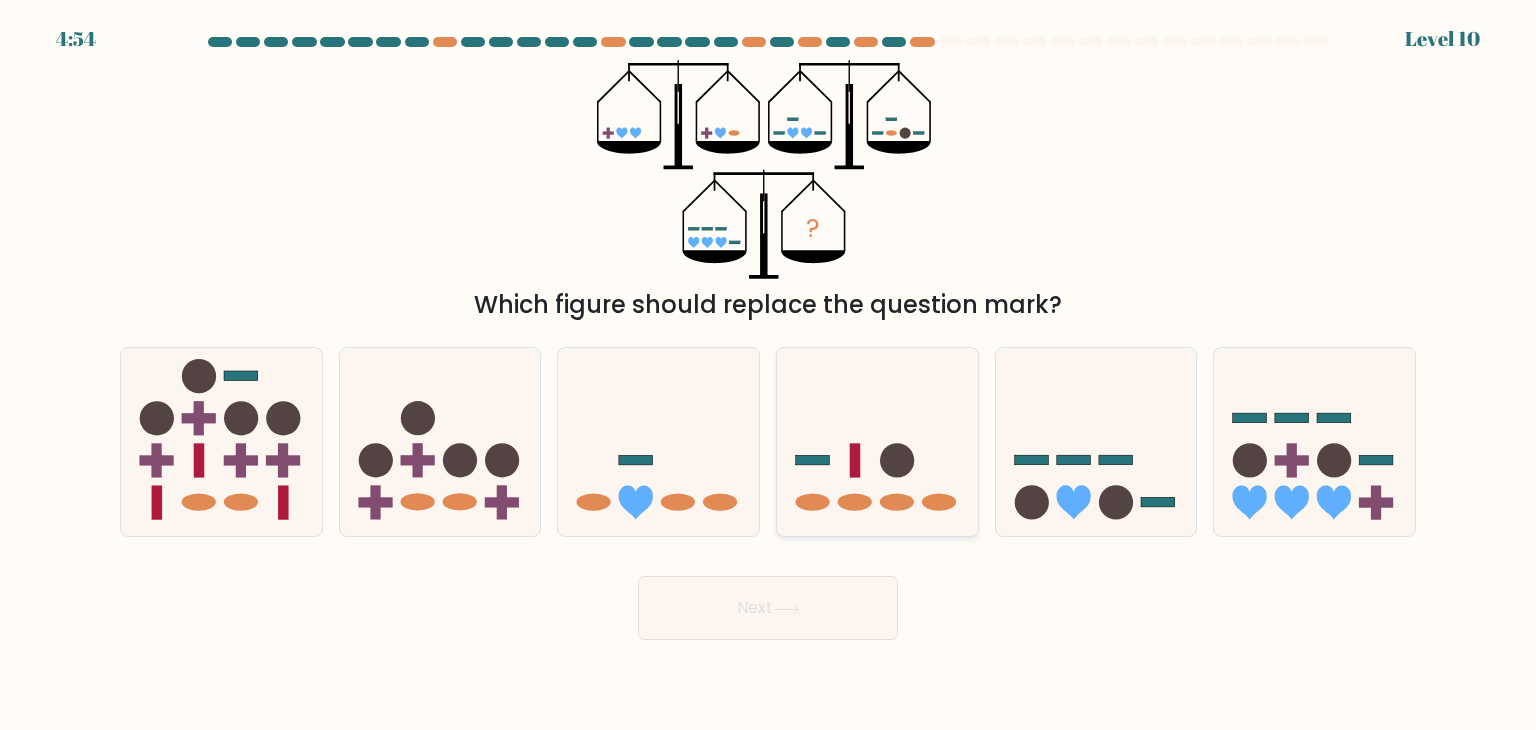 click at bounding box center [877, 442] 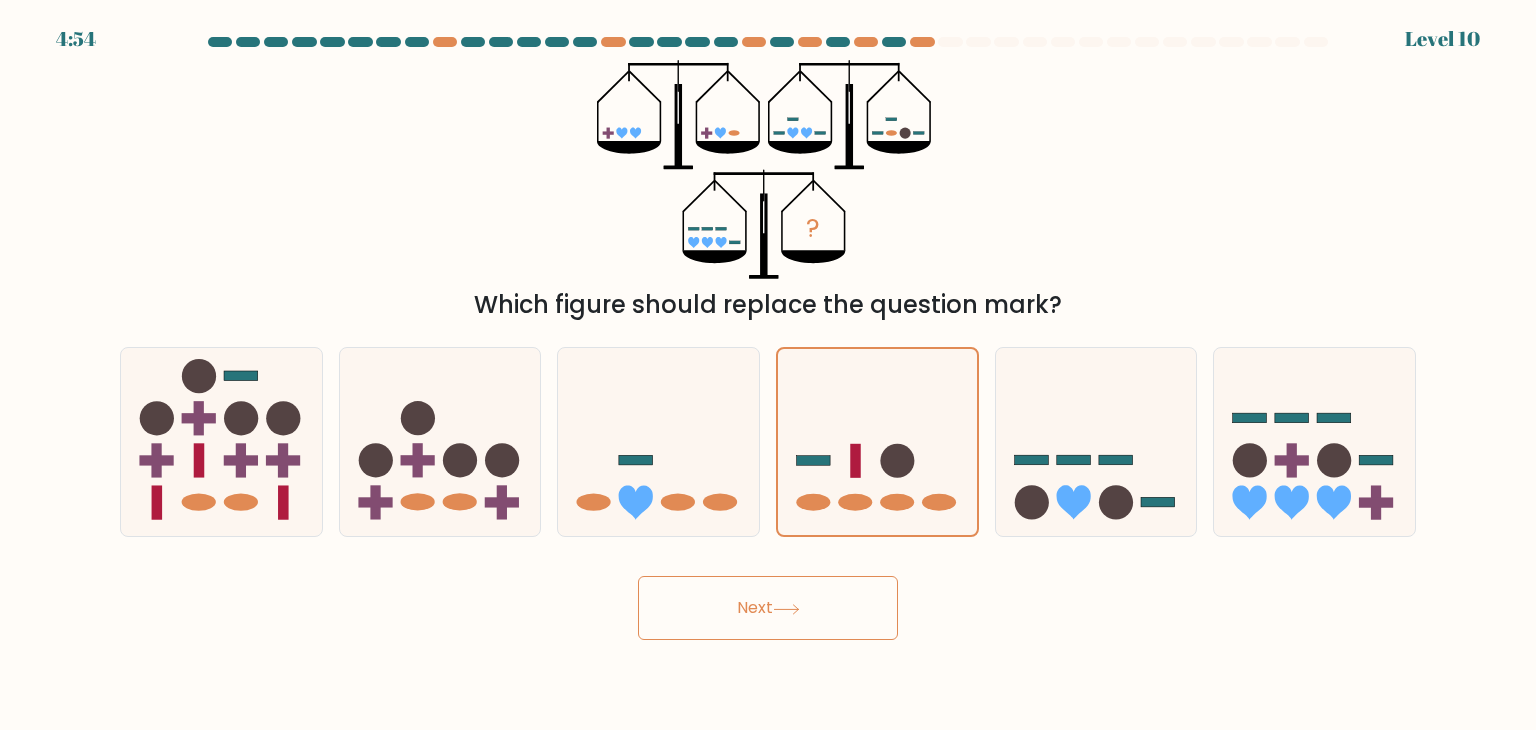 click on "4:54
Level 10" at bounding box center [768, 365] 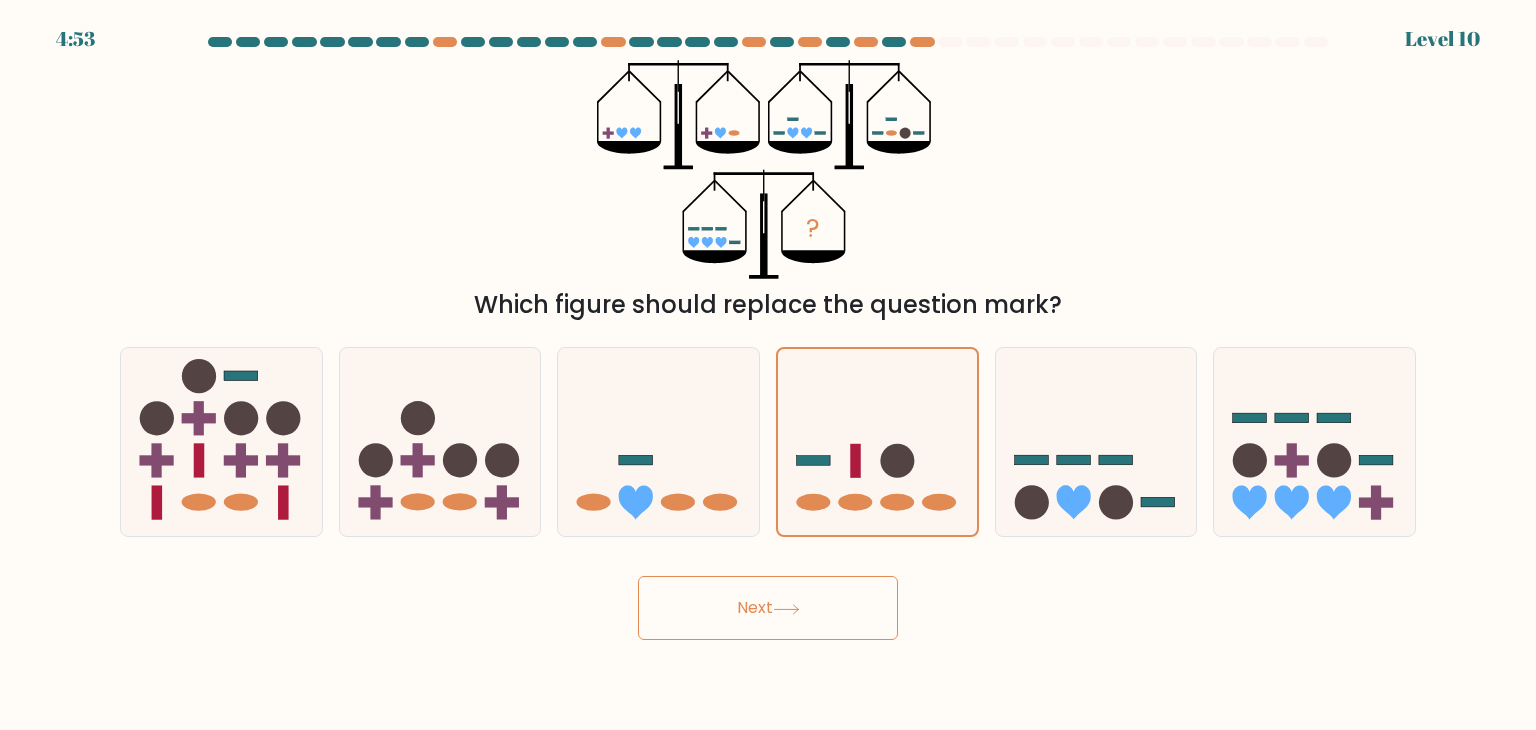 click at bounding box center (786, 609) 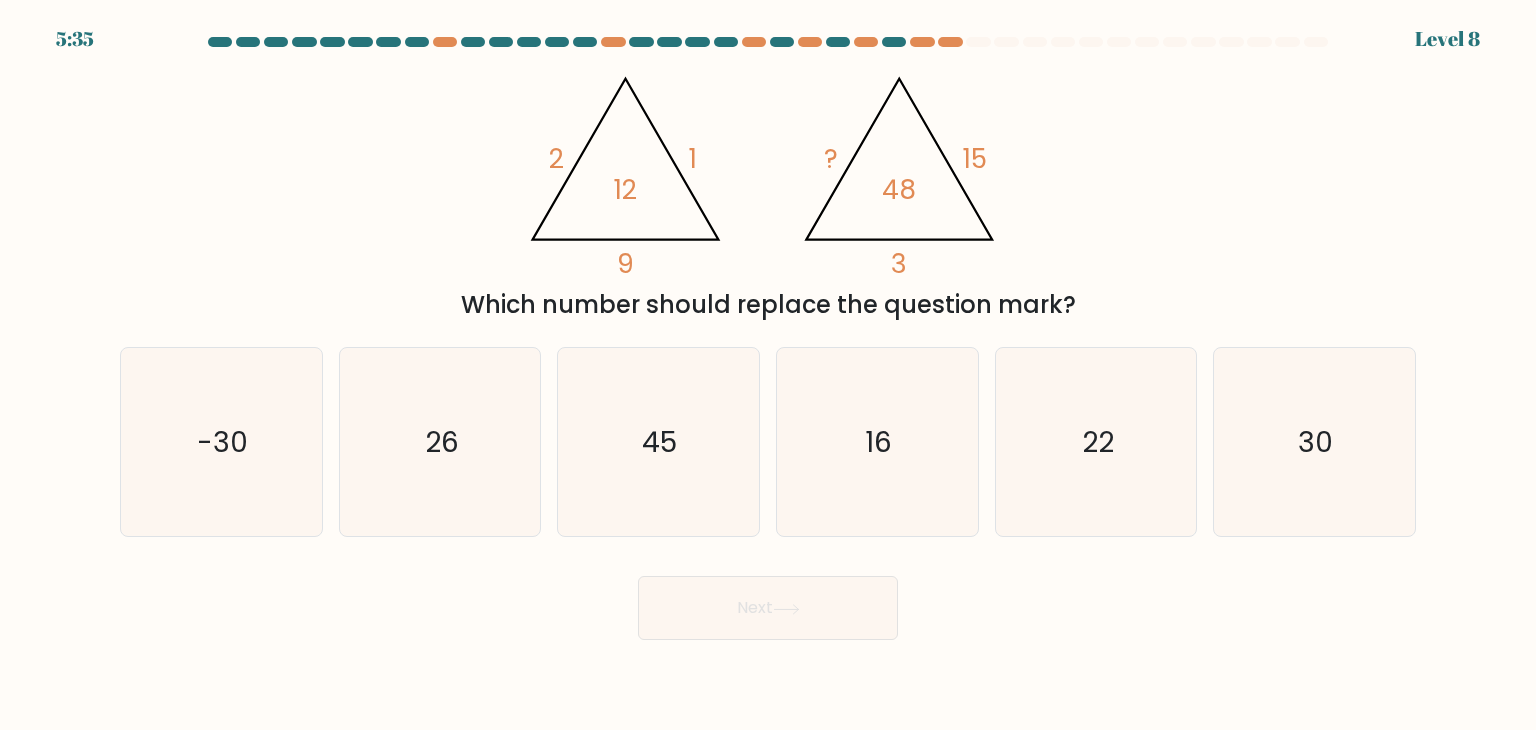 type 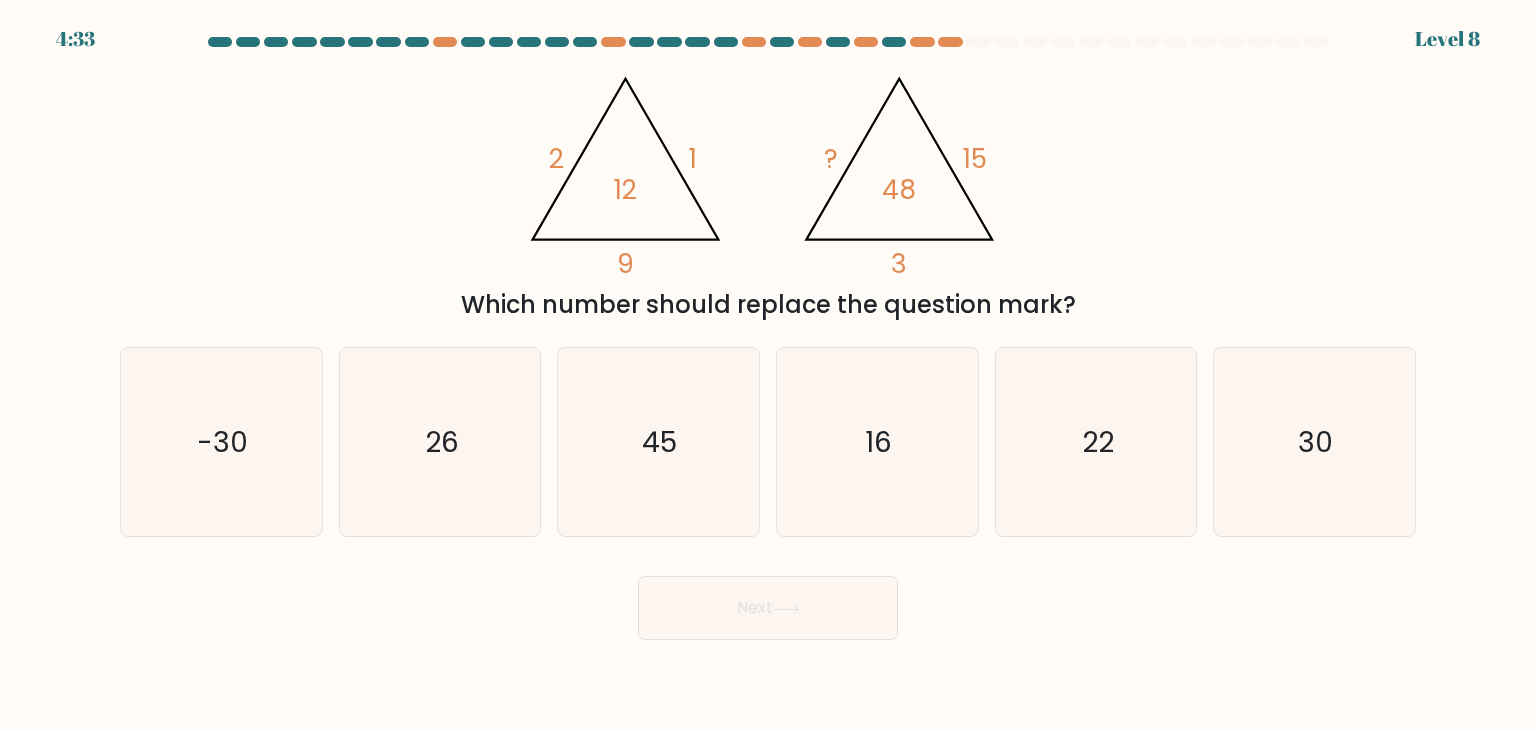 drag, startPoint x: 1301, startPoint y: 197, endPoint x: 1208, endPoint y: 249, distance: 106.55046 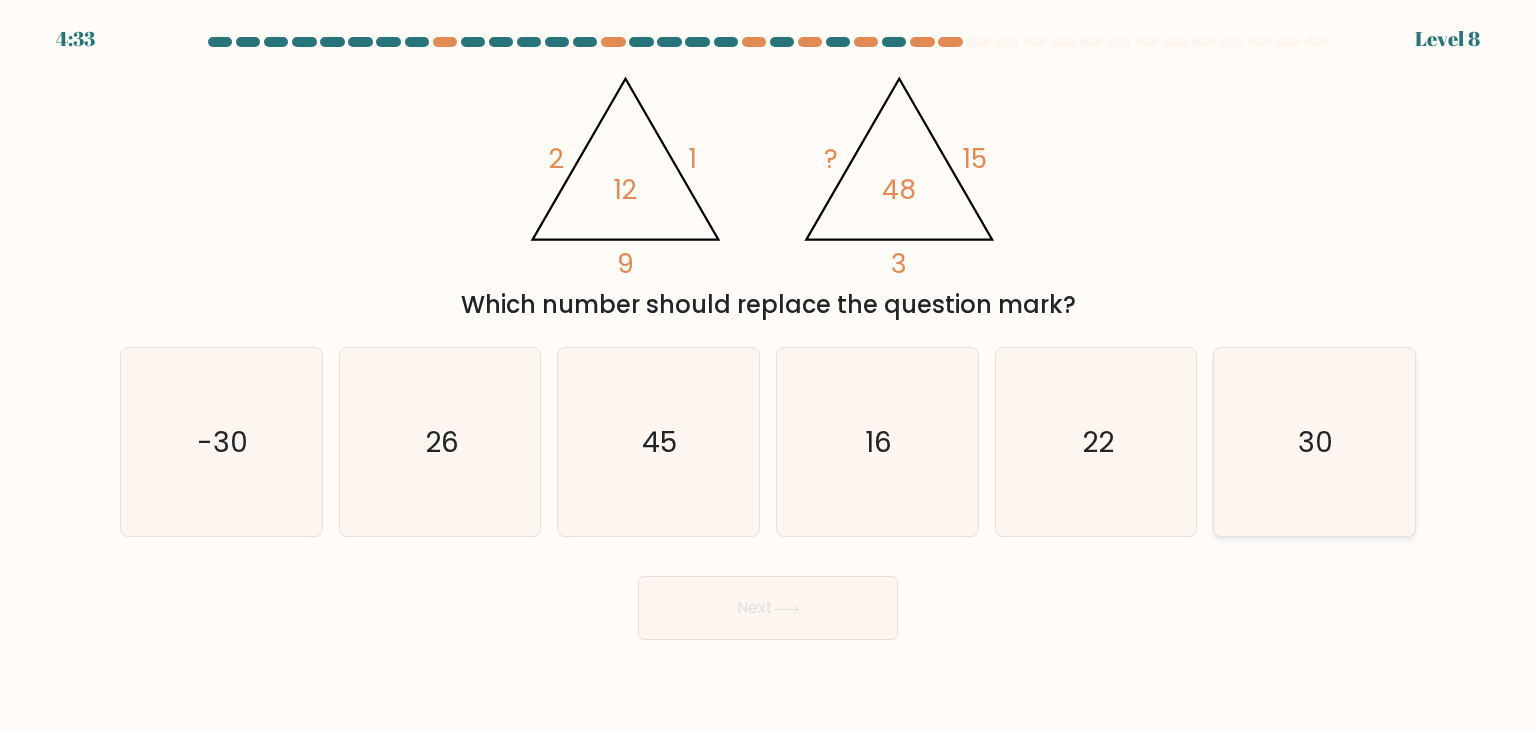 click on "30" at bounding box center [1314, 442] 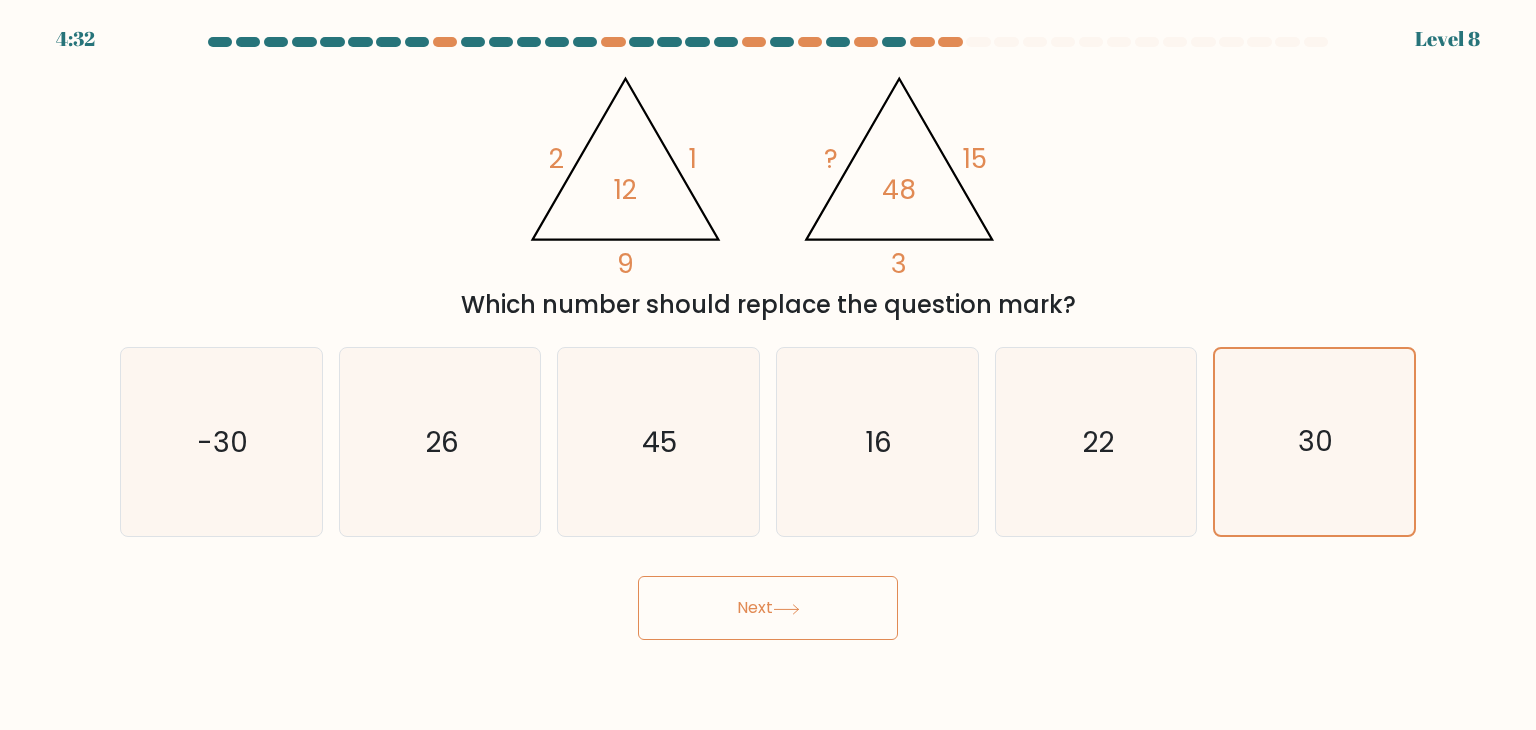 click on "Next" at bounding box center [768, 608] 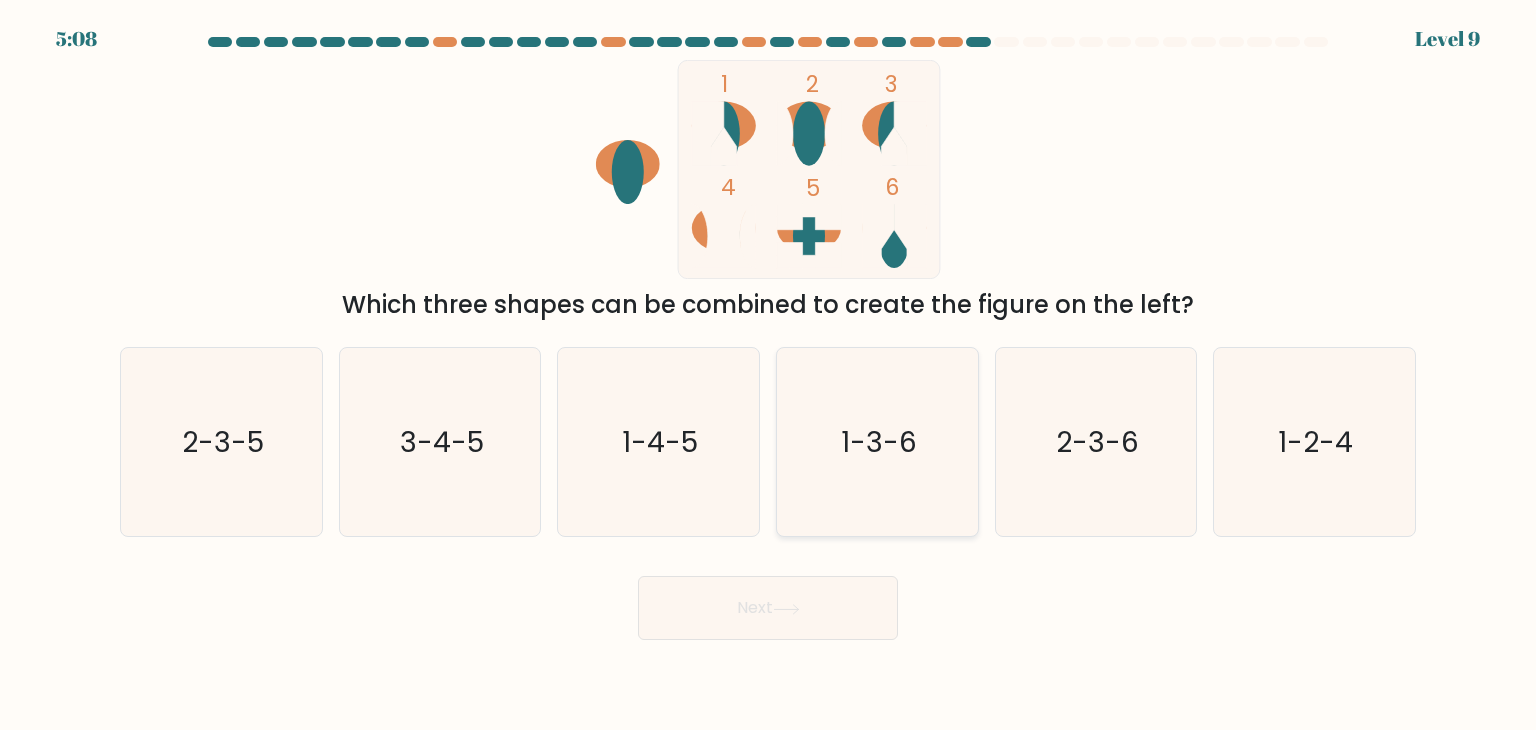 click on "1-3-6" at bounding box center (879, 442) 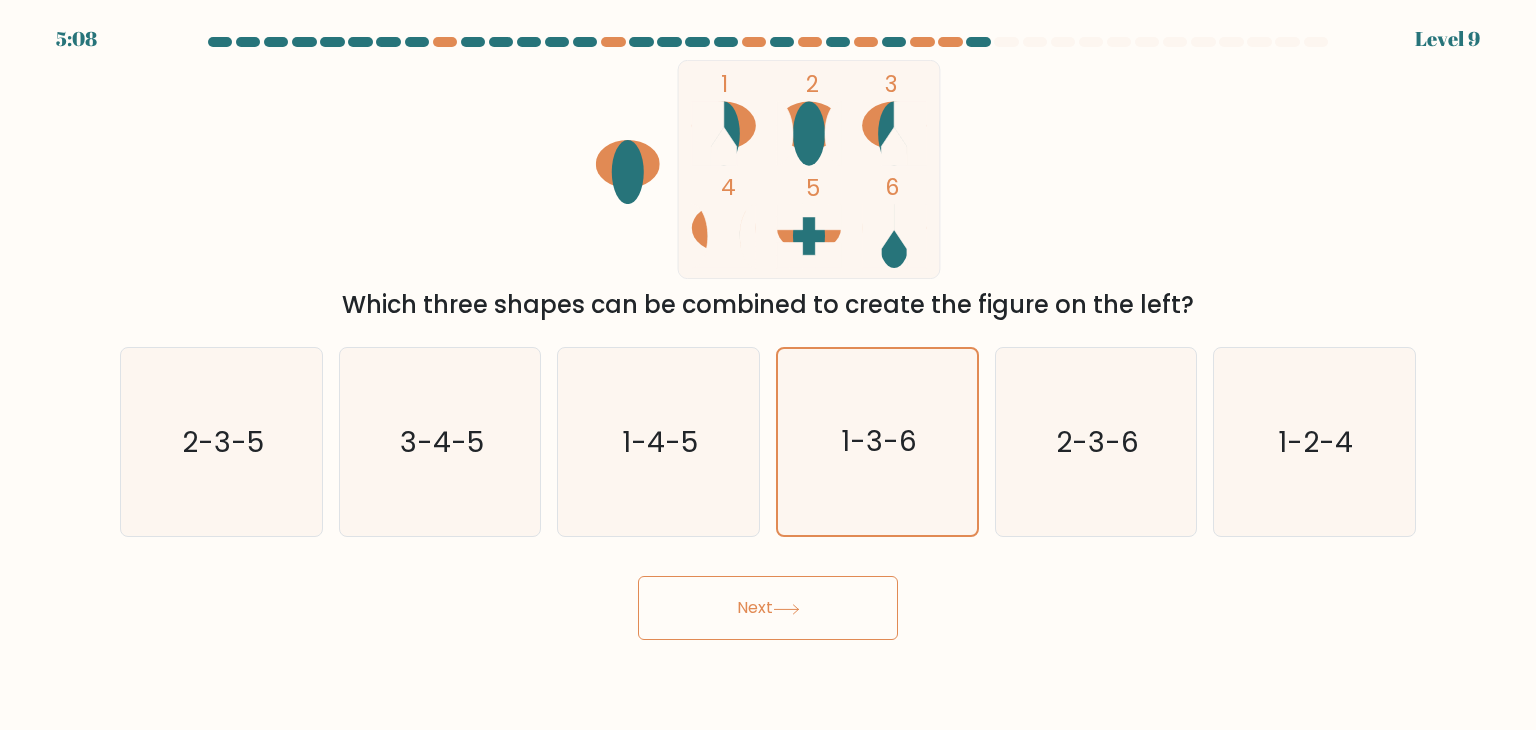 click on "Next" at bounding box center (768, 608) 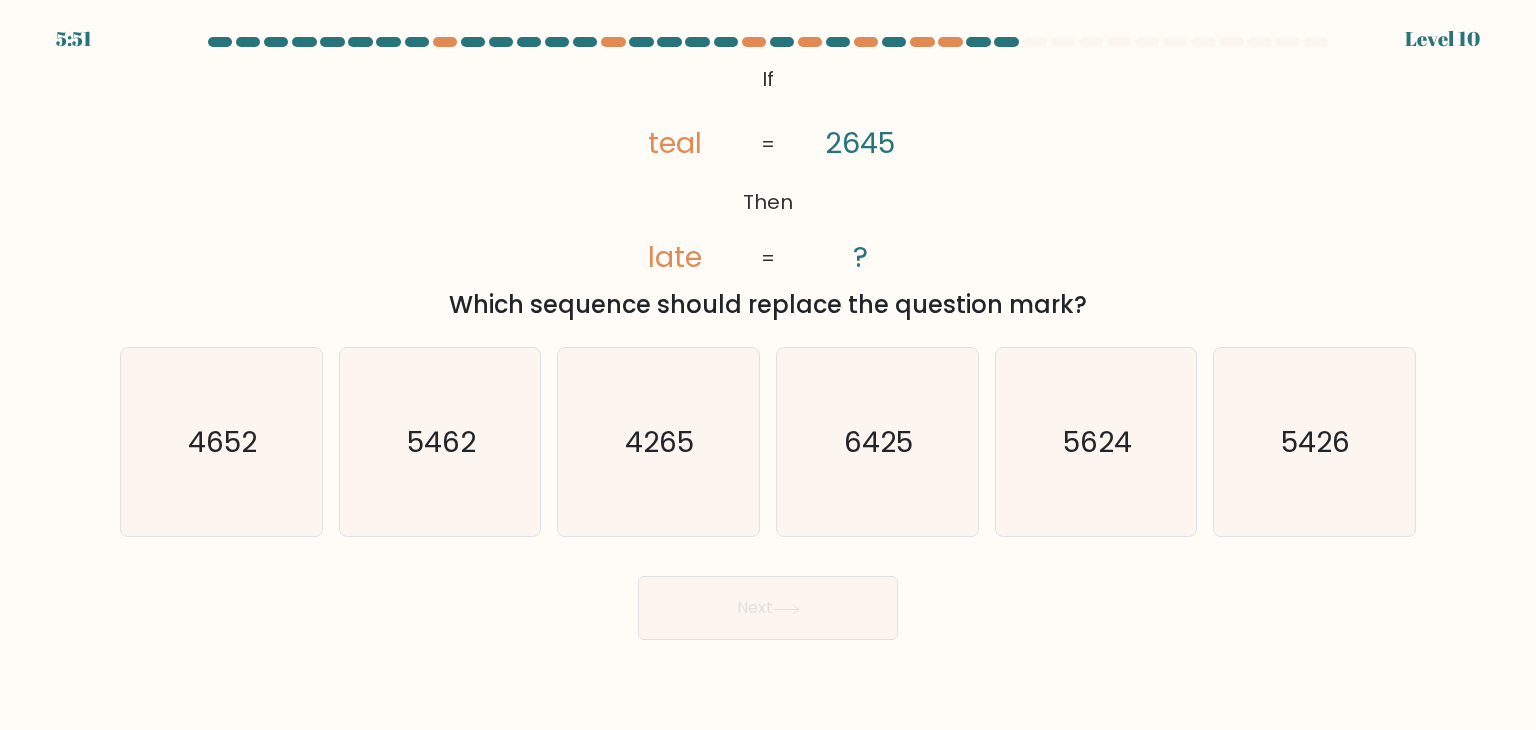 type 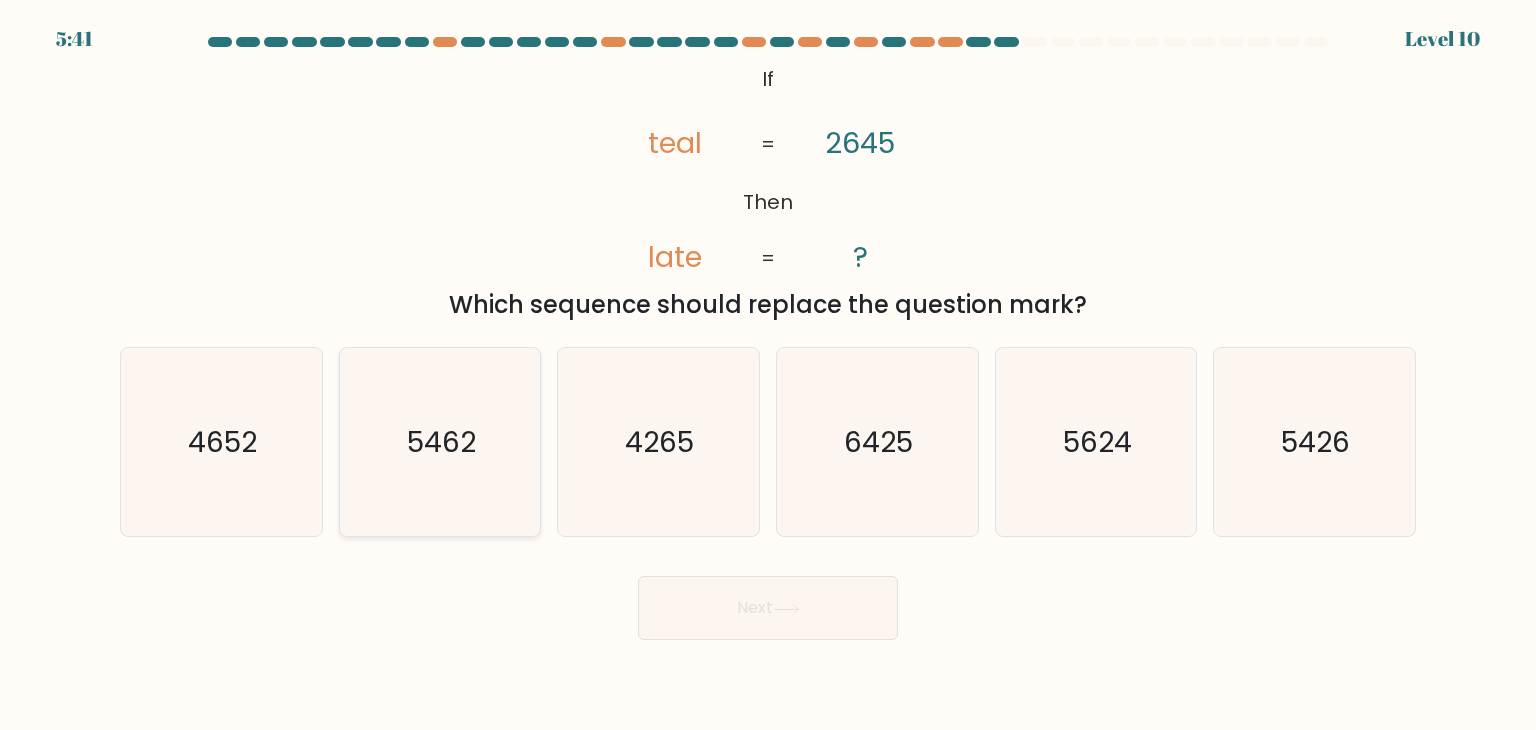 click on "5462" at bounding box center (440, 442) 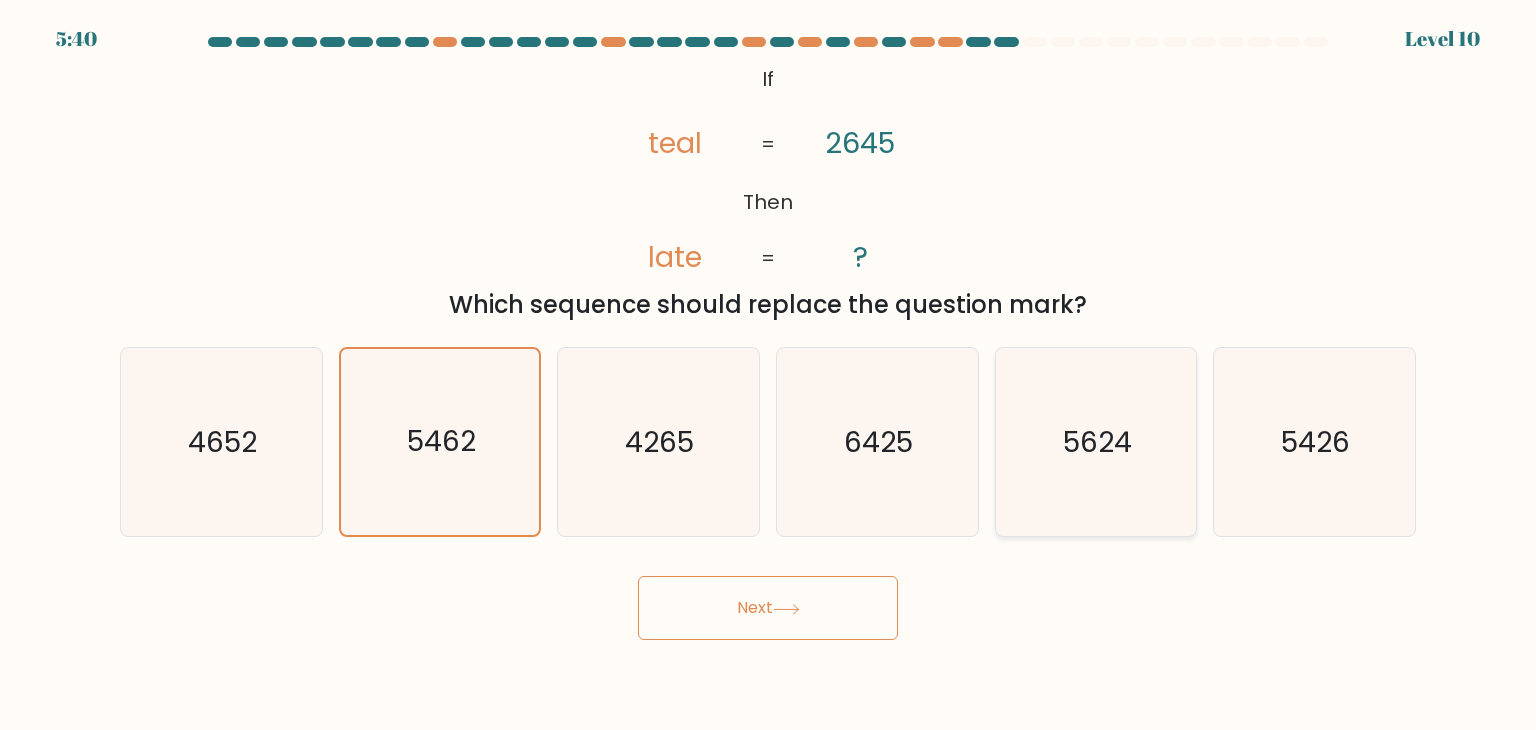 click on "5624" at bounding box center (1096, 442) 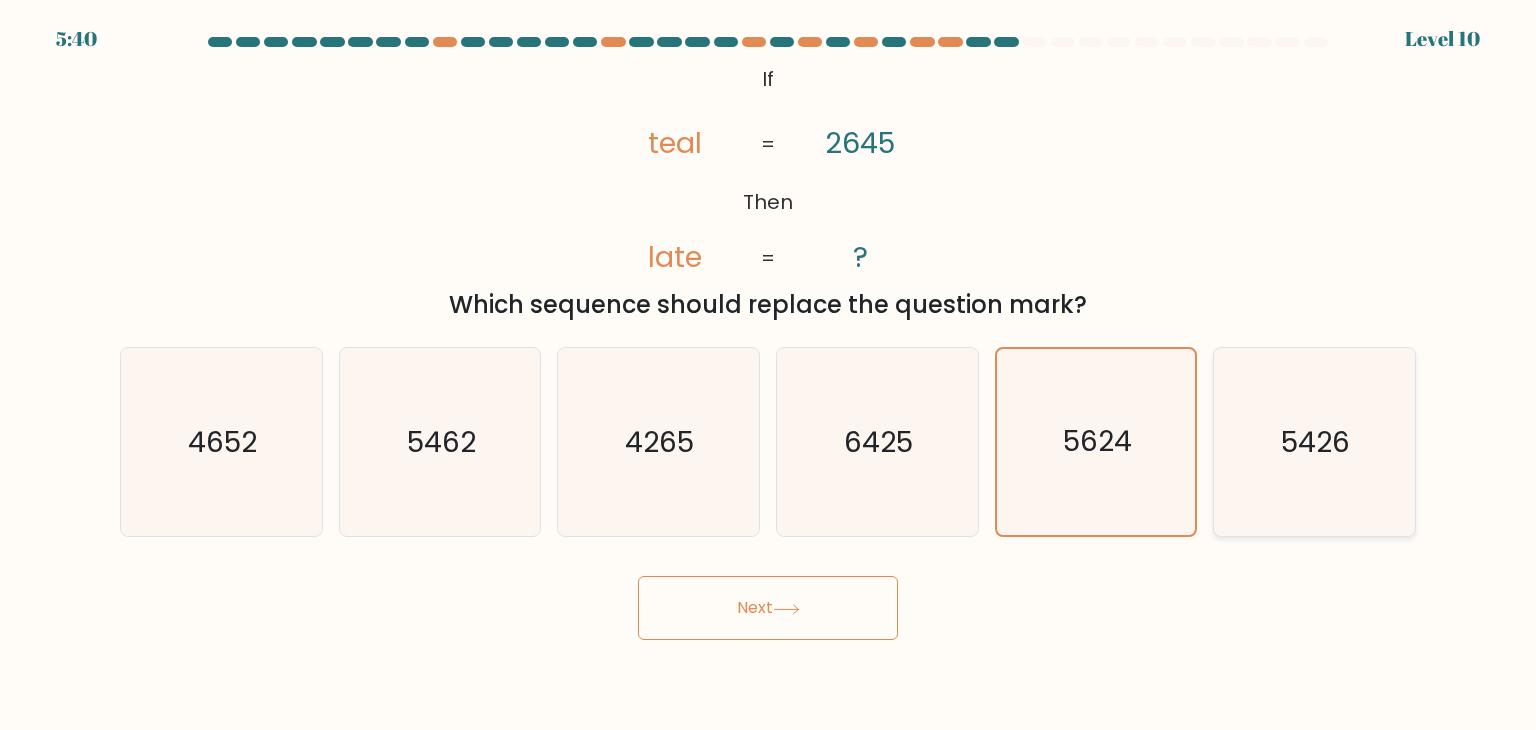 click on "5426" at bounding box center (1314, 442) 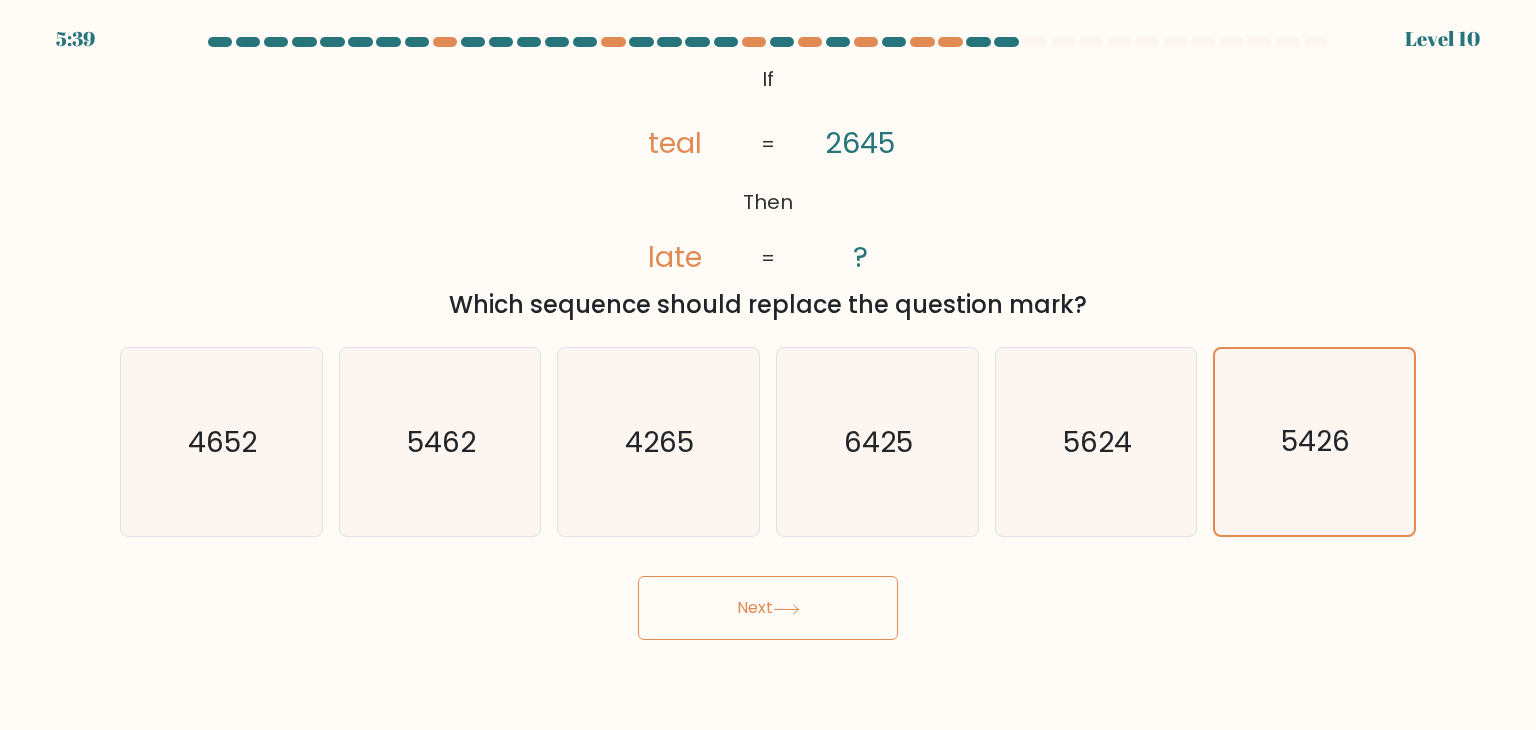 click on "Next" at bounding box center (768, 608) 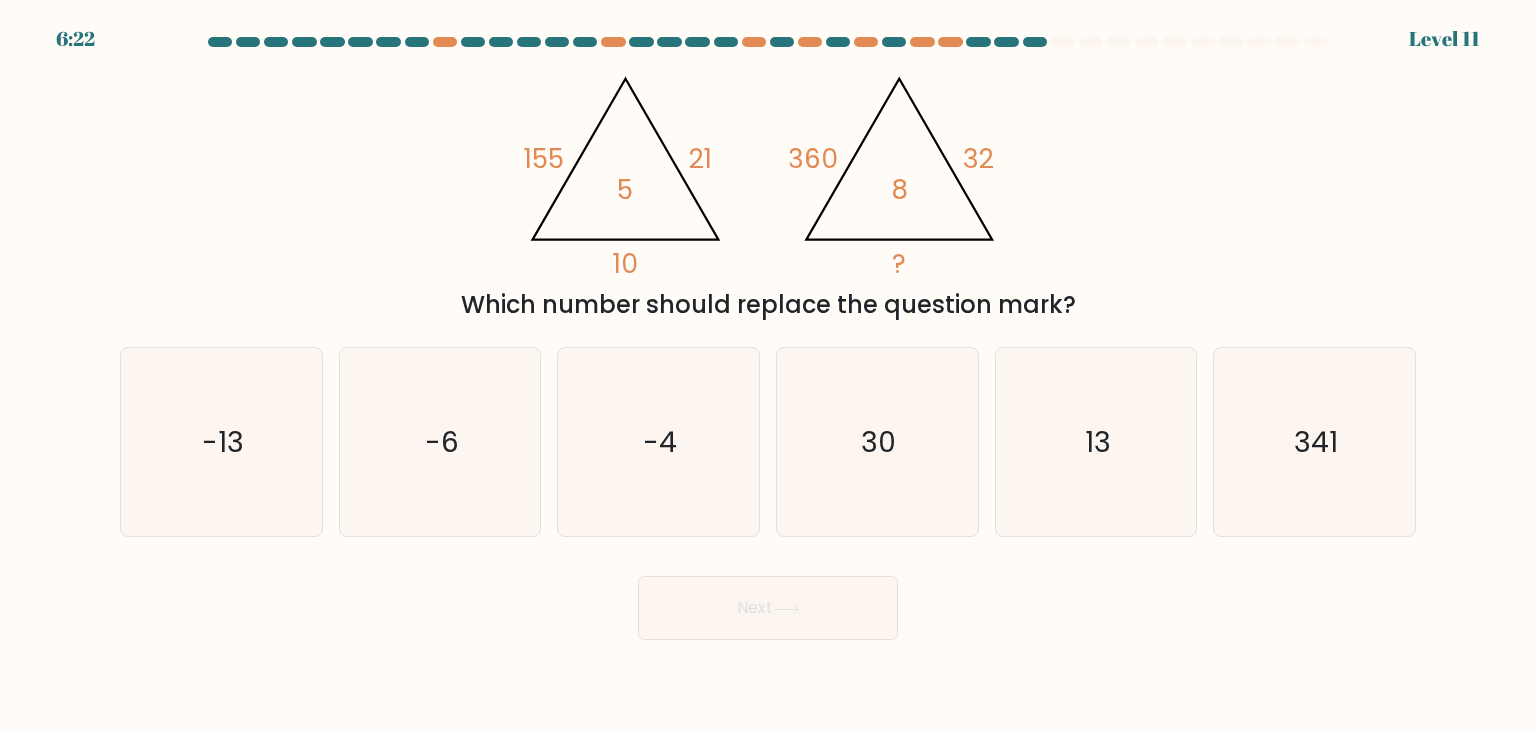 type 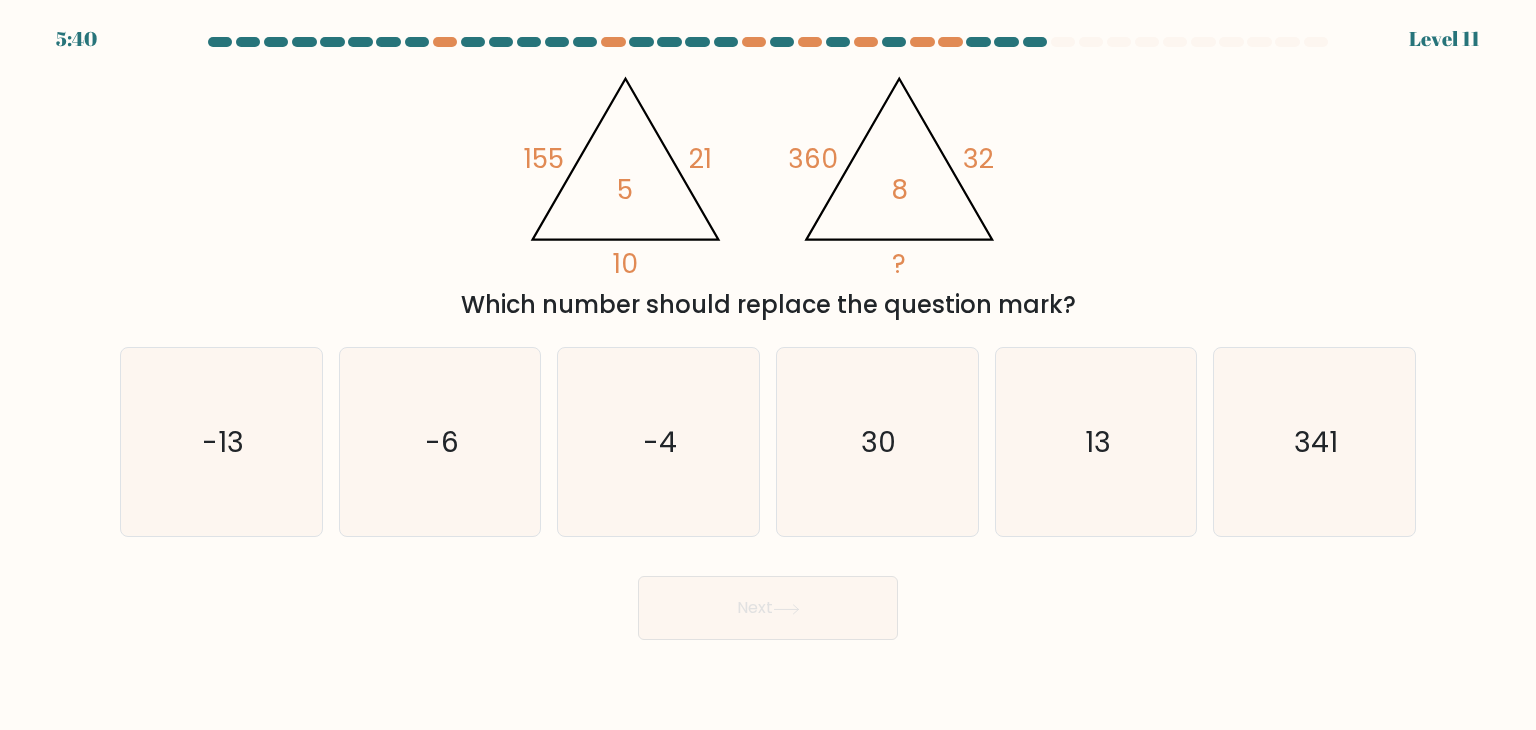 click on "@import url('https://fonts.googleapis.com/css?family=Abril+Fatface:400,100,100italic,300,300italic,400italic,500,500italic,700,700italic,900,900italic');                        155       21       10       5                                       @import url('https://fonts.googleapis.com/css?family=Abril+Fatface:400,100,100italic,300,300italic,400italic,500,500italic,700,700italic,900,900italic');                        360       32       ?       8
Which number should replace the question mark?" at bounding box center (768, 191) 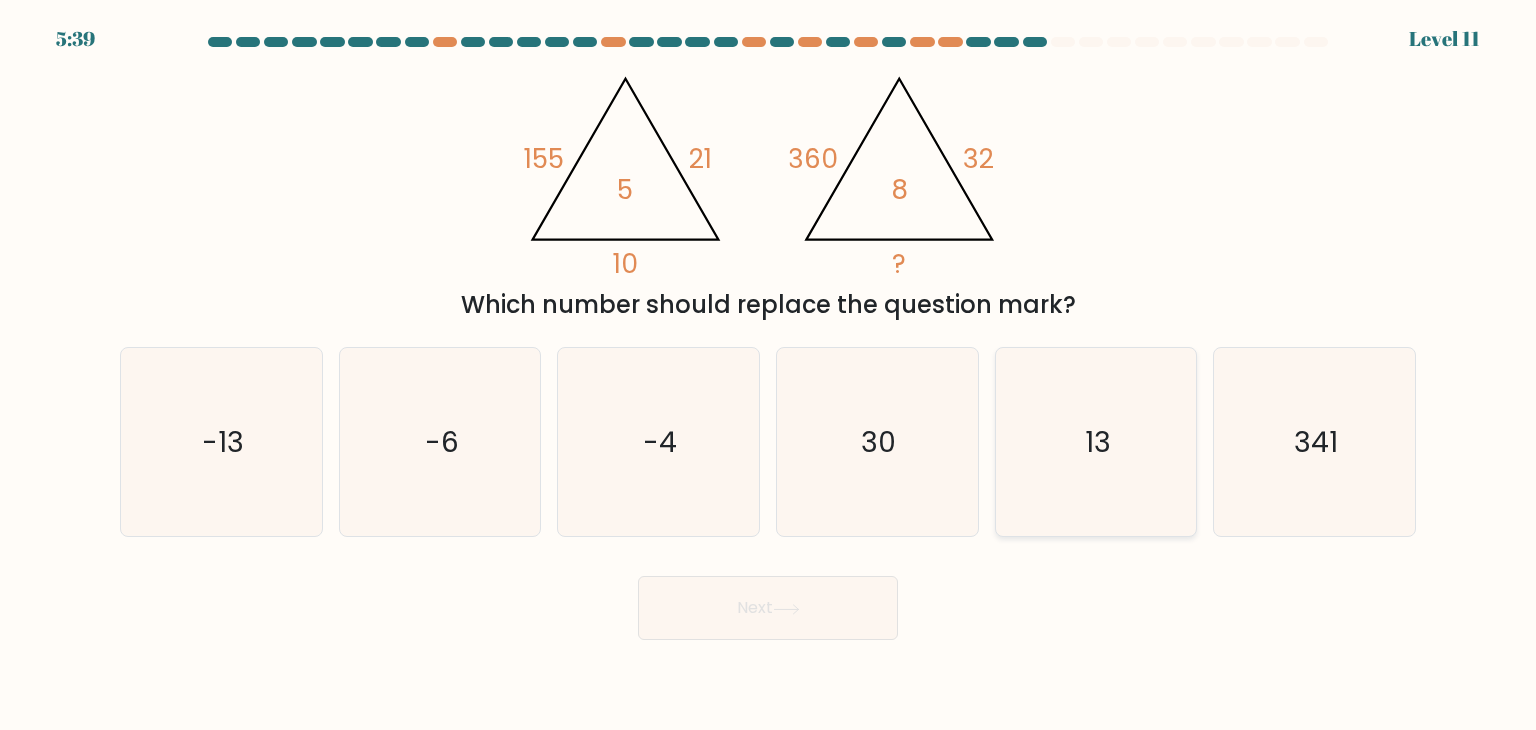 drag, startPoint x: 1160, startPoint y: 421, endPoint x: 883, endPoint y: 531, distance: 298.04193 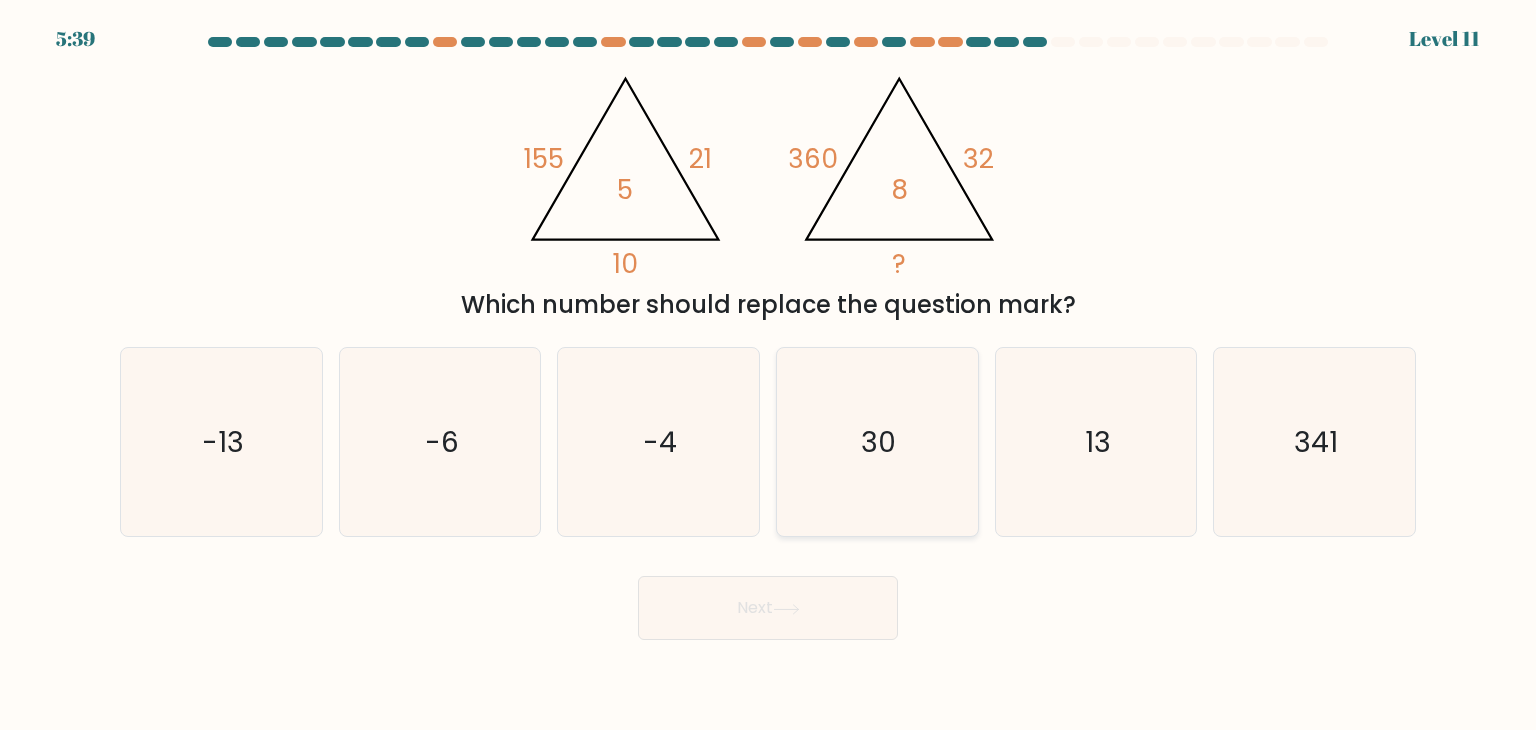 click on "13" at bounding box center [1096, 442] 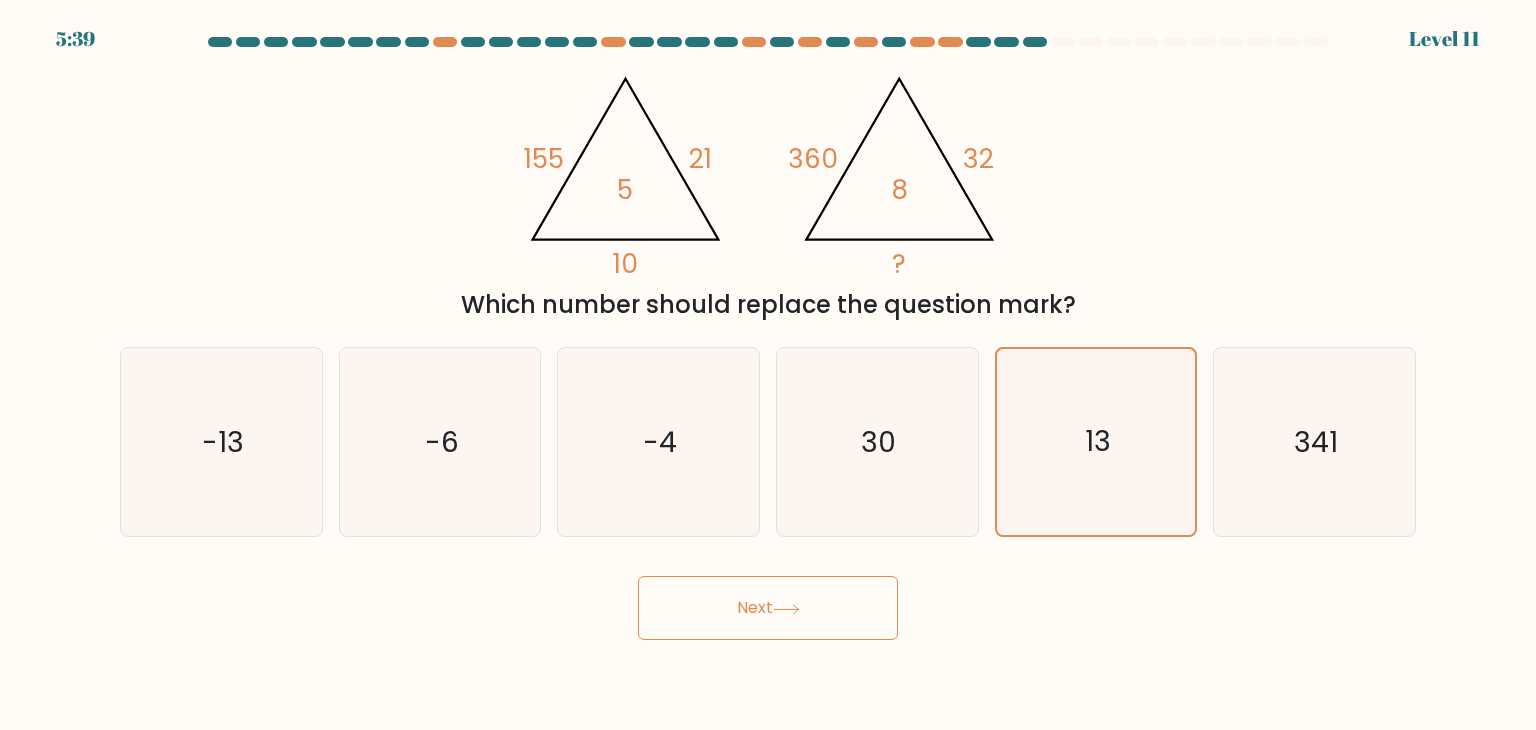 click on "Next" at bounding box center [768, 608] 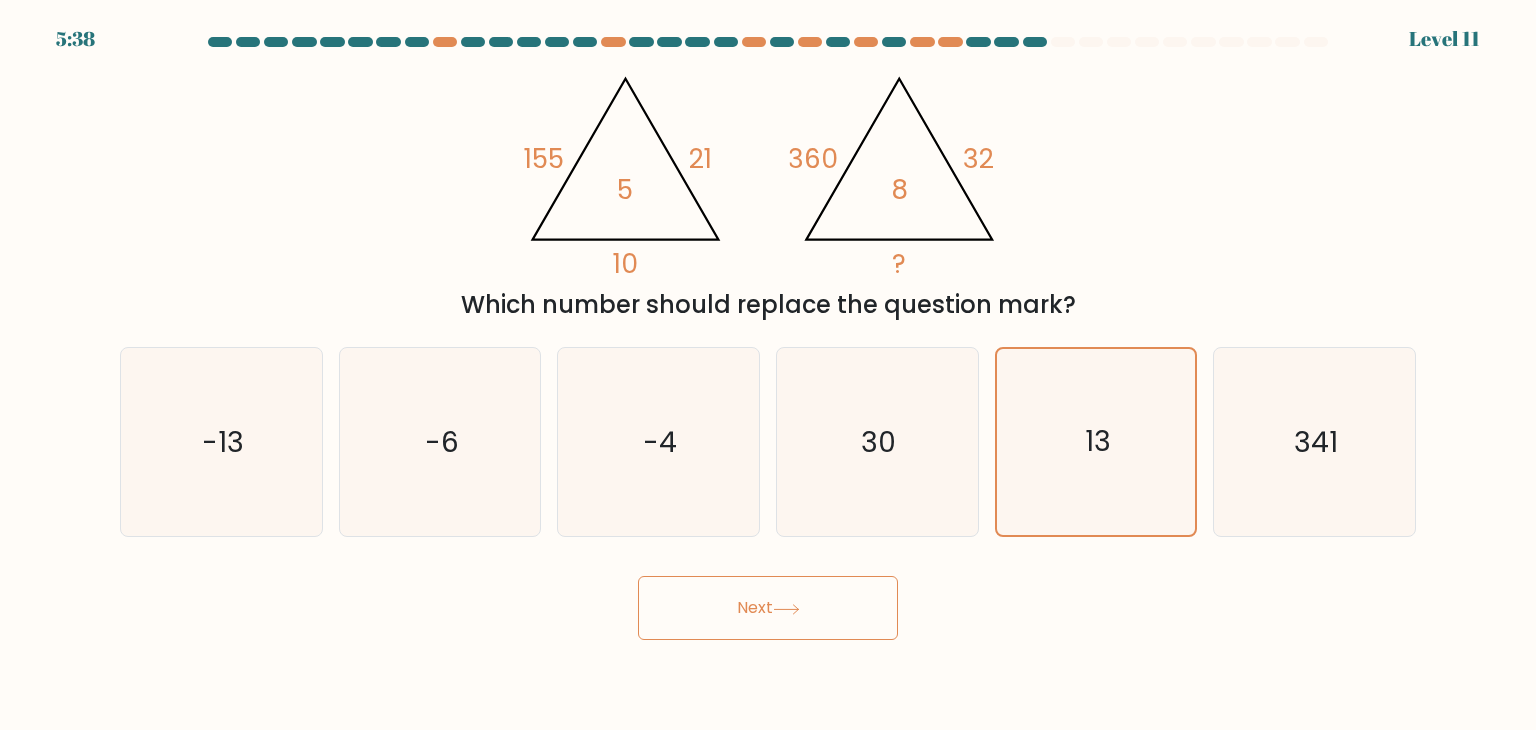 click at bounding box center (786, 609) 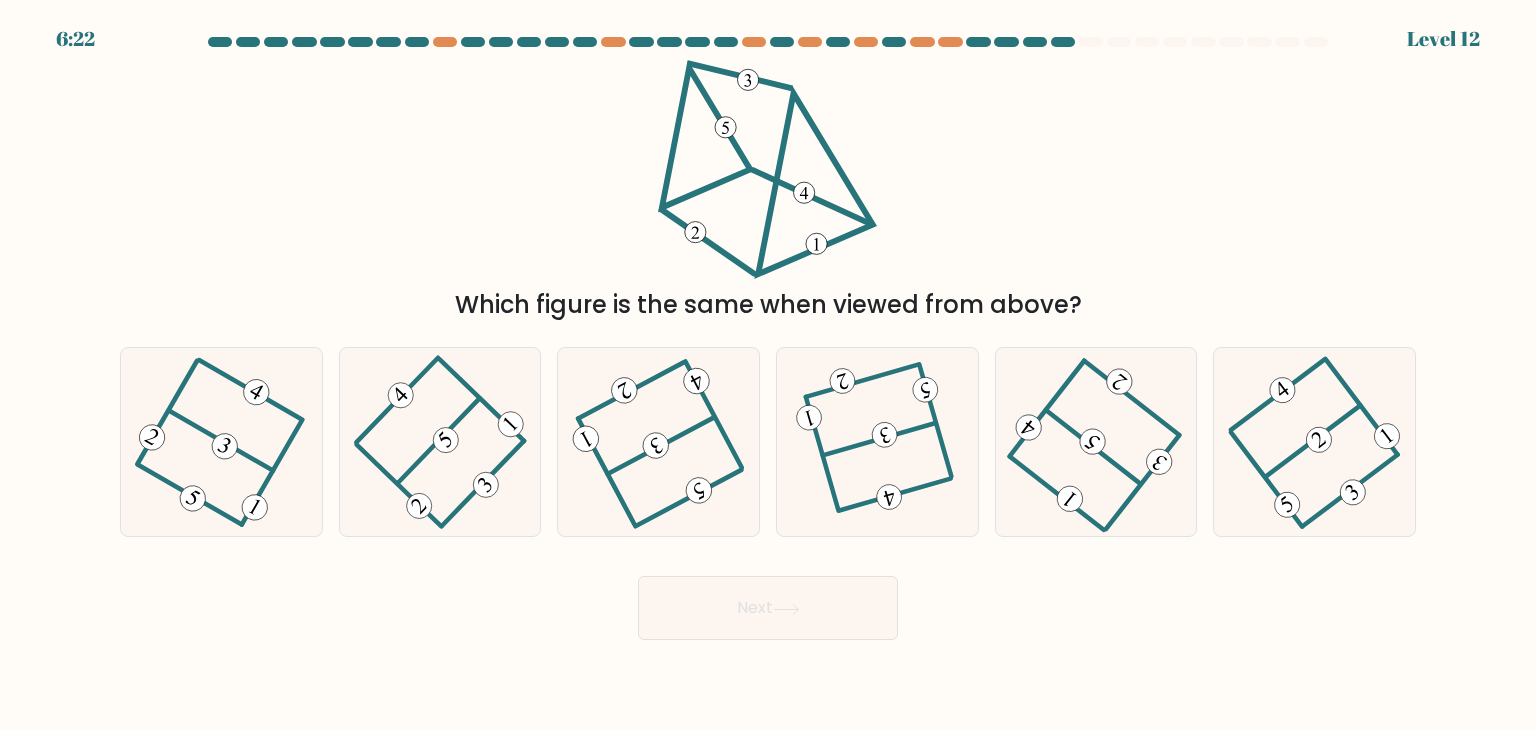 type 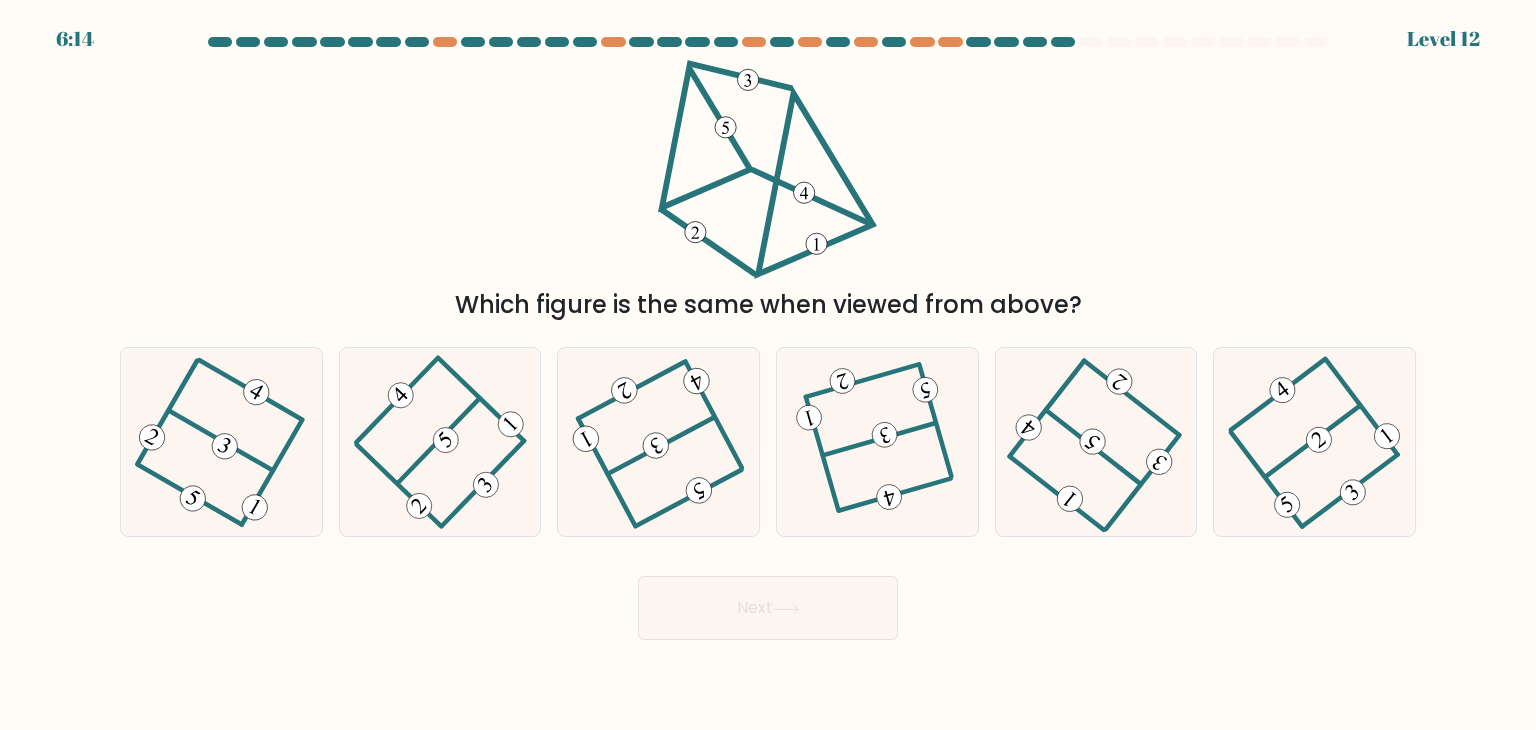 click on "Which figure is the same when viewed from above?" at bounding box center [768, 191] 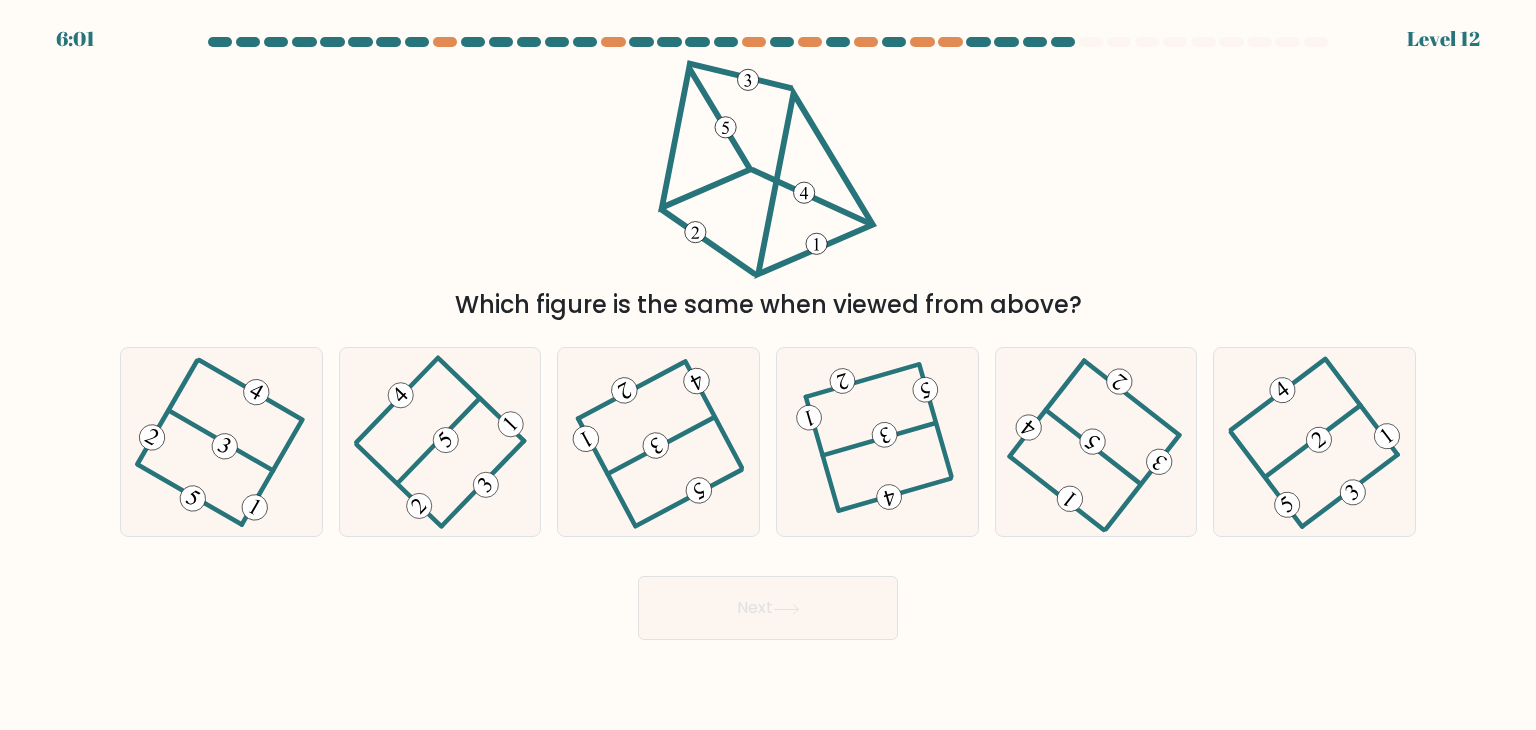 click at bounding box center (768, 338) 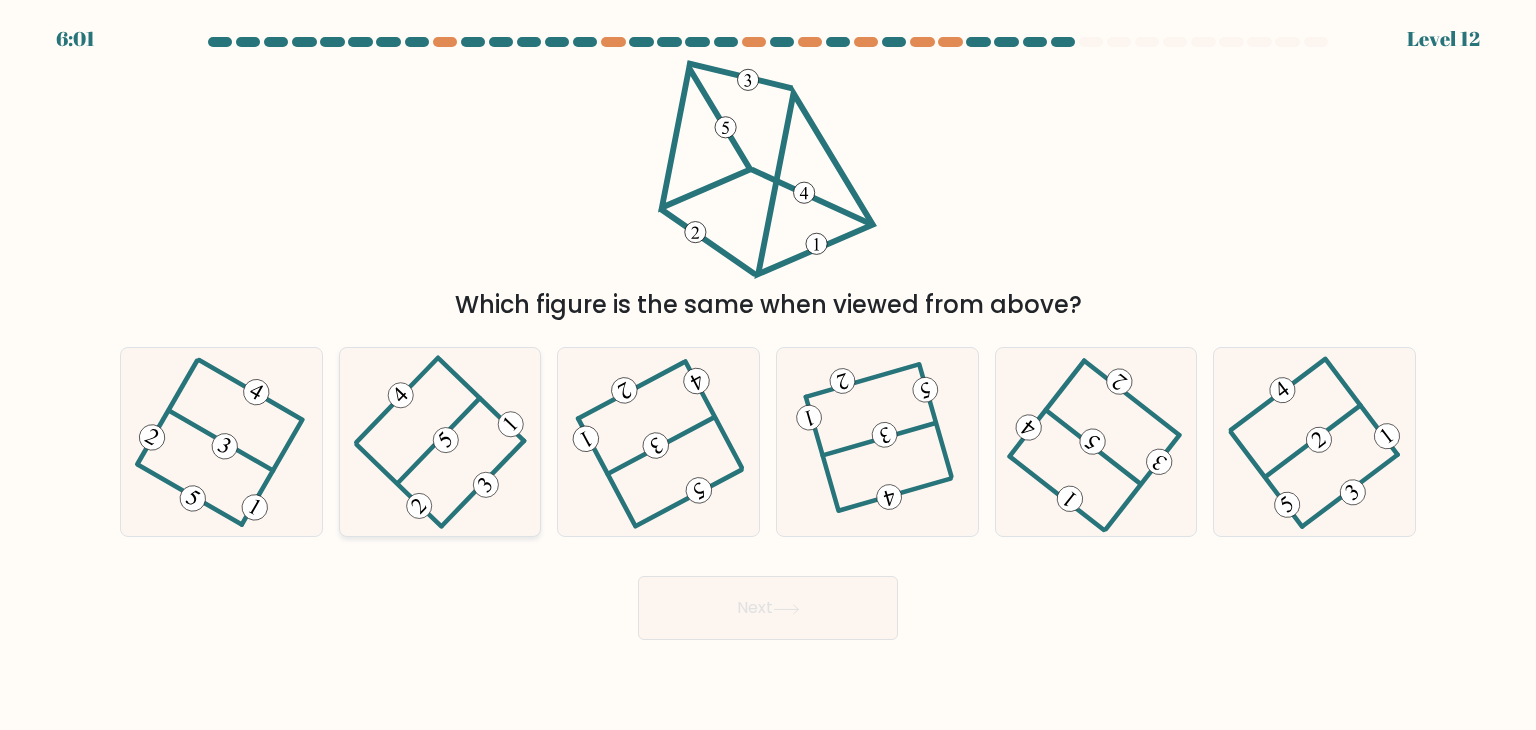 click at bounding box center [440, 442] 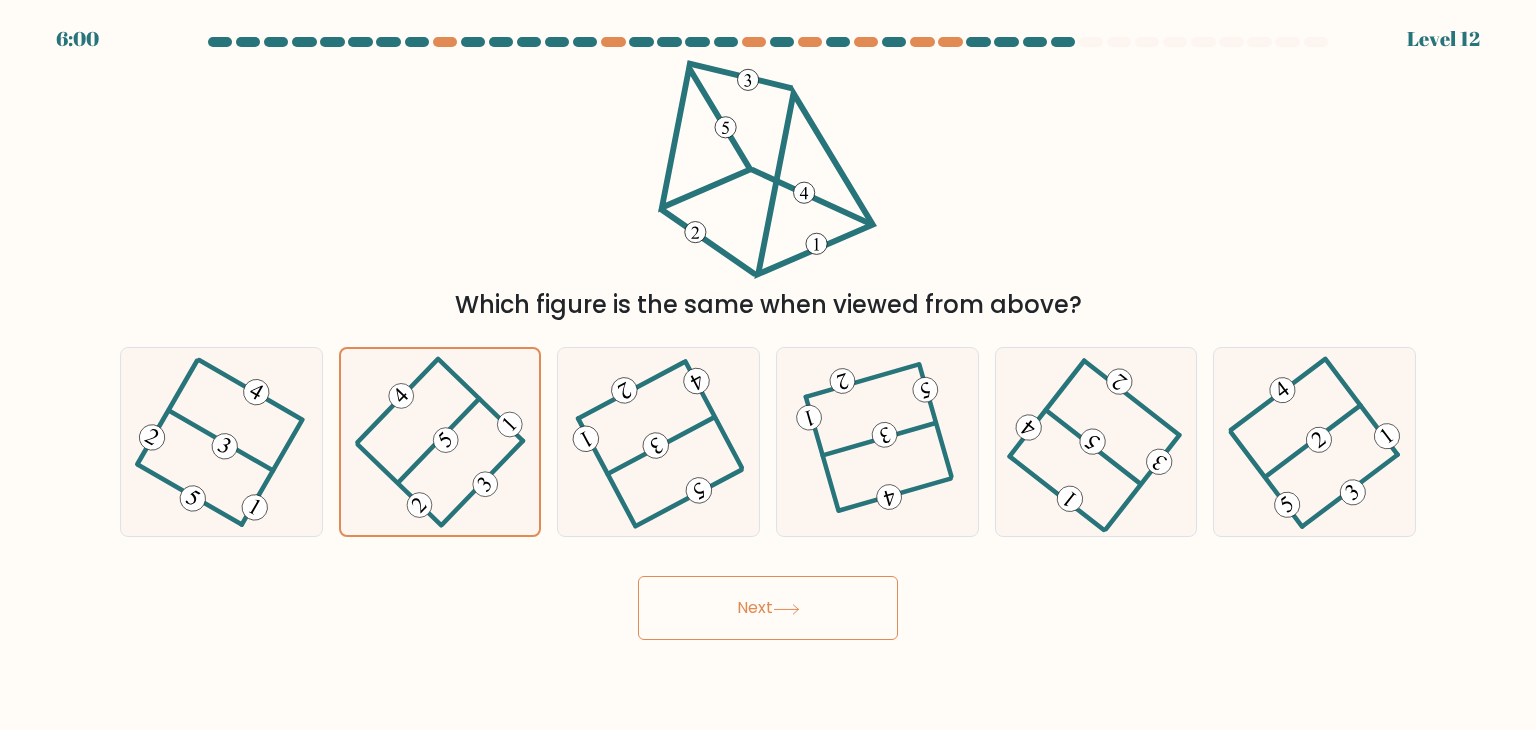 click on "Next" at bounding box center [768, 608] 